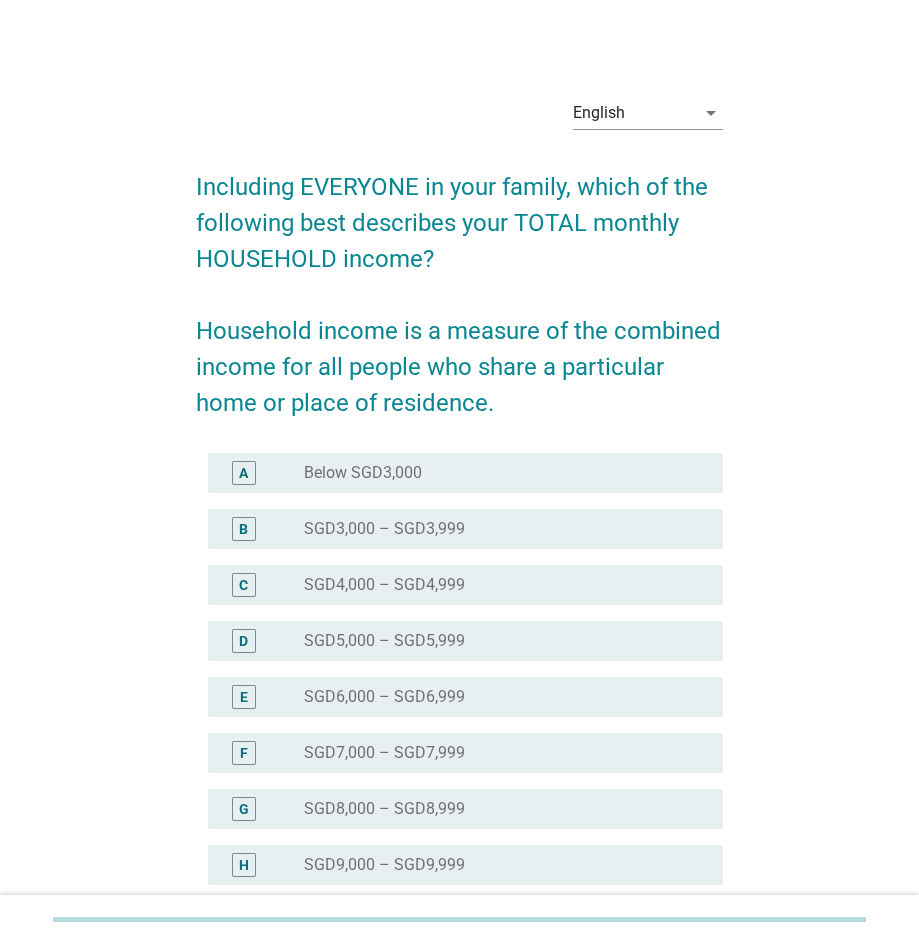 scroll, scrollTop: 0, scrollLeft: 0, axis: both 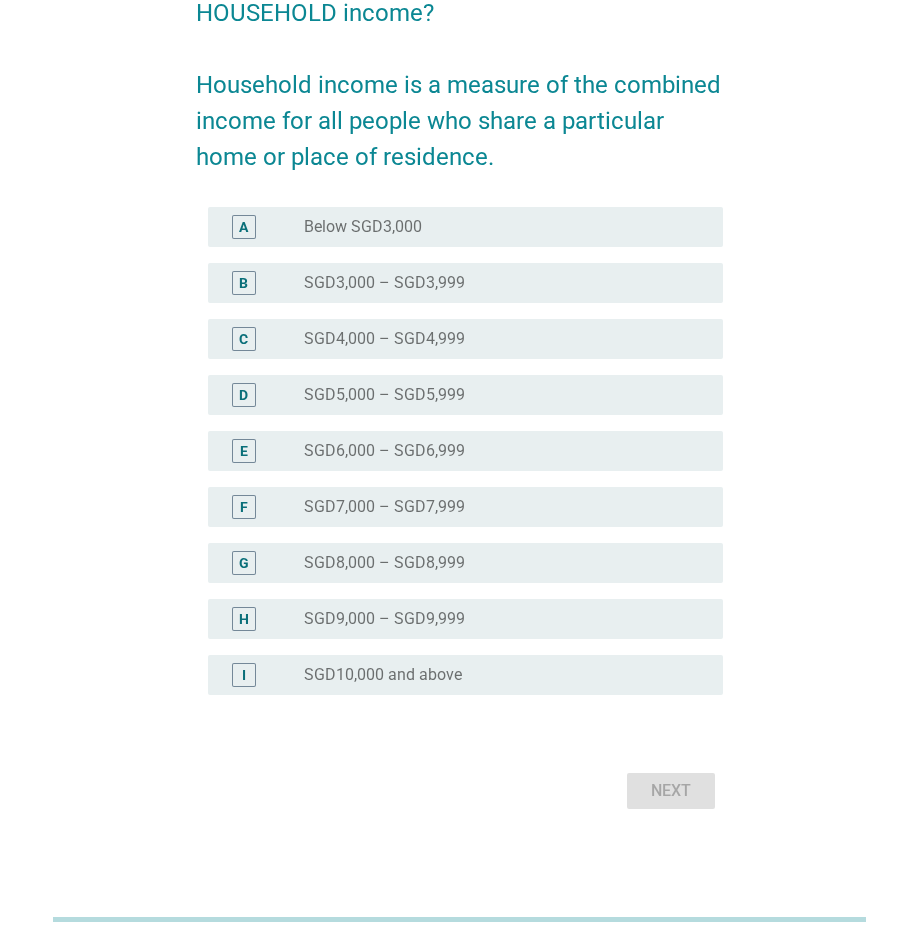 click on "SGD10,000 and above" at bounding box center (383, 675) 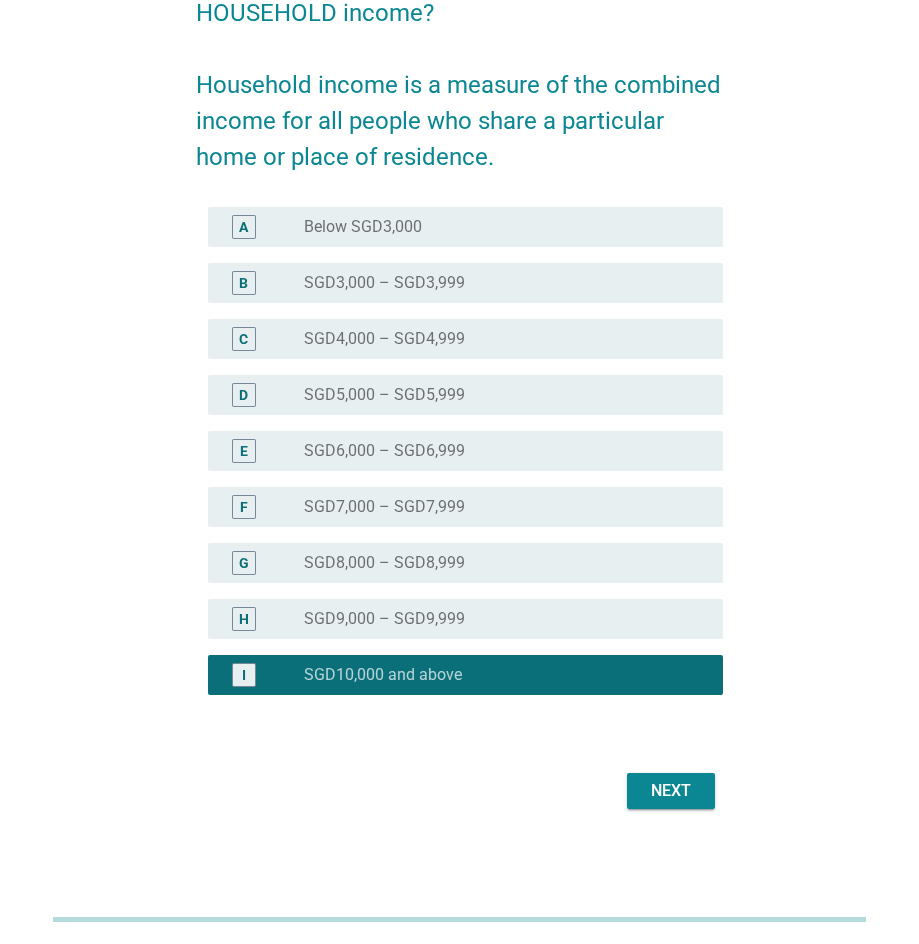 click on "Next" at bounding box center [671, 791] 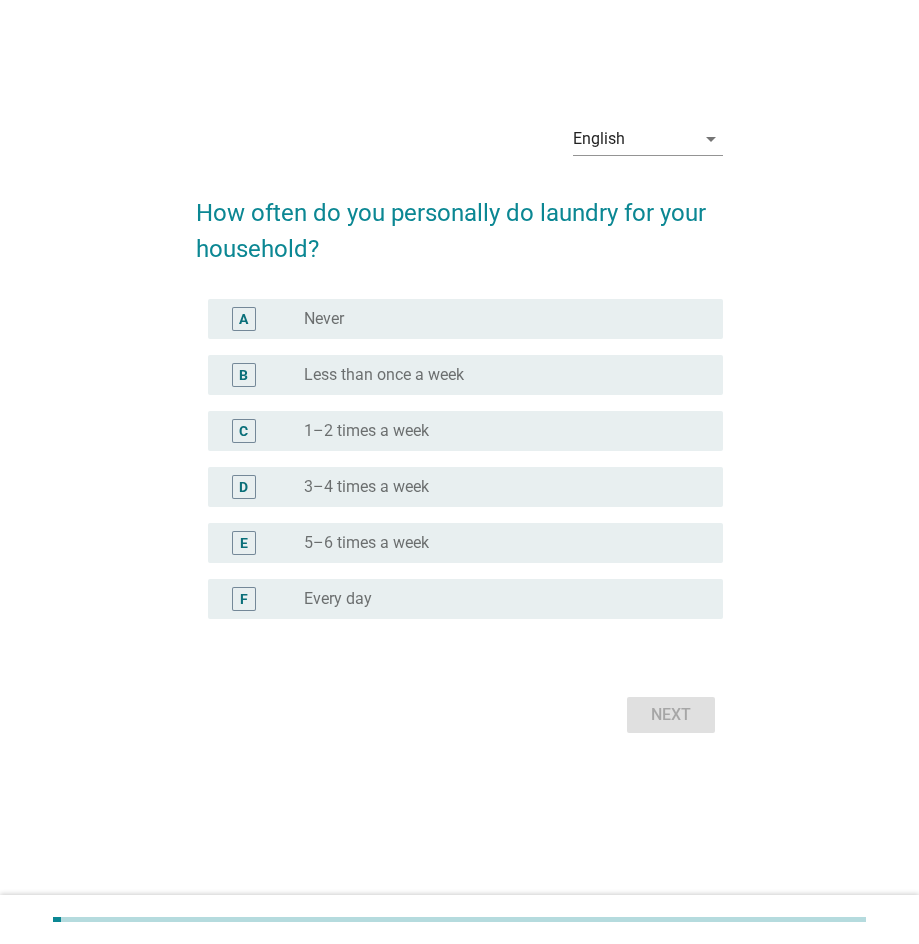 scroll, scrollTop: 0, scrollLeft: 0, axis: both 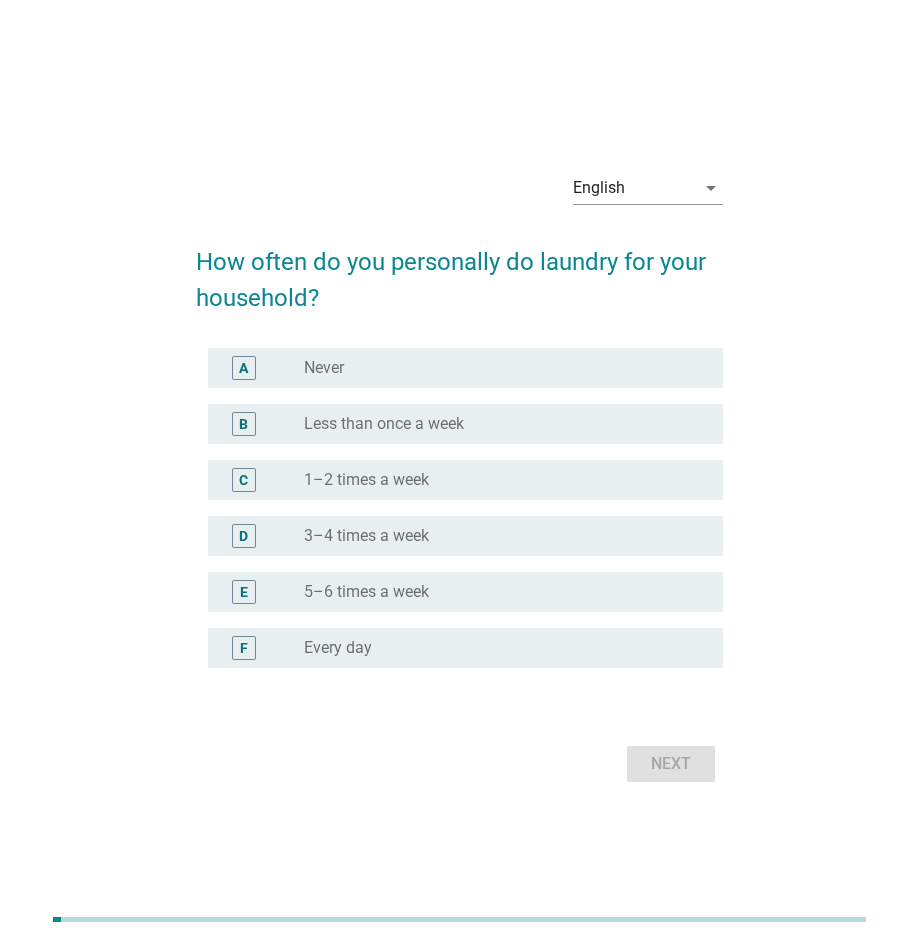 click on "radio_button_unchecked 1–2 times a week" at bounding box center [497, 480] 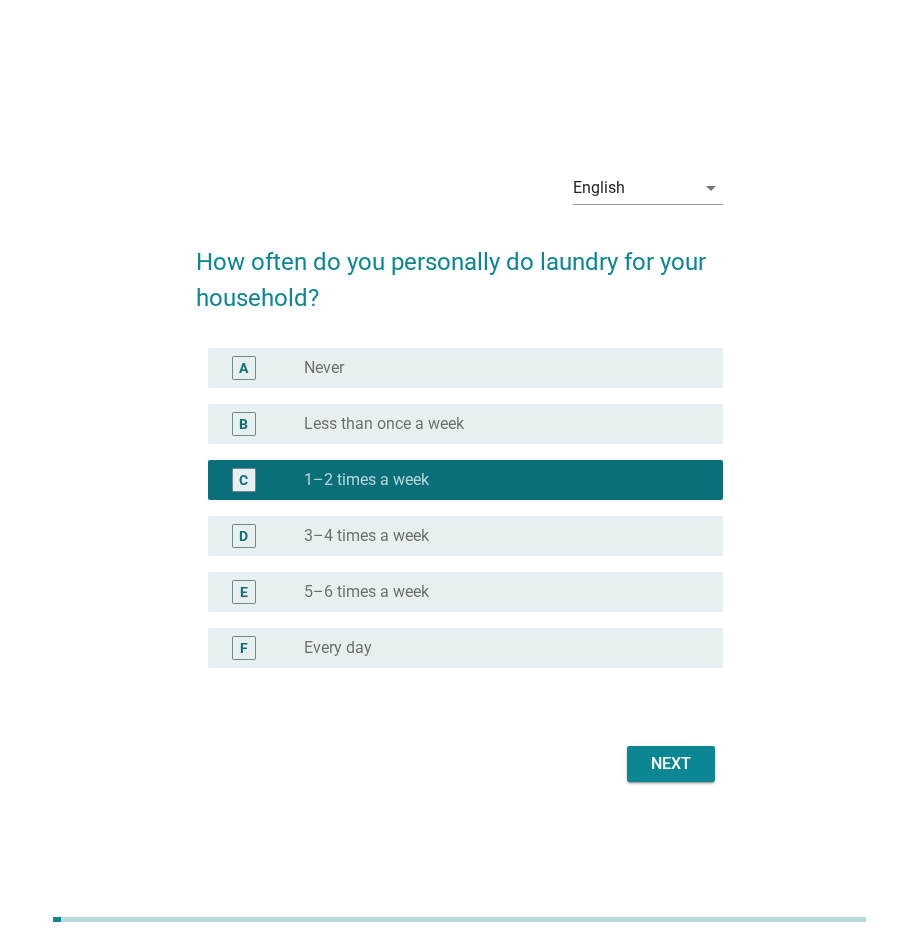 click on "radio_button_unchecked 3–4 times a week" at bounding box center (505, 536) 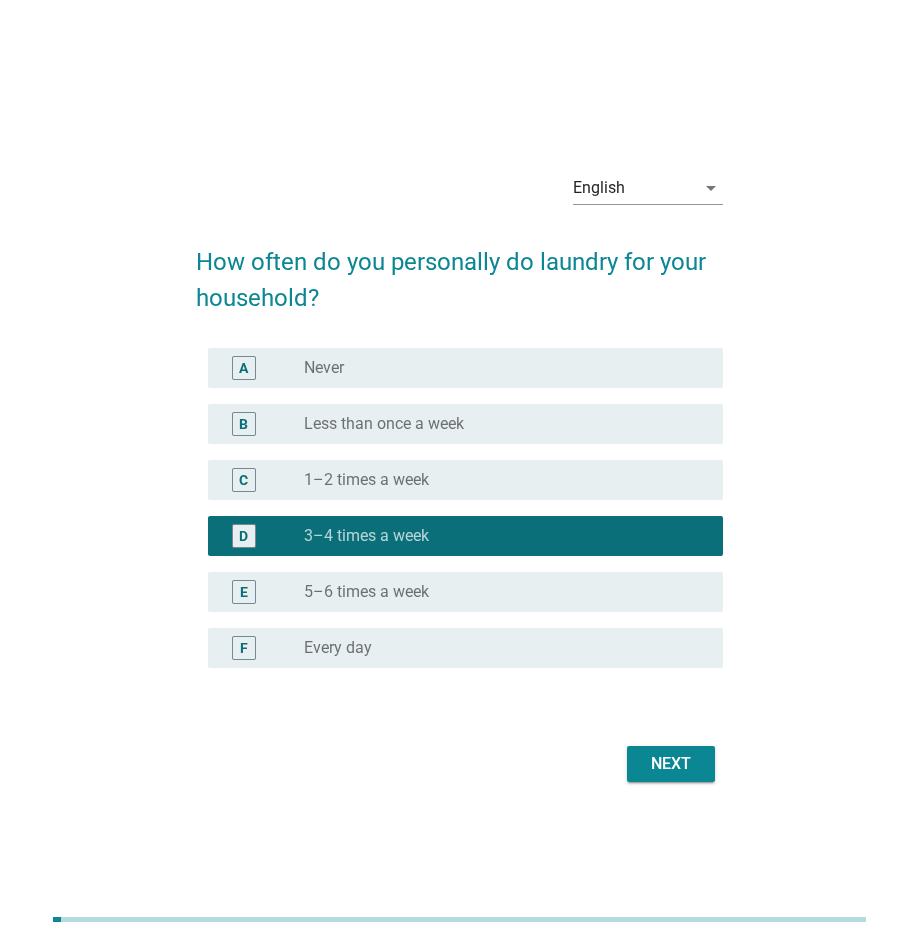 click on "Next" at bounding box center [671, 764] 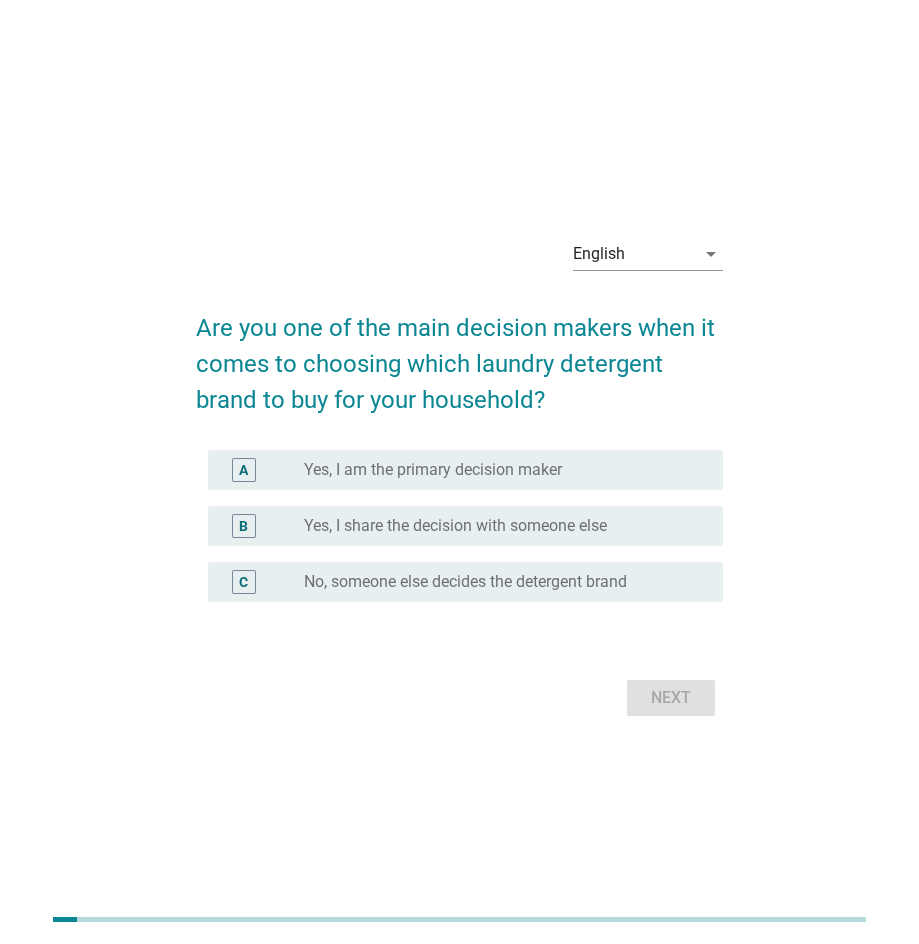 click on "radio_button_unchecked Yes, I am the primary decision maker" at bounding box center (497, 470) 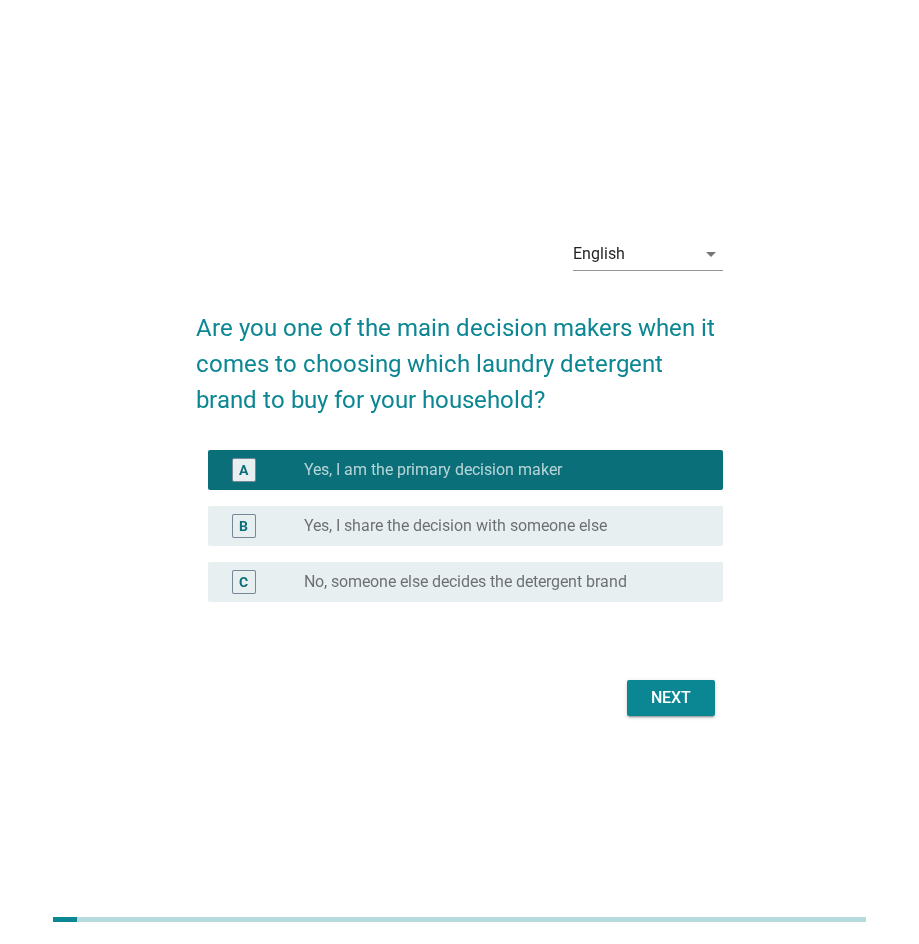 click on "Next" at bounding box center (671, 698) 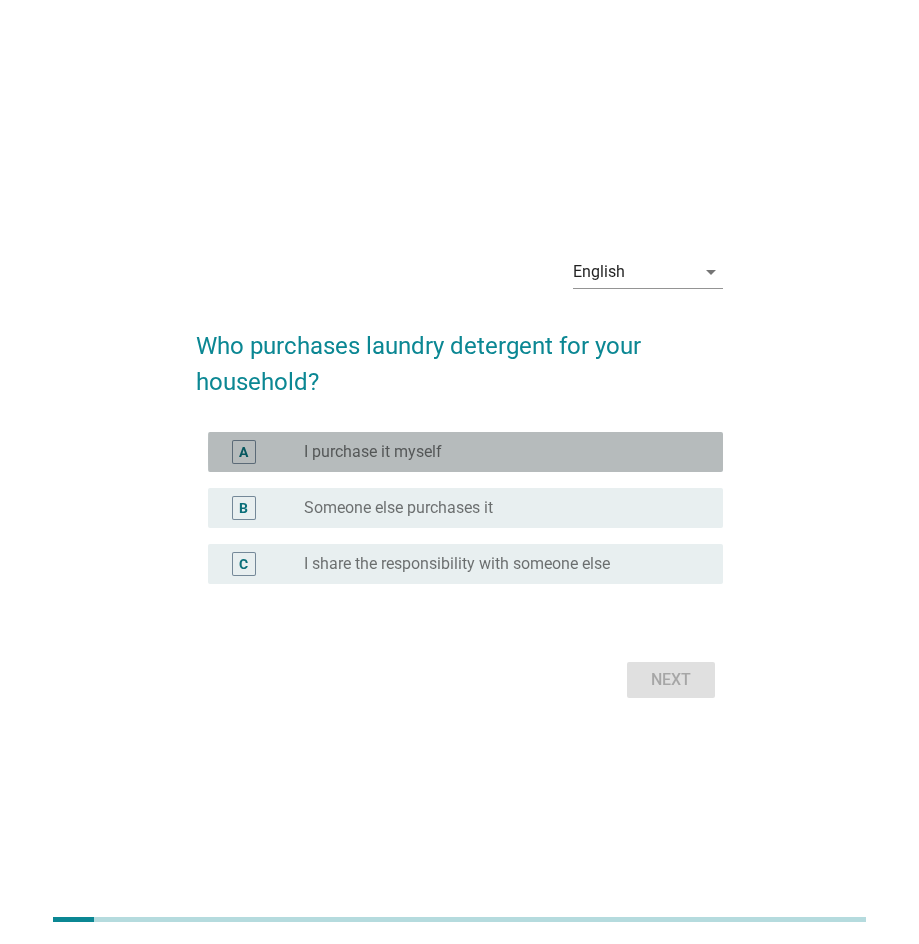 click on "radio_button_unchecked I purchase it myself" at bounding box center [497, 452] 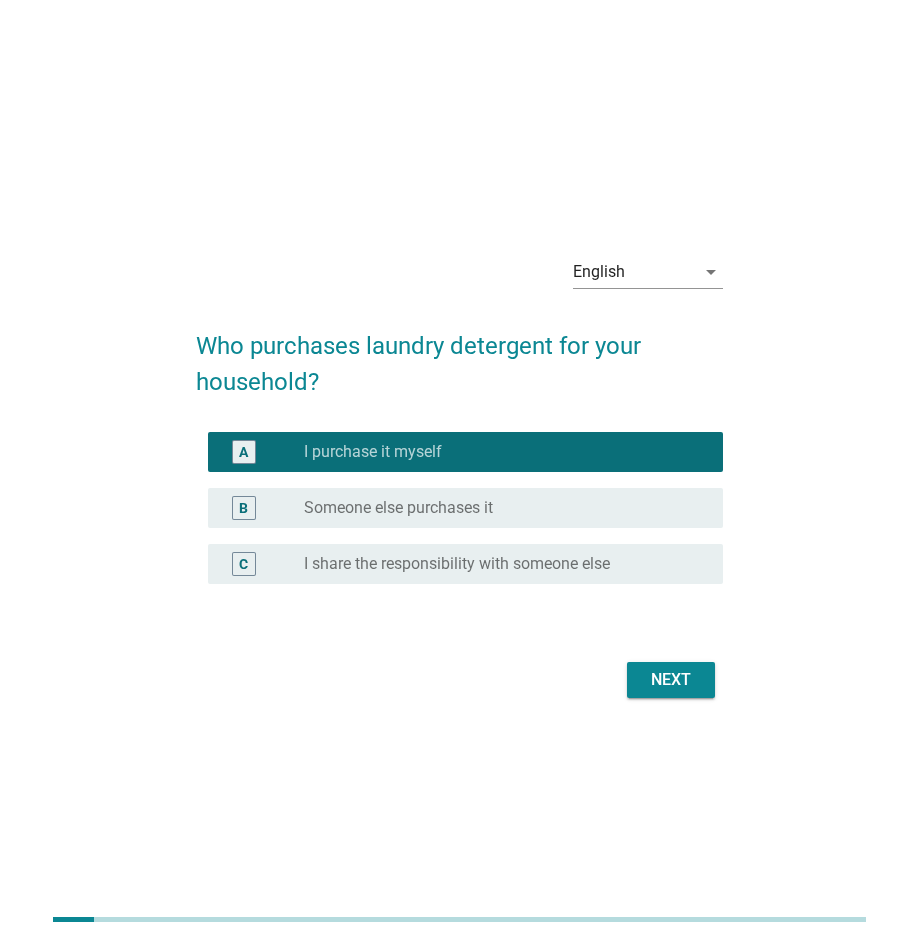 click on "Next" at bounding box center (671, 680) 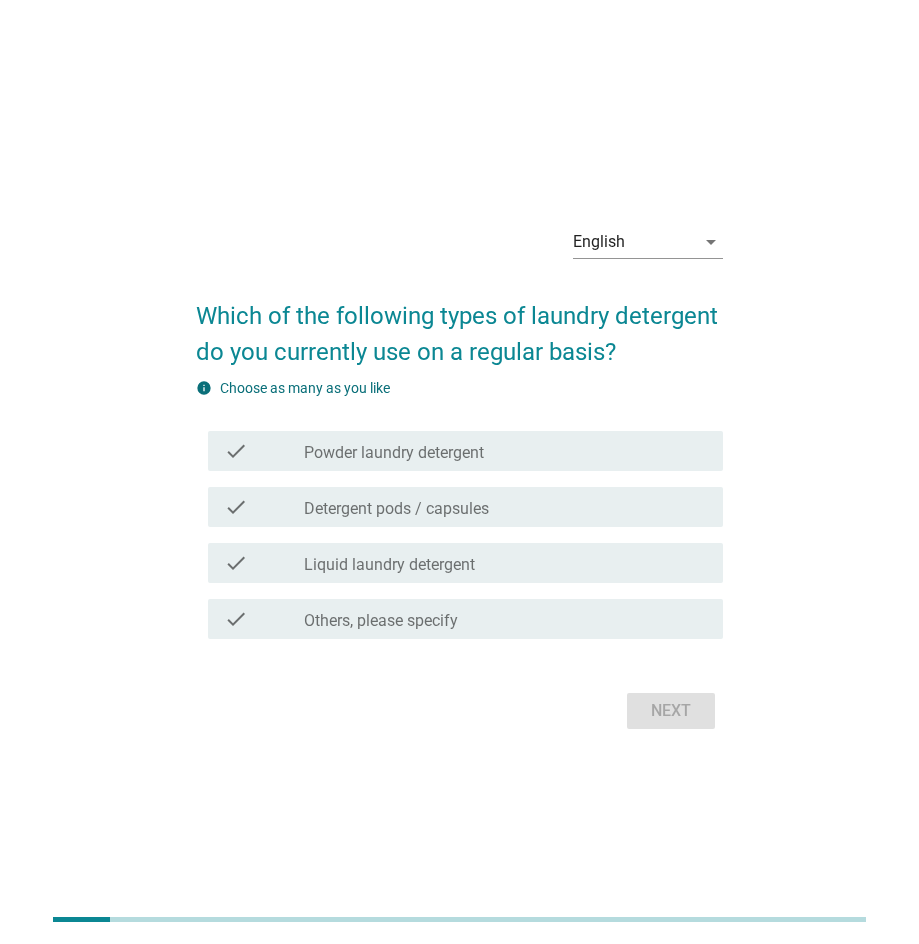 click on "Powder laundry detergent" at bounding box center [394, 453] 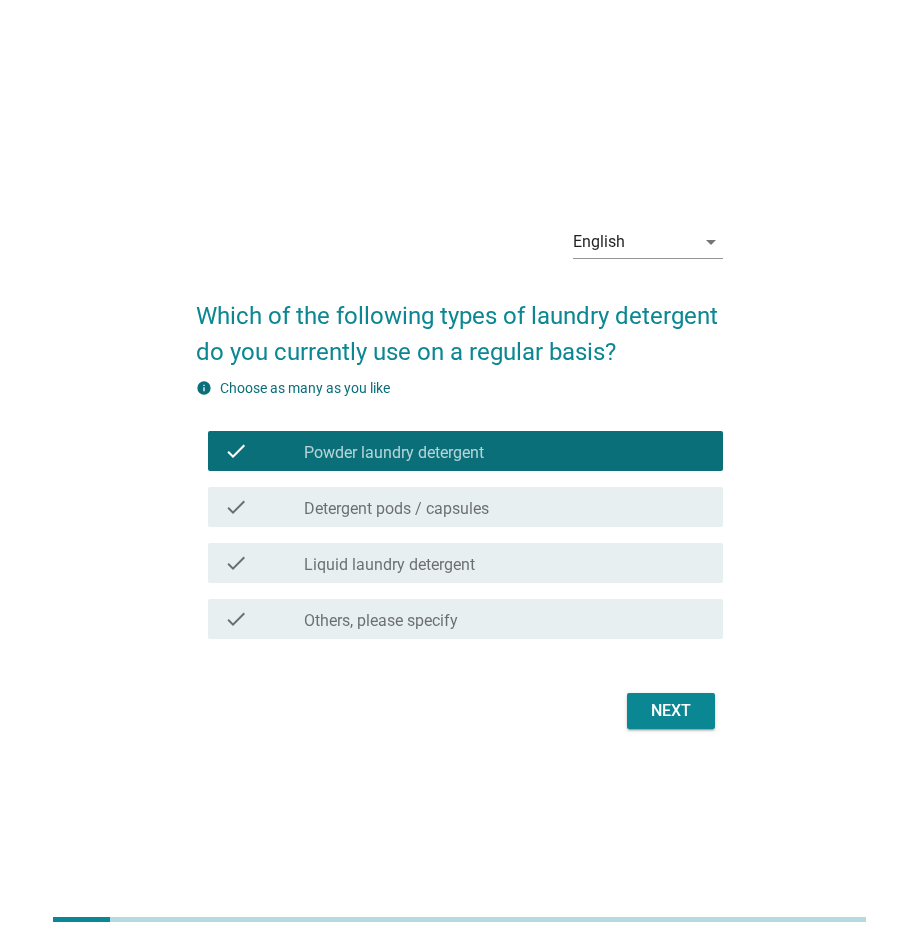 click on "check_box_outline_blank Liquid laundry detergent" at bounding box center (505, 563) 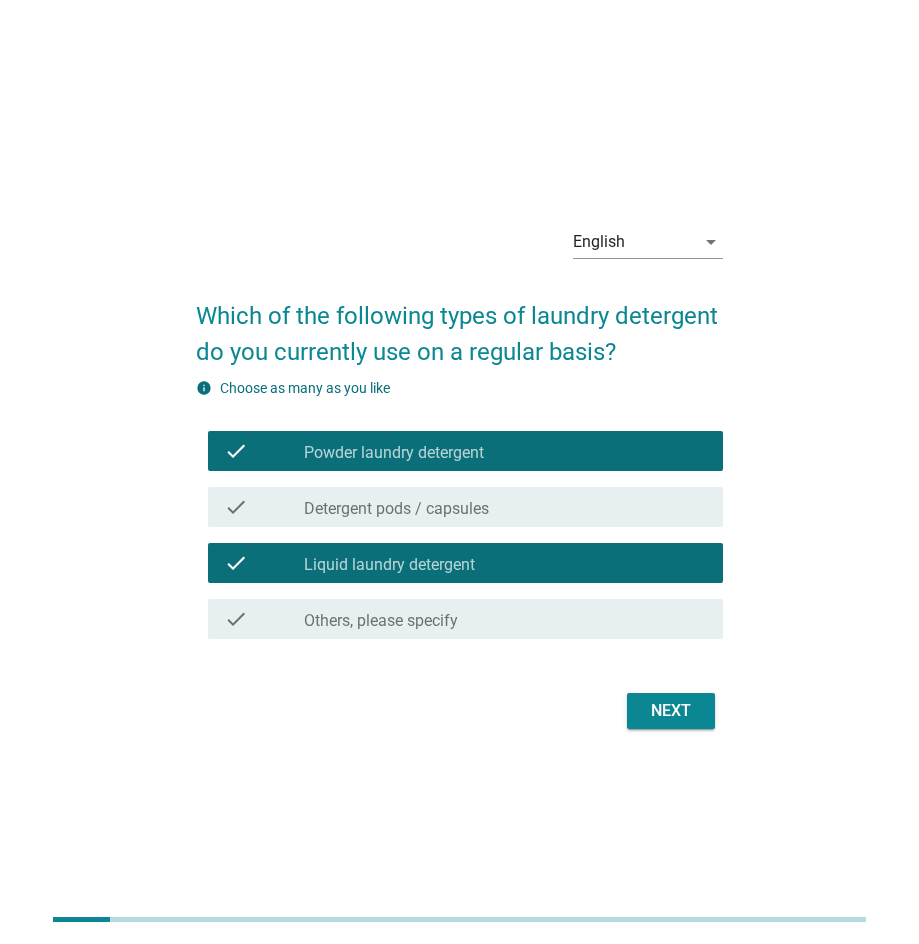 click on "Next" at bounding box center [671, 711] 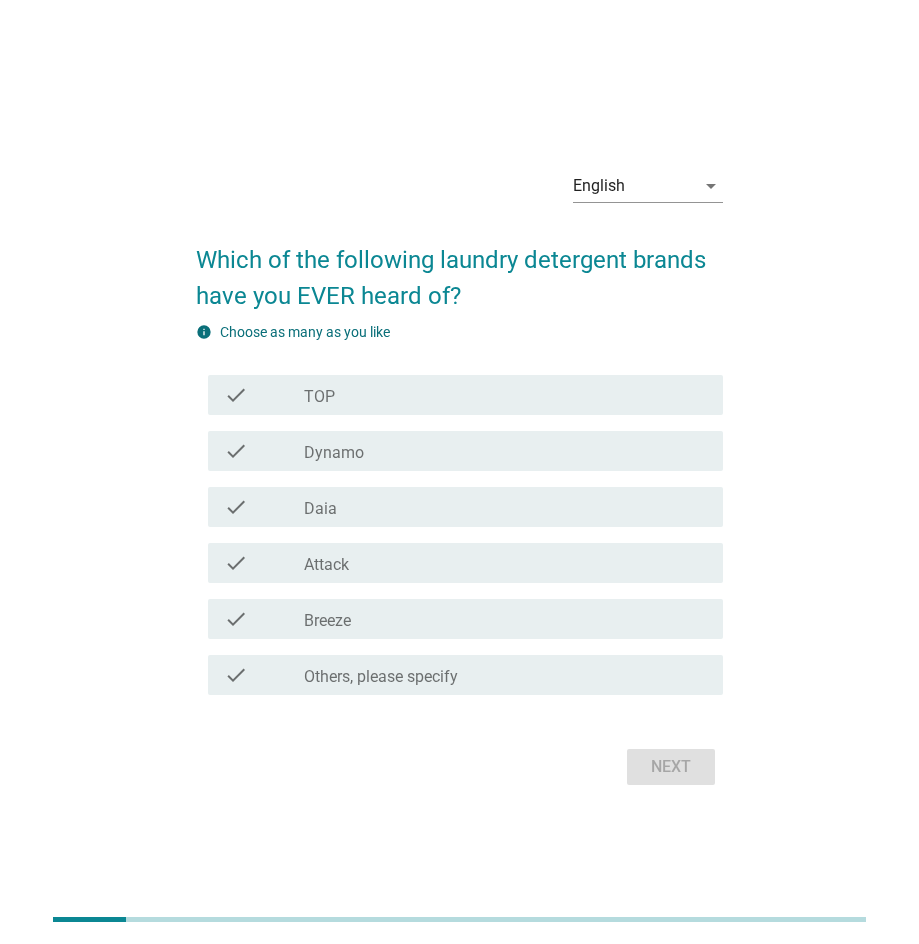 click on "check_box_outline_blank TOP" at bounding box center (505, 395) 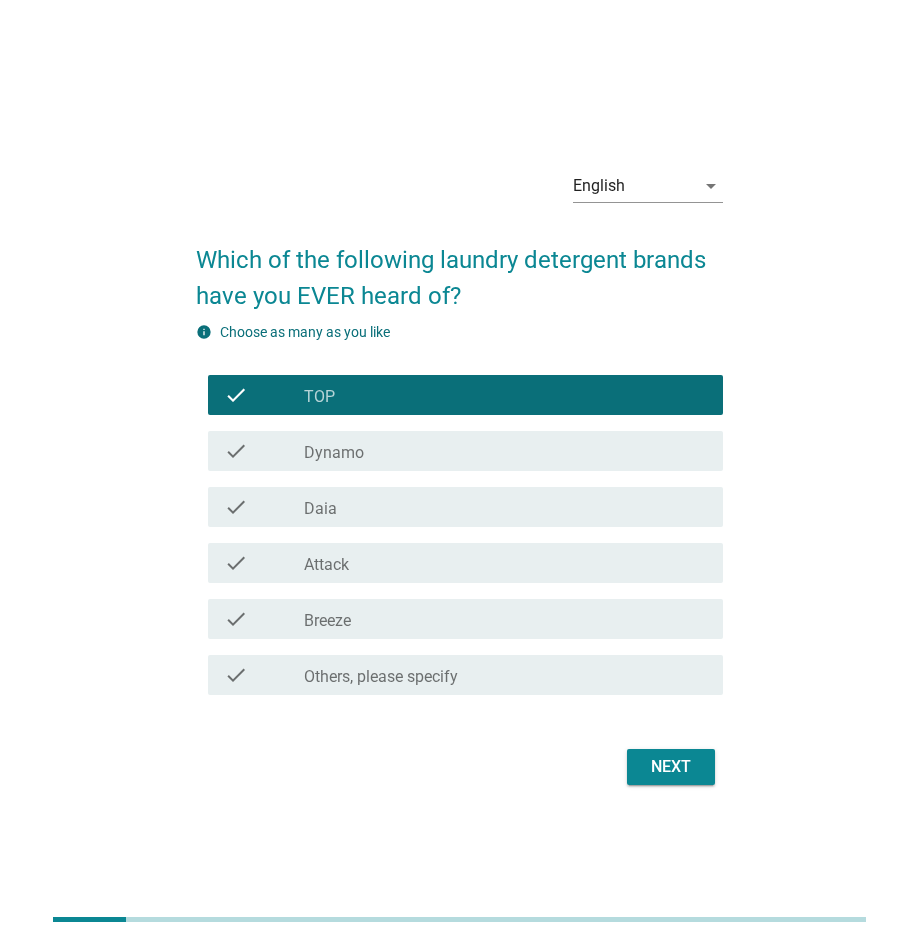 click on "check_box_outline_blank Dynamo" at bounding box center (505, 451) 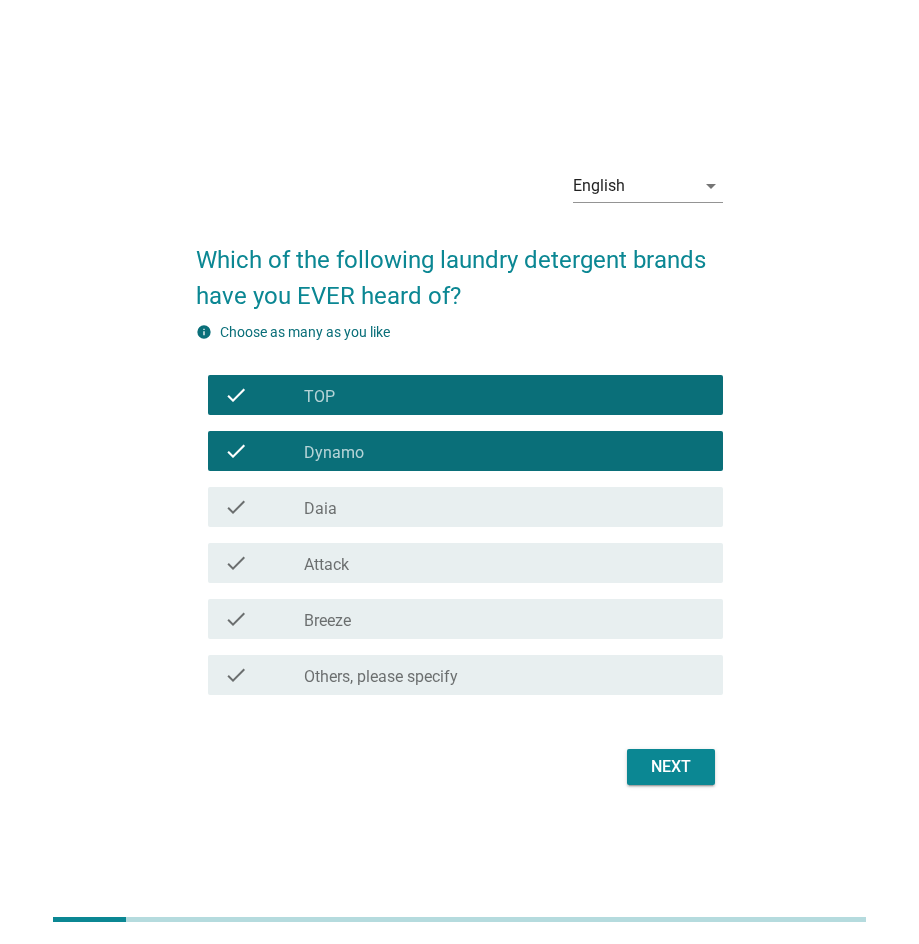click on "check_box_outline_blank Attack" at bounding box center (505, 563) 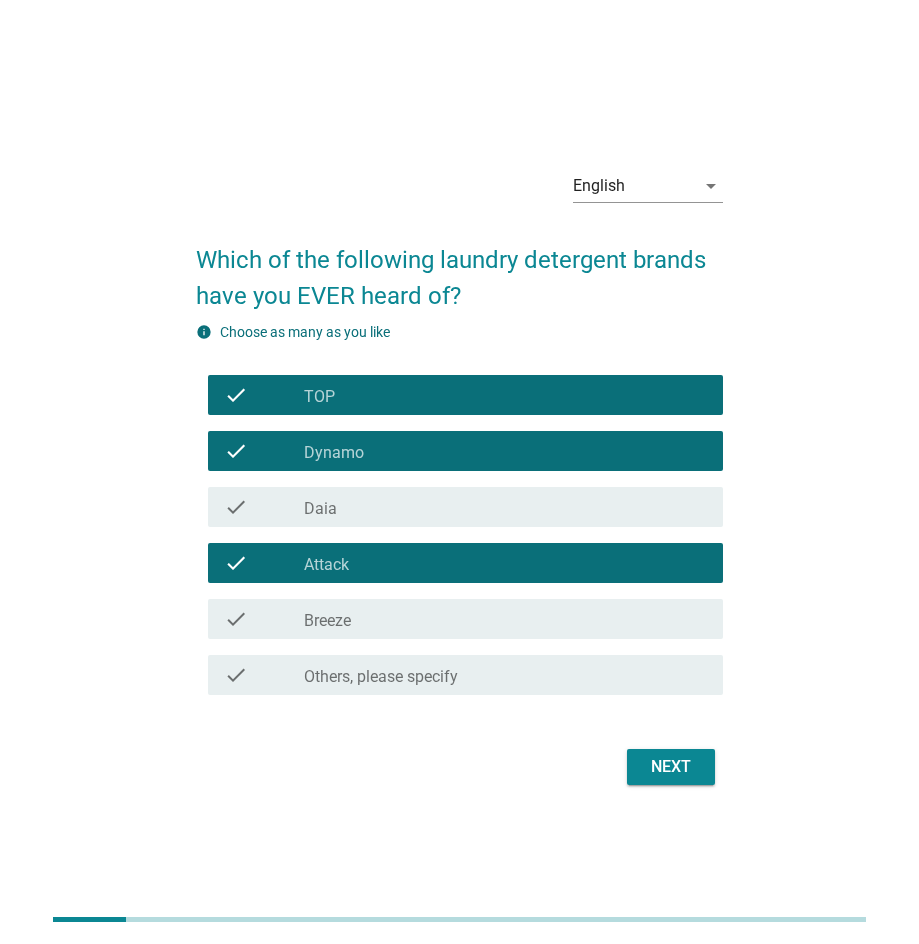 click on "check_box_outline_blank Daia" at bounding box center (505, 507) 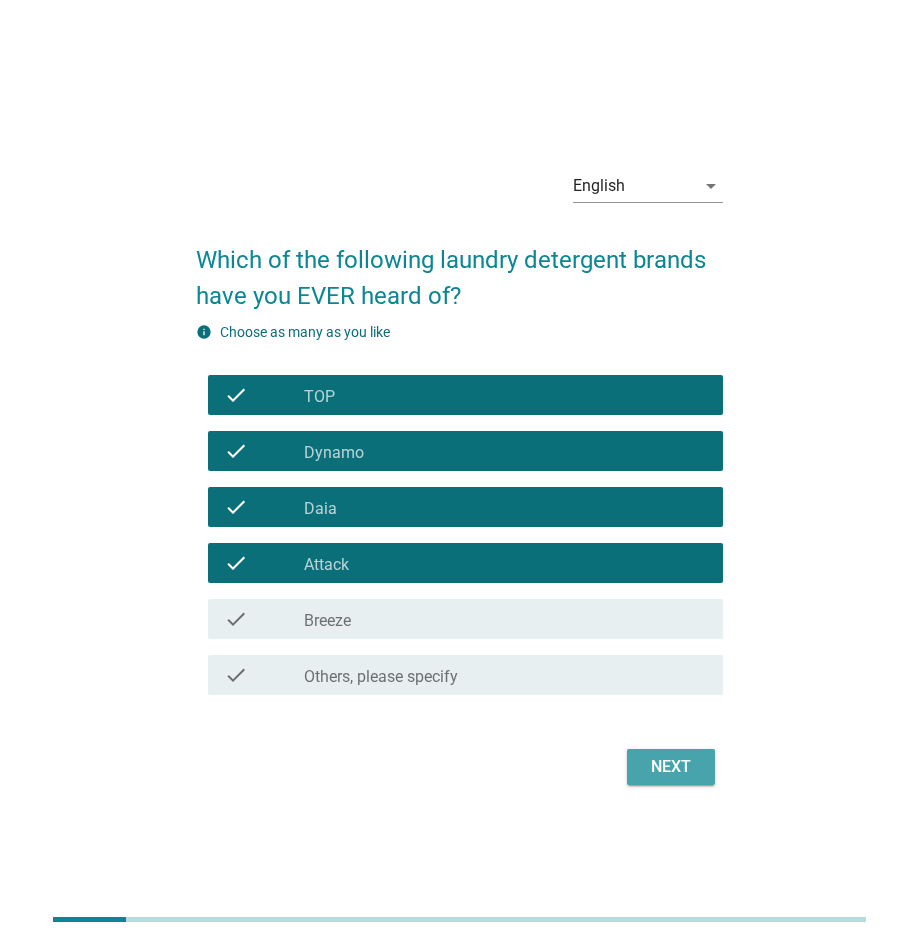 click on "Next" at bounding box center (671, 767) 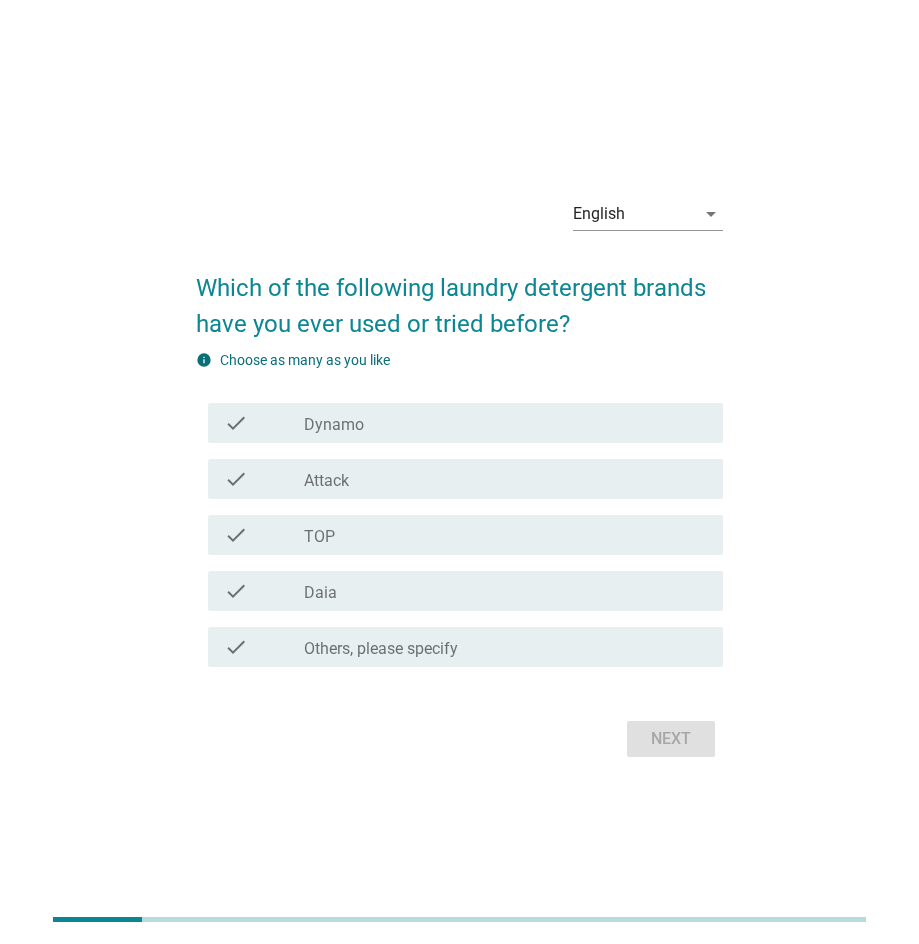 click on "check_box_outline_blank Dynamo" at bounding box center (505, 423) 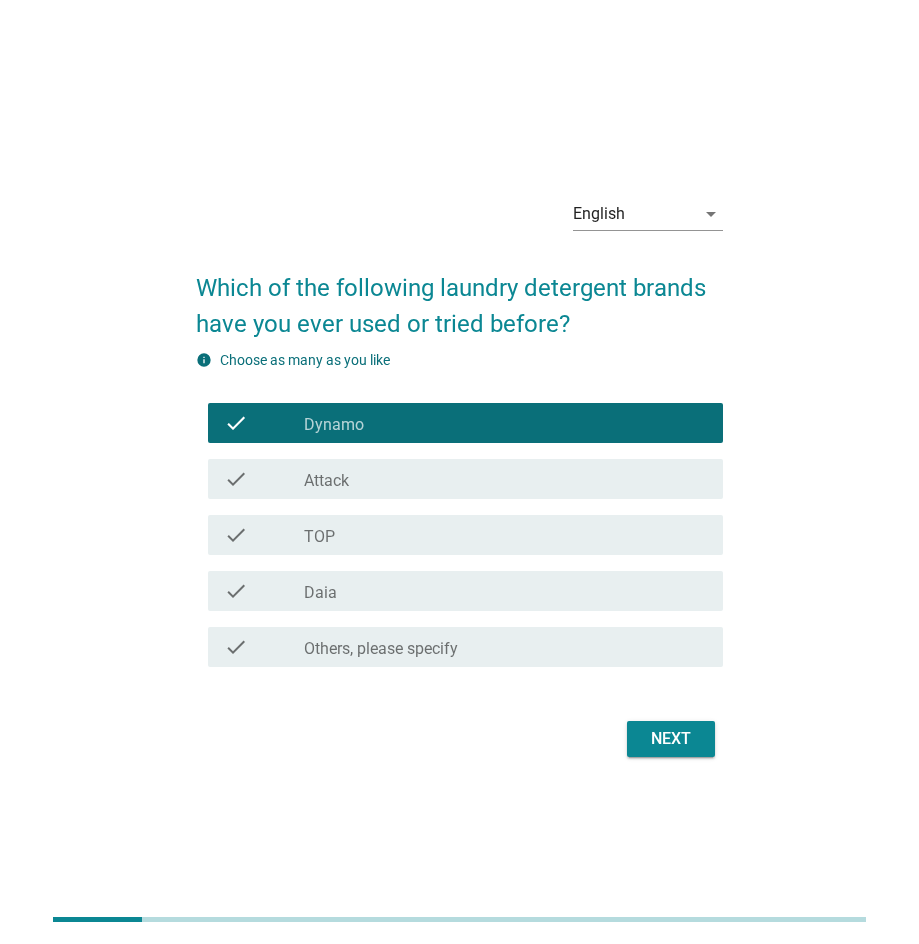 drag, startPoint x: 448, startPoint y: 471, endPoint x: 449, endPoint y: 486, distance: 15.033297 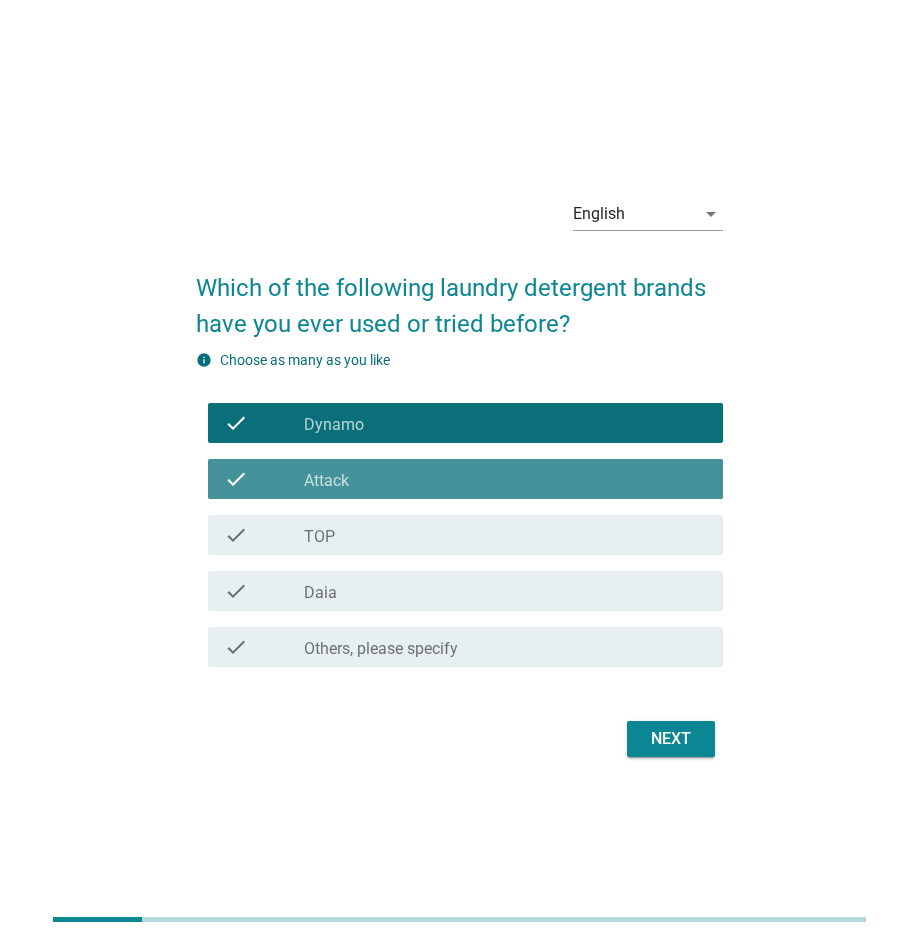 click on "check_box_outline_blank TOP" at bounding box center [505, 535] 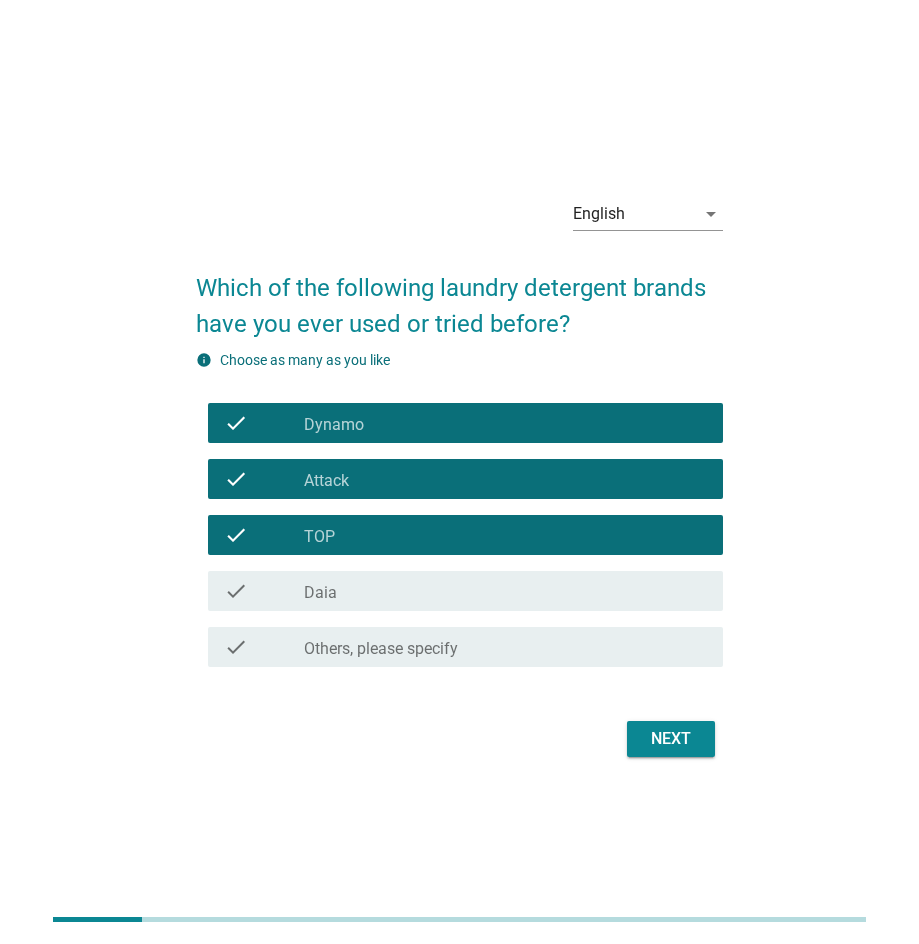 click on "check_box_outline_blank Daia" at bounding box center [505, 591] 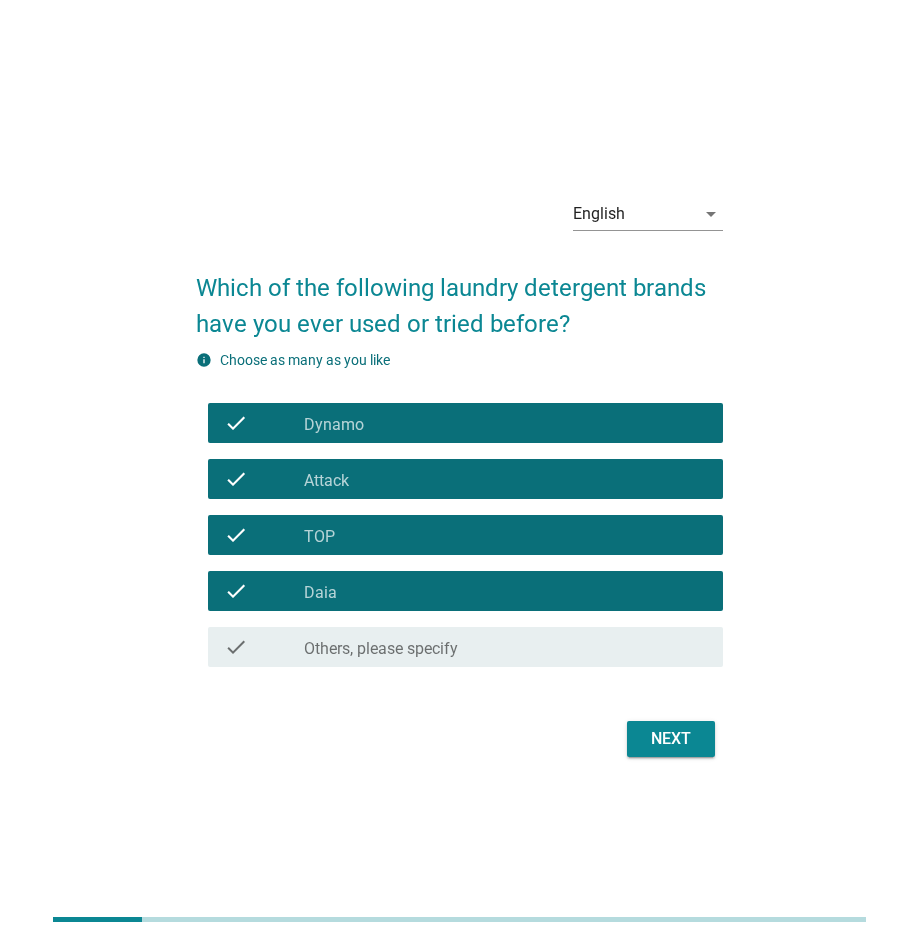 click on "Next" at bounding box center [671, 739] 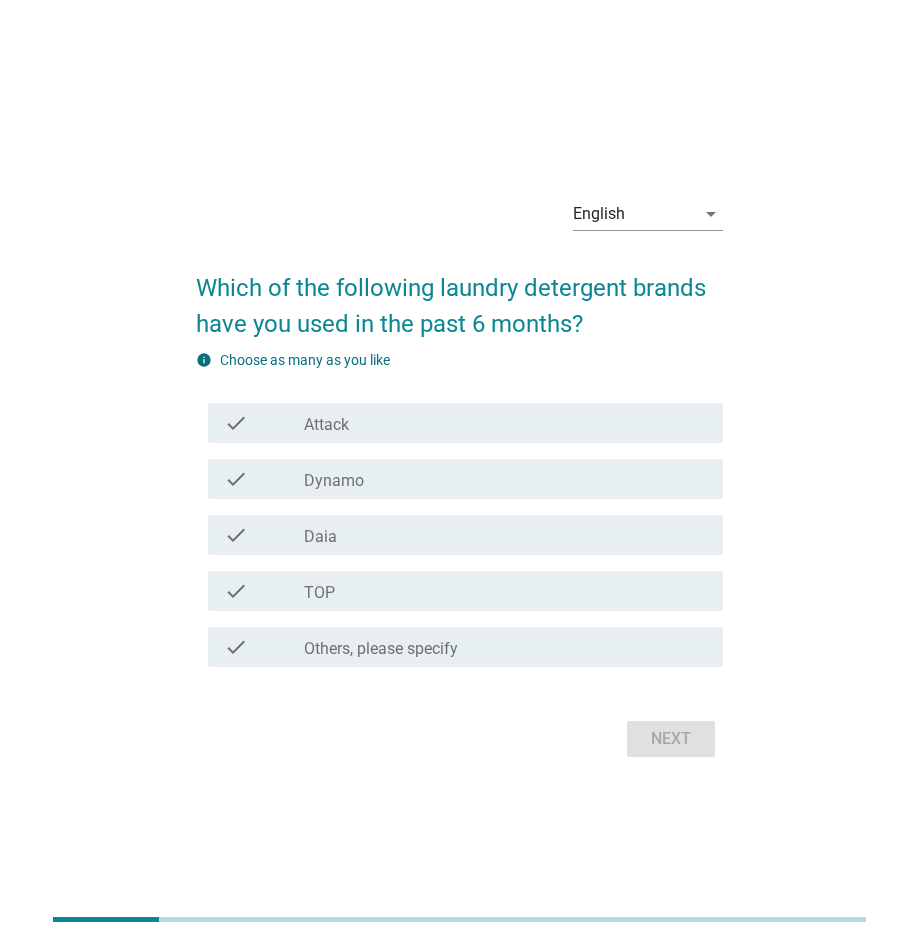 click on "check_box TOP" at bounding box center [505, 591] 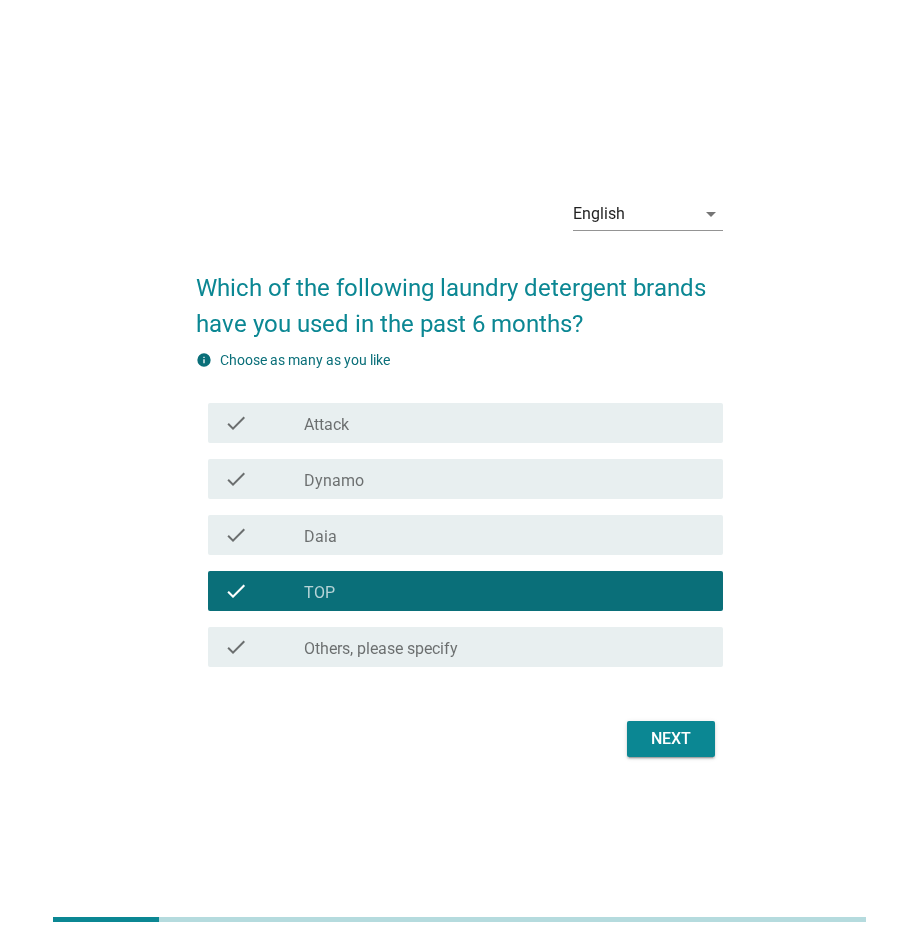 click on "check_box Attack" at bounding box center [505, 423] 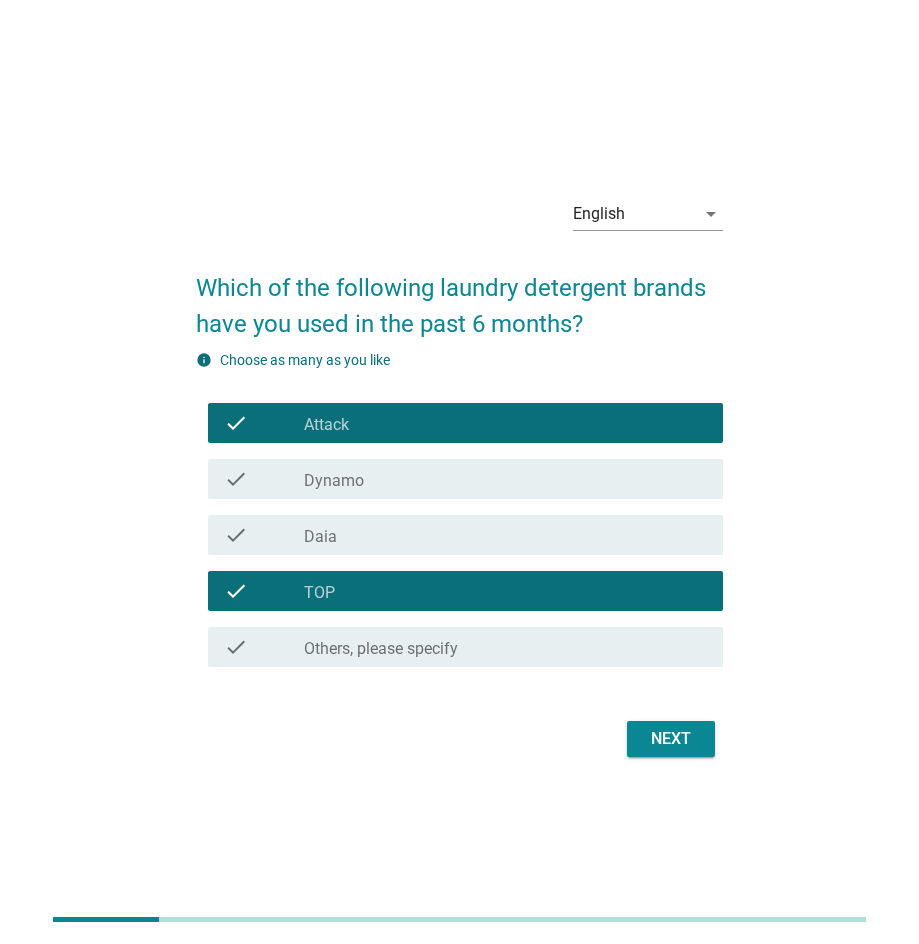 click on "check     check_box Daia" at bounding box center [465, 535] 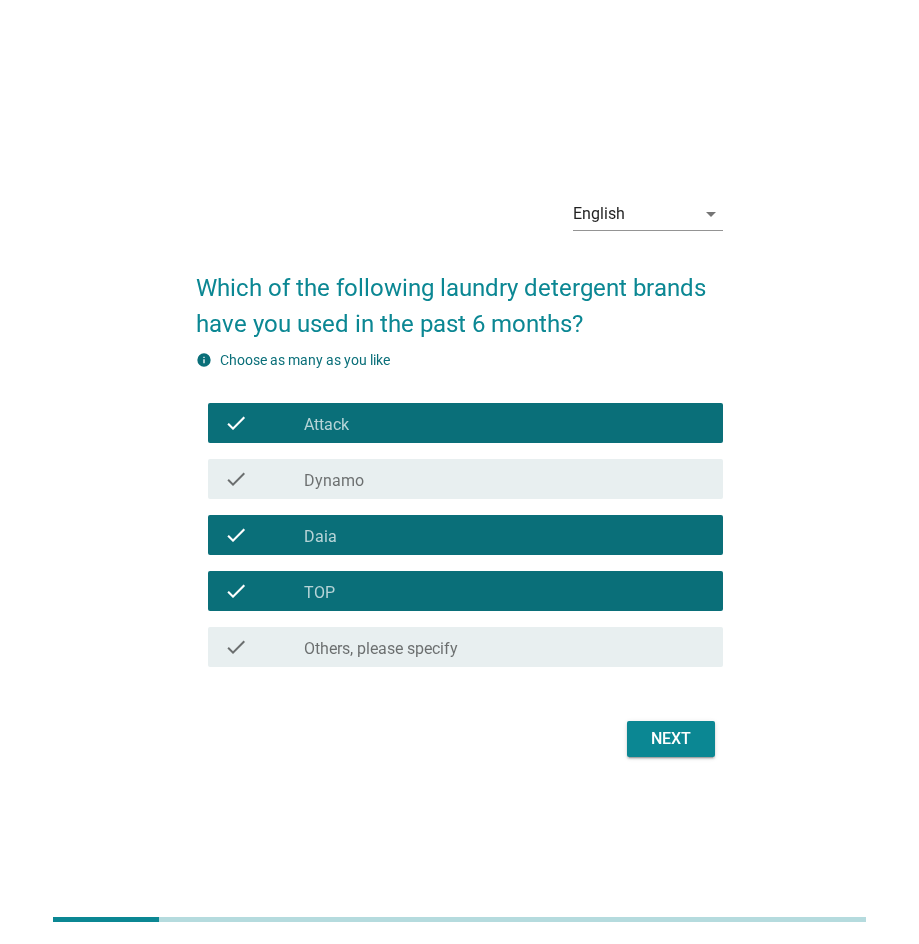 click on "Next" at bounding box center [671, 739] 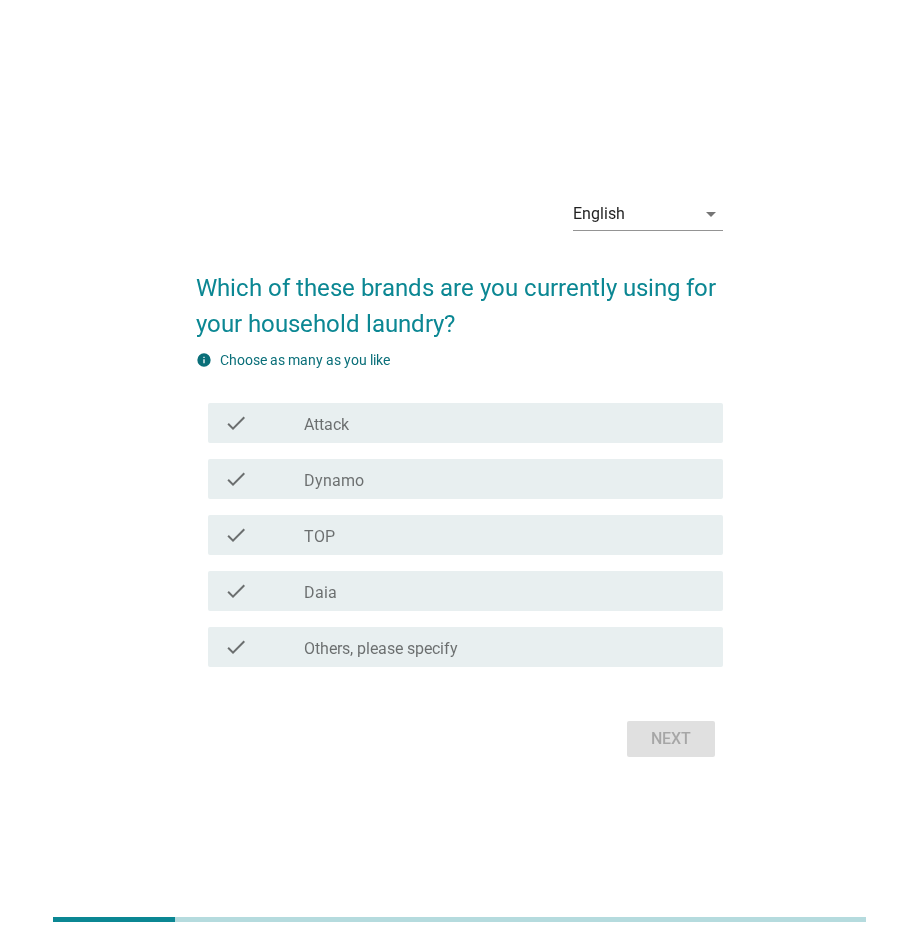 click on "check_box Attack" at bounding box center (505, 423) 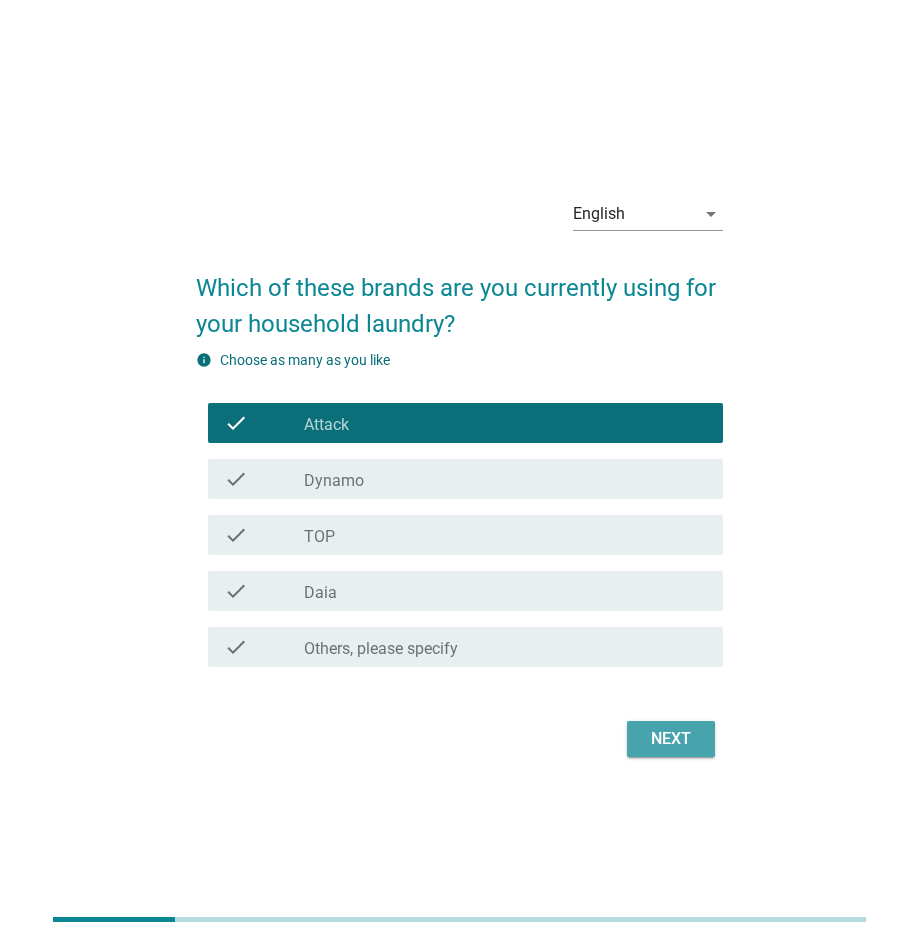 click on "Next" at bounding box center (671, 739) 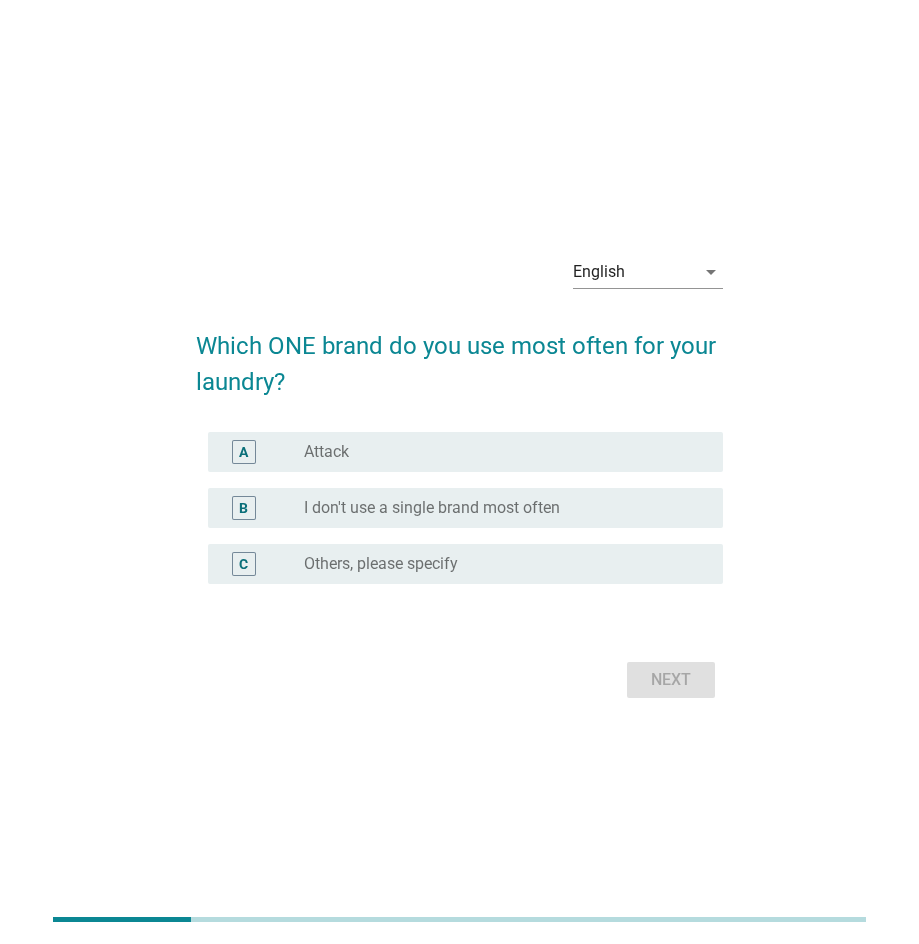 click on "A     radio_button_unchecked Attack" at bounding box center [465, 452] 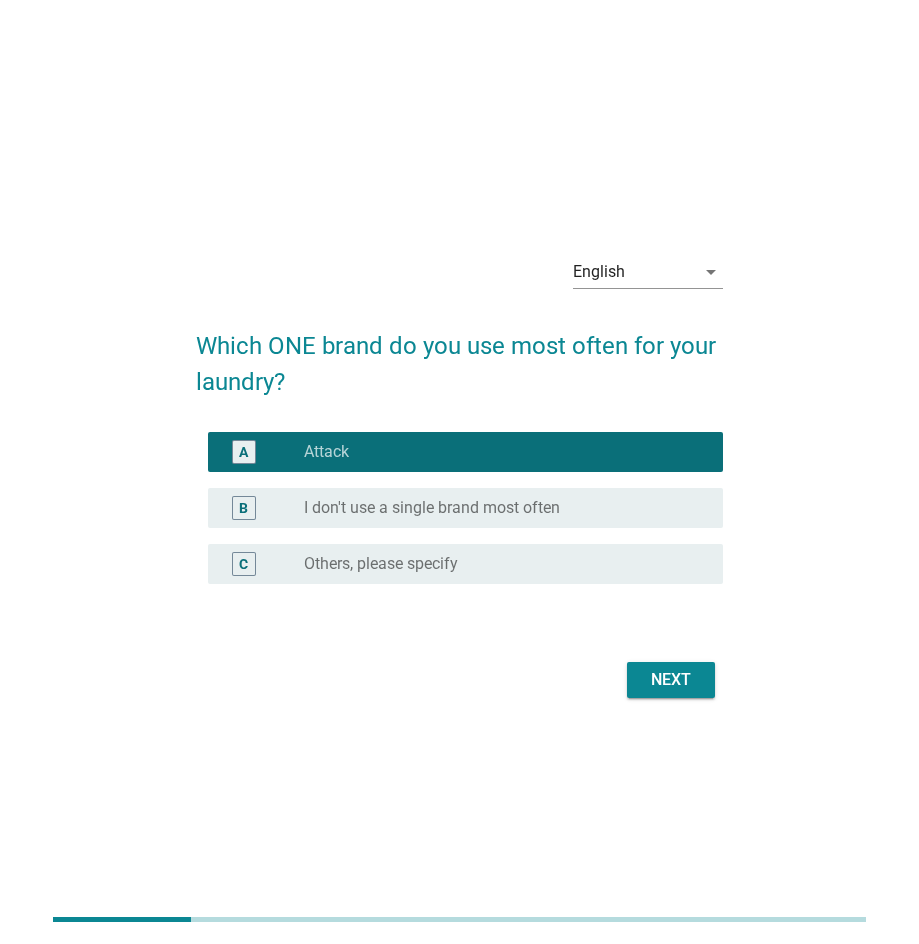 click on "Next" at bounding box center [671, 680] 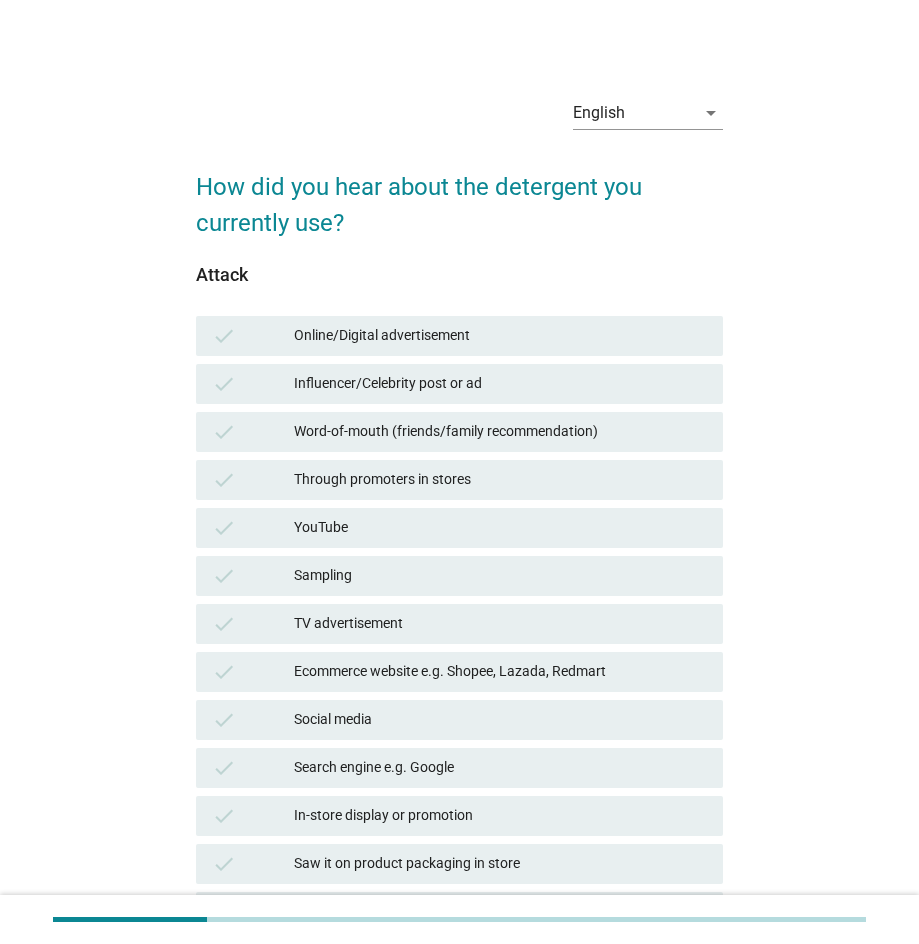 click on "In-store display or promotion" at bounding box center (500, 816) 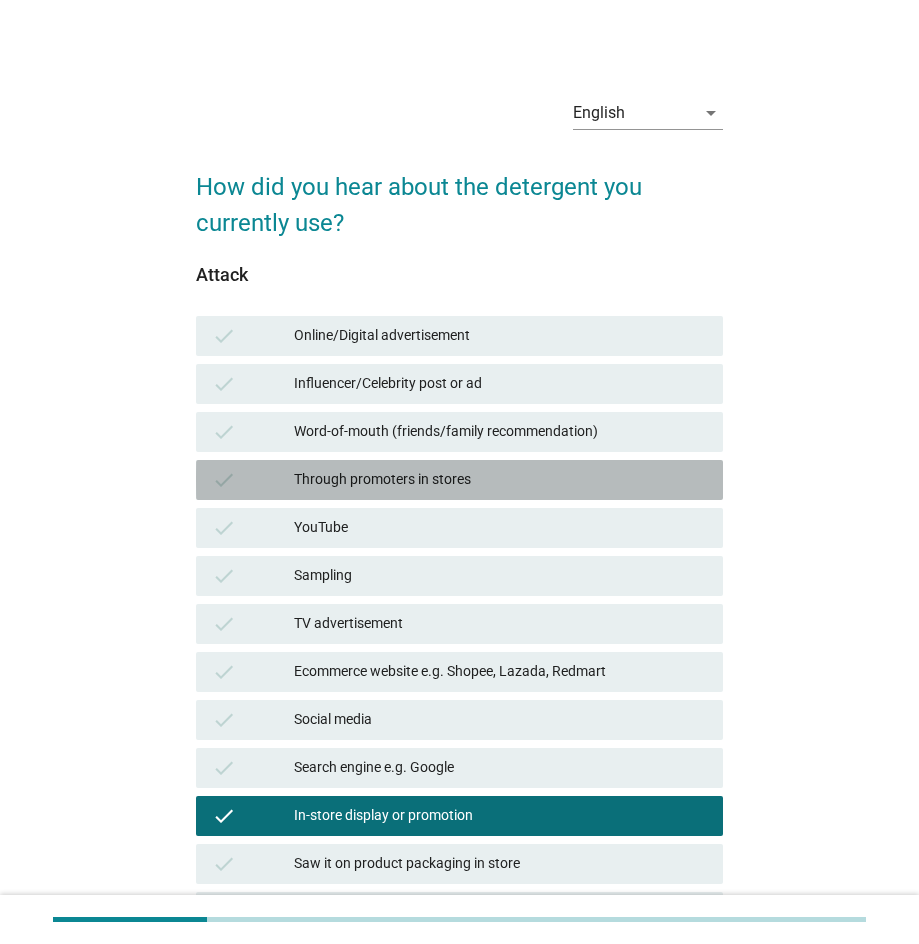 click on "Through promoters in stores" at bounding box center (500, 480) 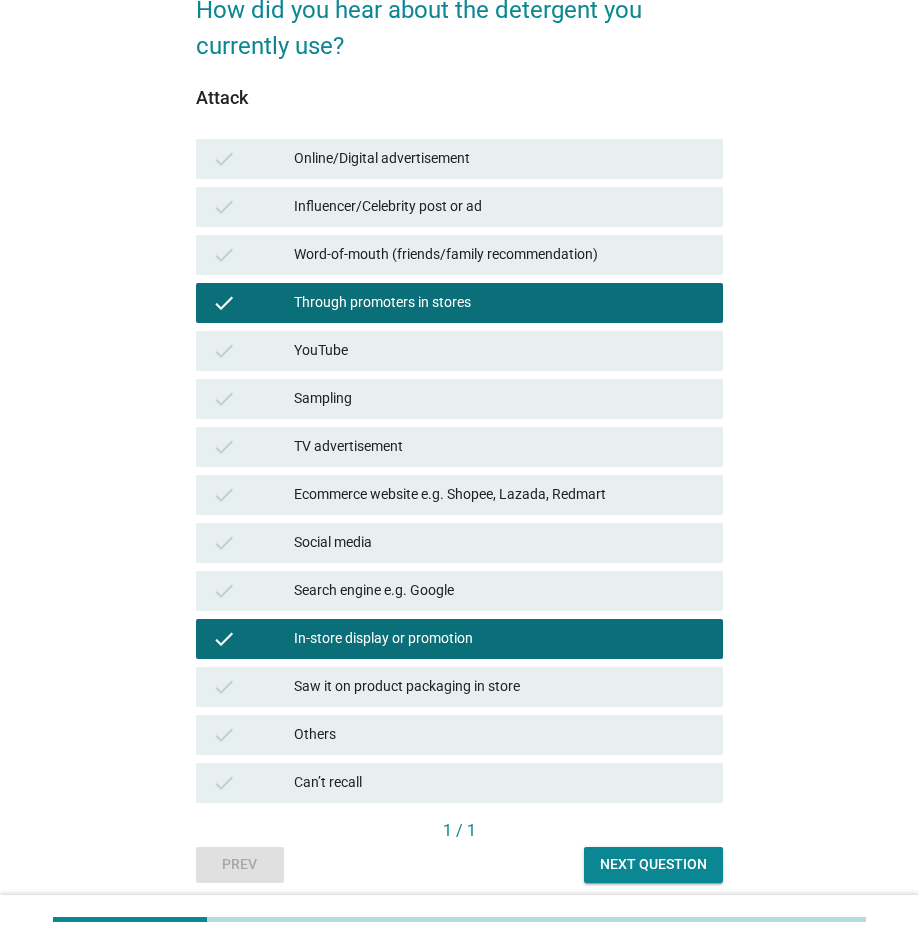 scroll, scrollTop: 180, scrollLeft: 0, axis: vertical 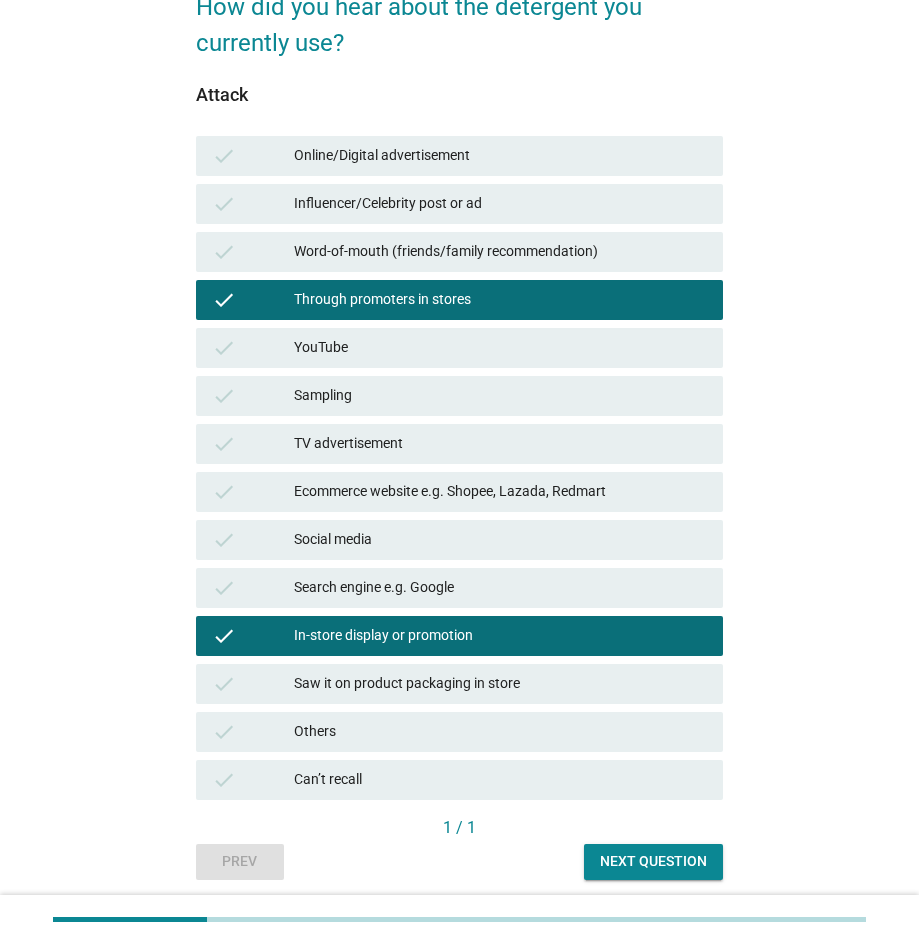 click on "Next question" at bounding box center (653, 861) 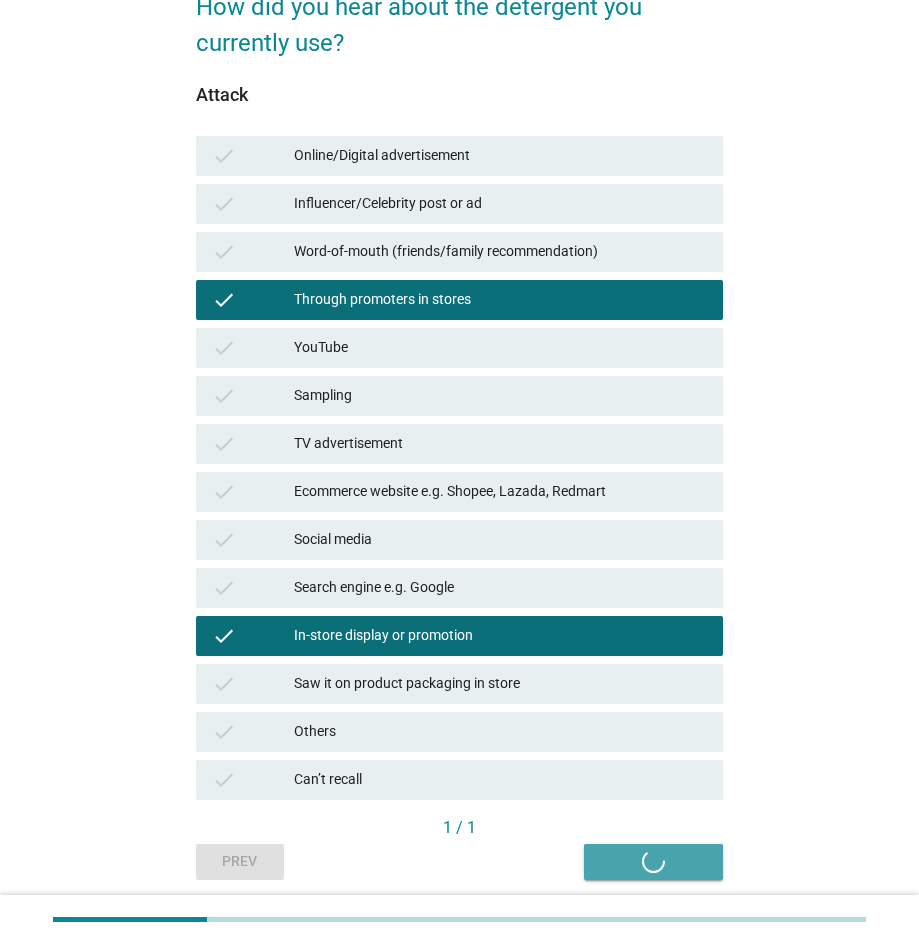scroll, scrollTop: 0, scrollLeft: 0, axis: both 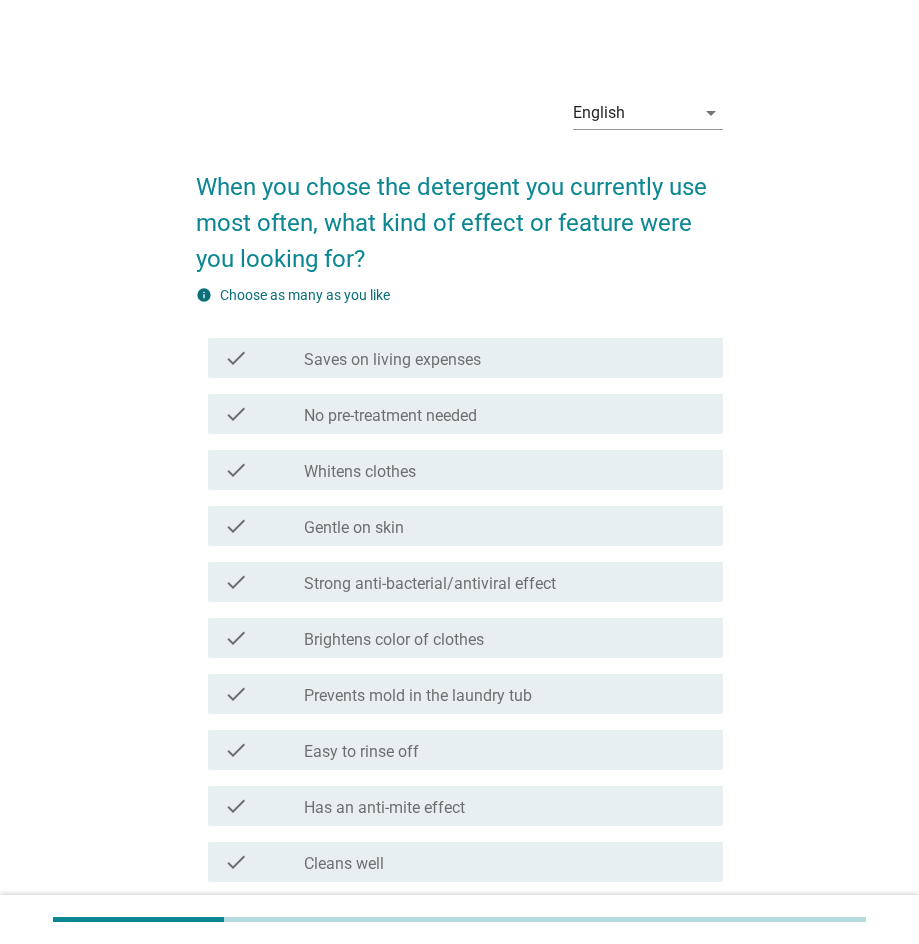 click on "check_box_outline_blank Easy to rinse off" at bounding box center (505, 750) 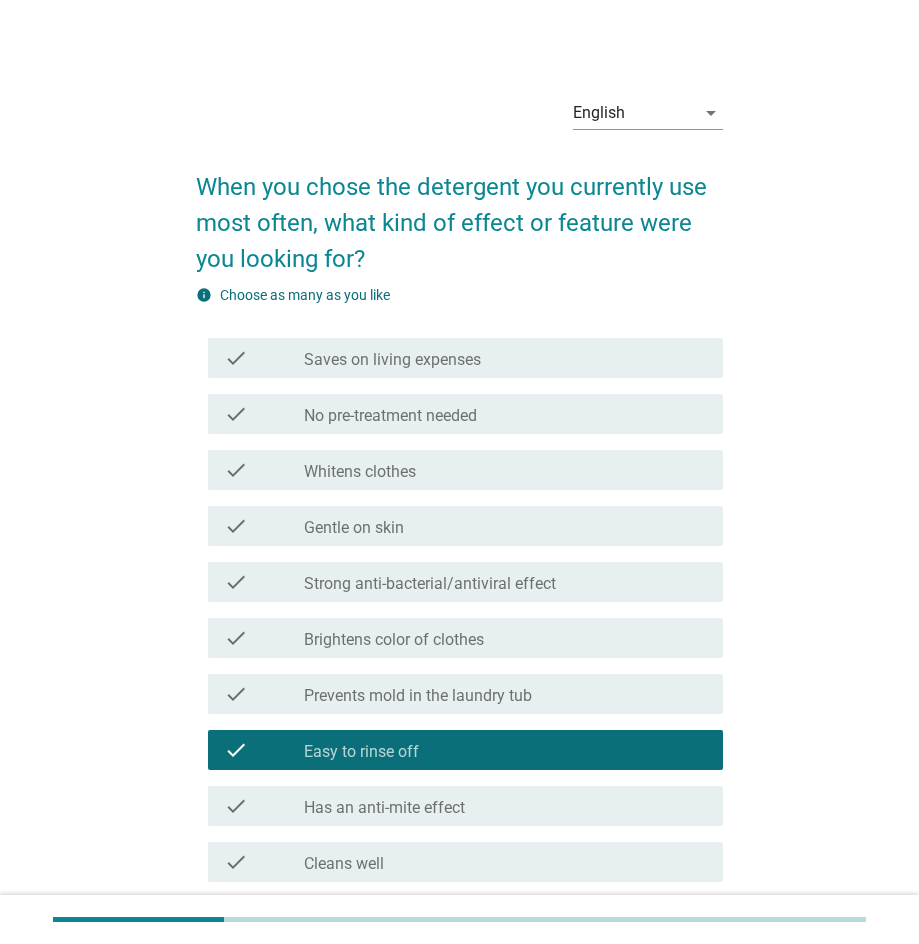 click on "check_box_outline_blank Brightens color of clothes" at bounding box center [505, 638] 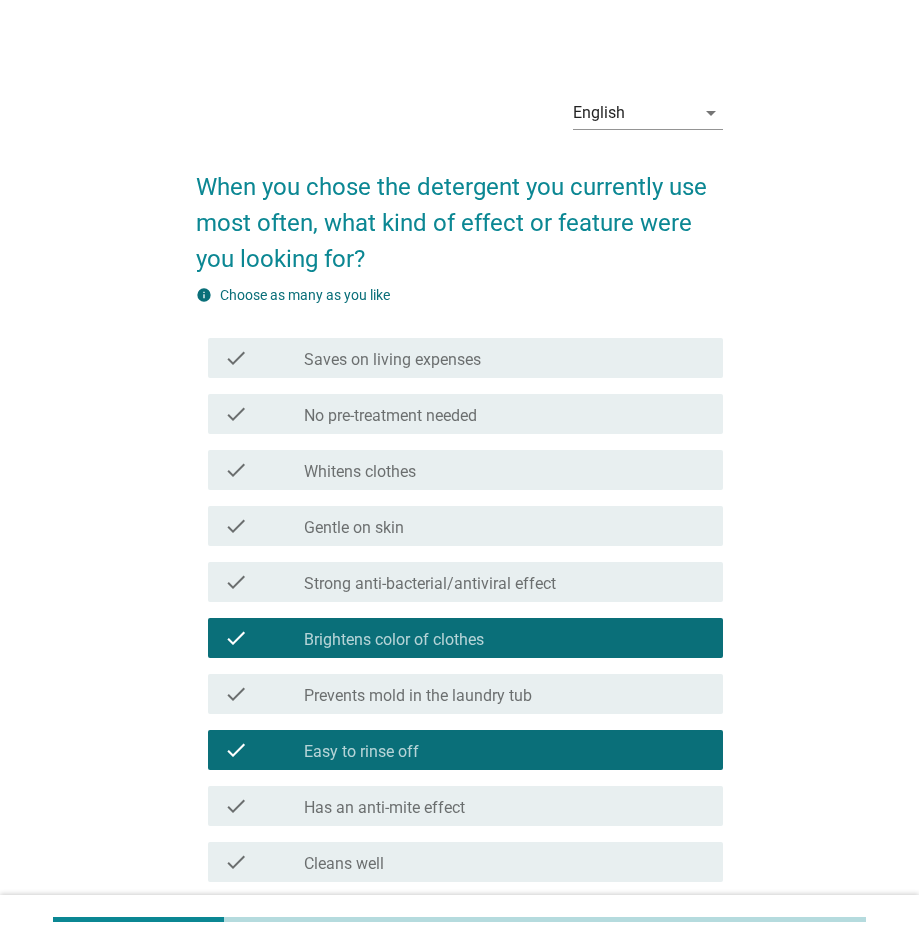 click on "check     check_box_outline_blank Cleans well" at bounding box center [465, 862] 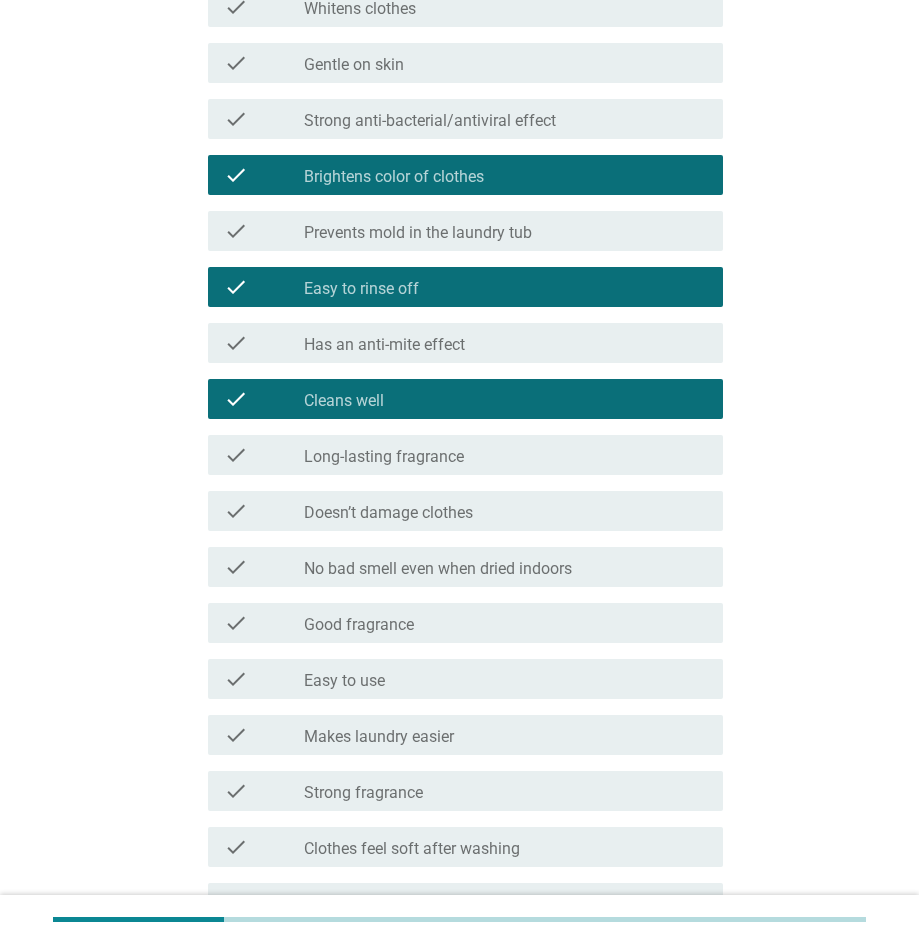 scroll, scrollTop: 467, scrollLeft: 0, axis: vertical 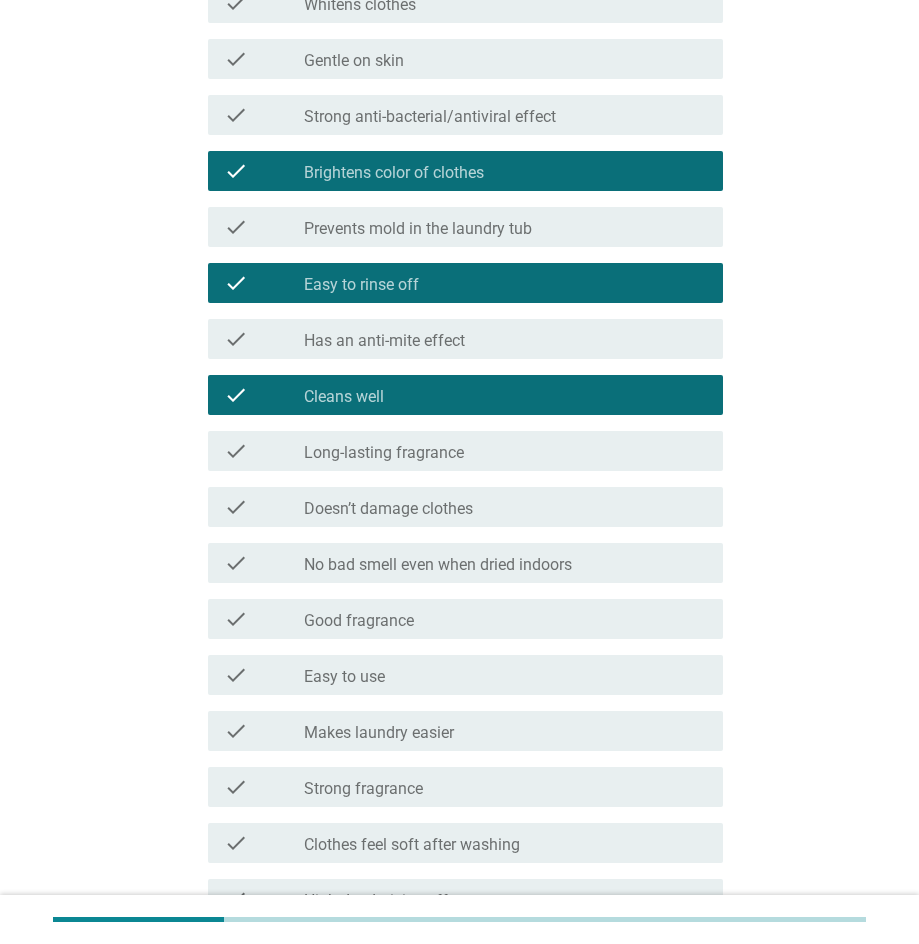 click on "check_box_outline_blank Long-lasting fragrance" at bounding box center [505, 451] 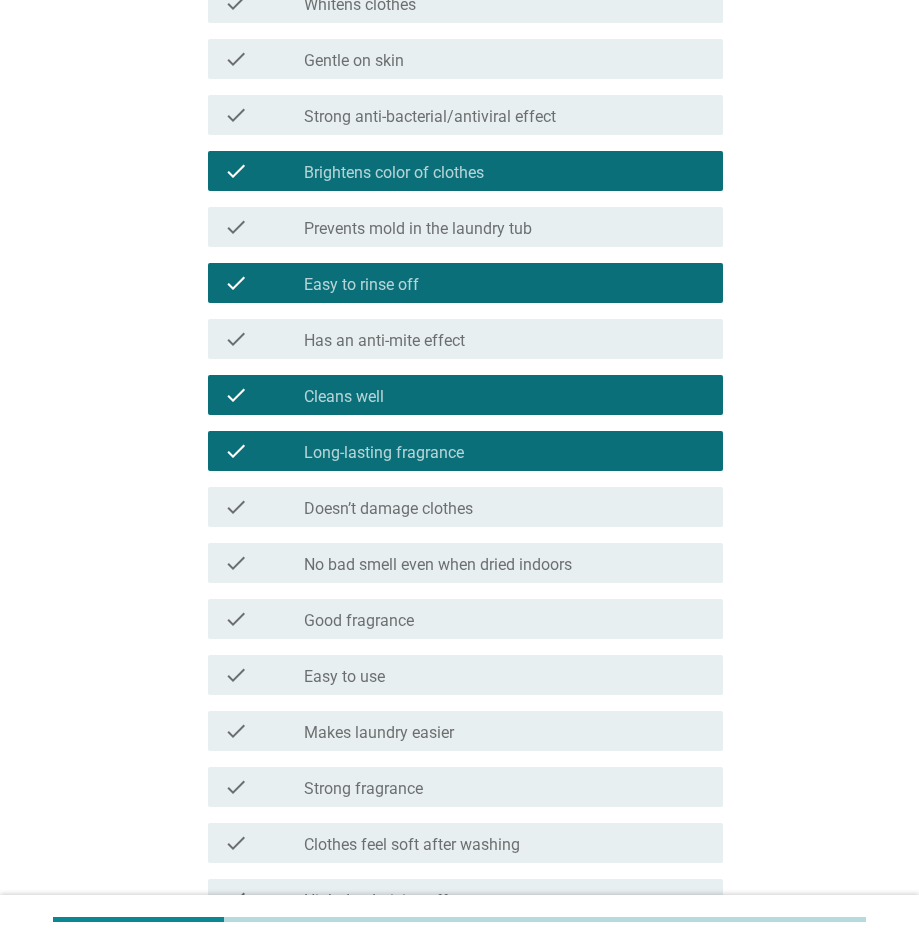 click on "check_box_outline_blank Good fragrance" at bounding box center (505, 619) 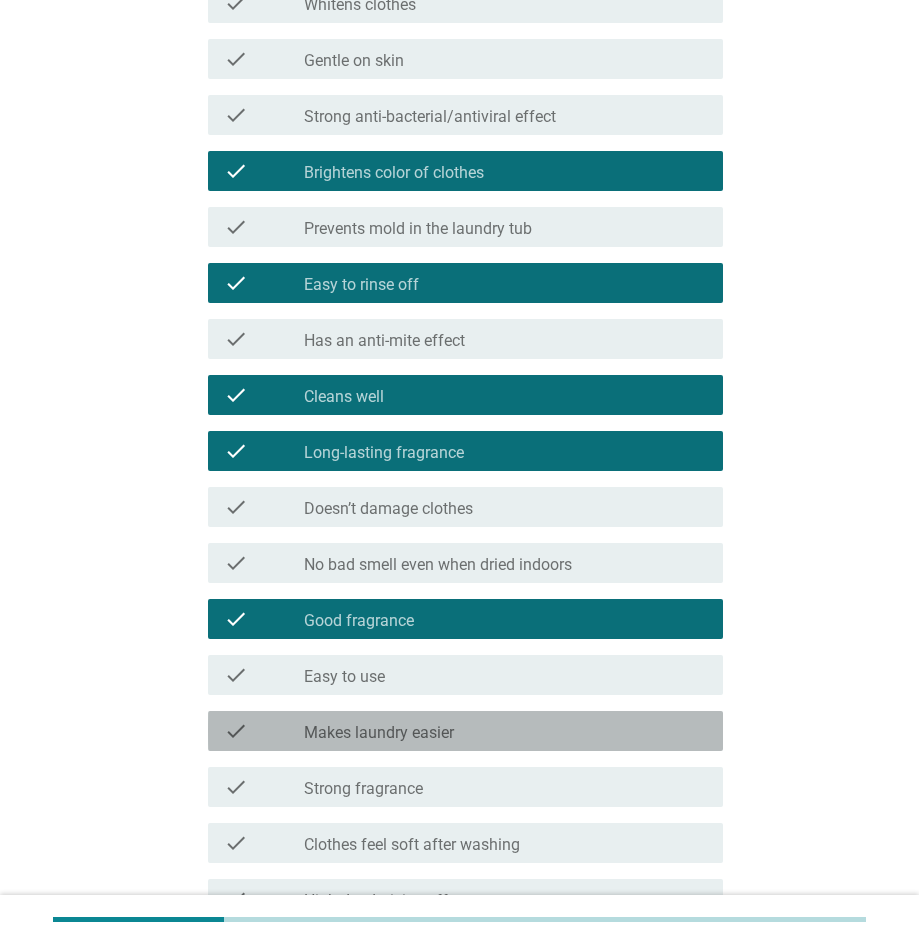 click on "check_box_outline_blank Makes laundry easier" at bounding box center (505, 731) 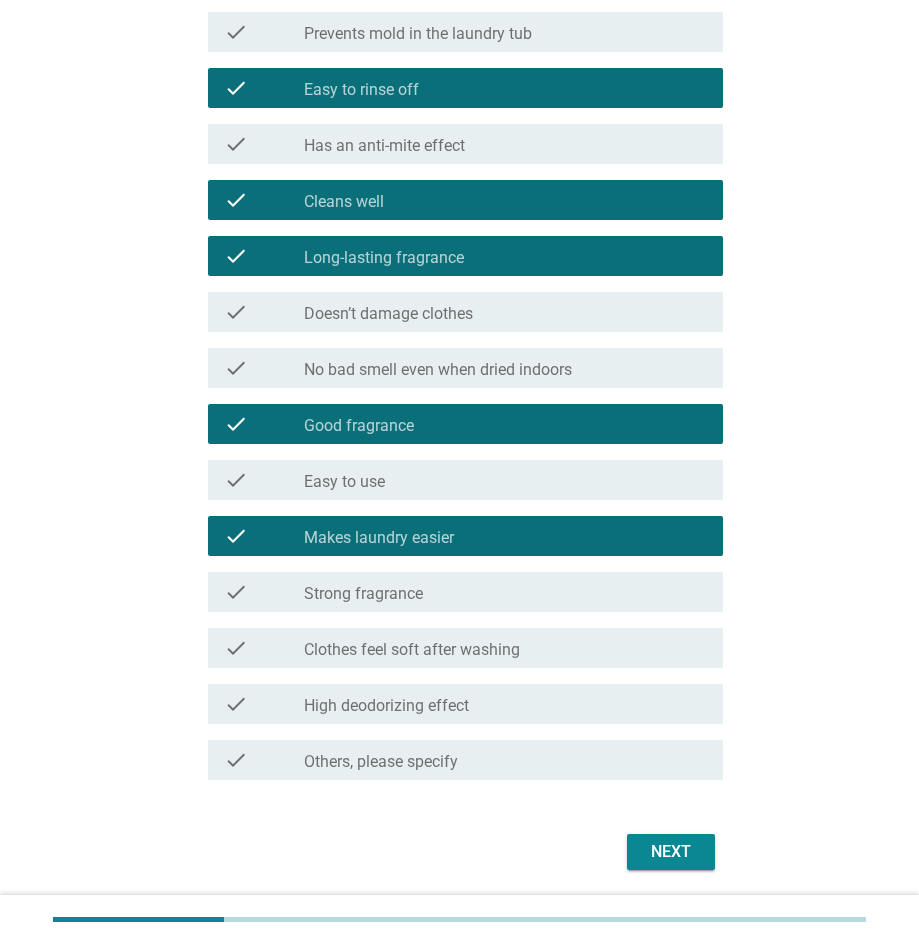 scroll, scrollTop: 679, scrollLeft: 0, axis: vertical 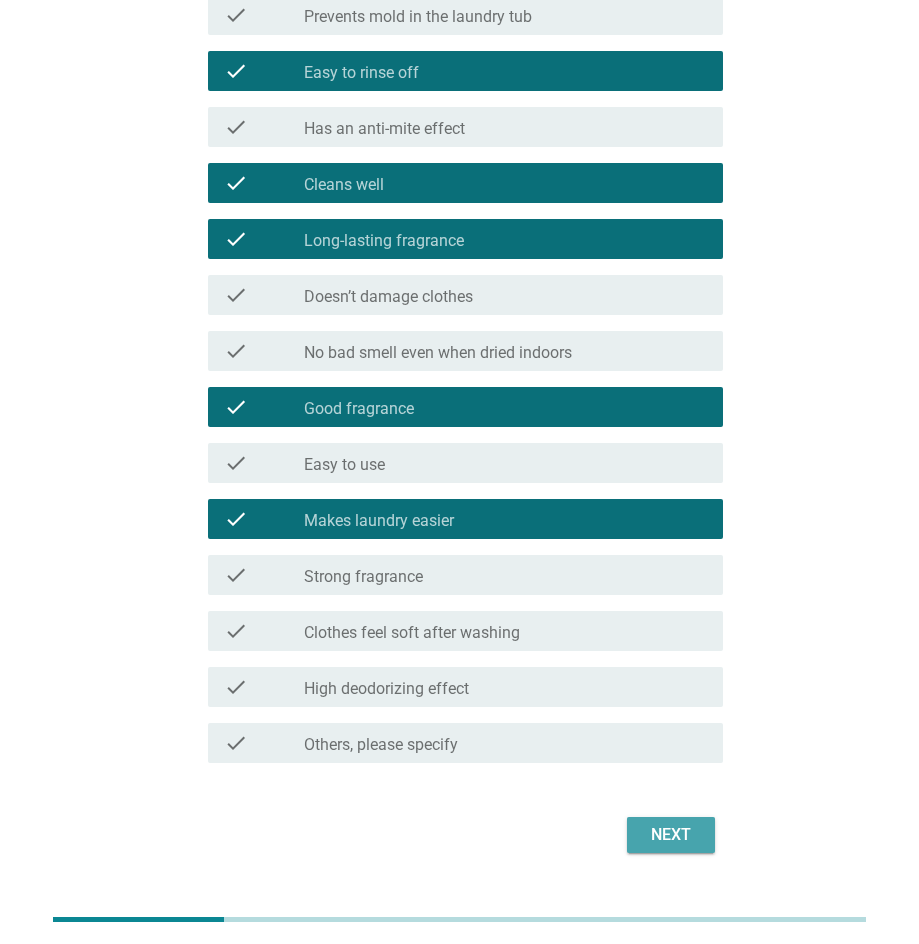 click on "Next" at bounding box center [671, 835] 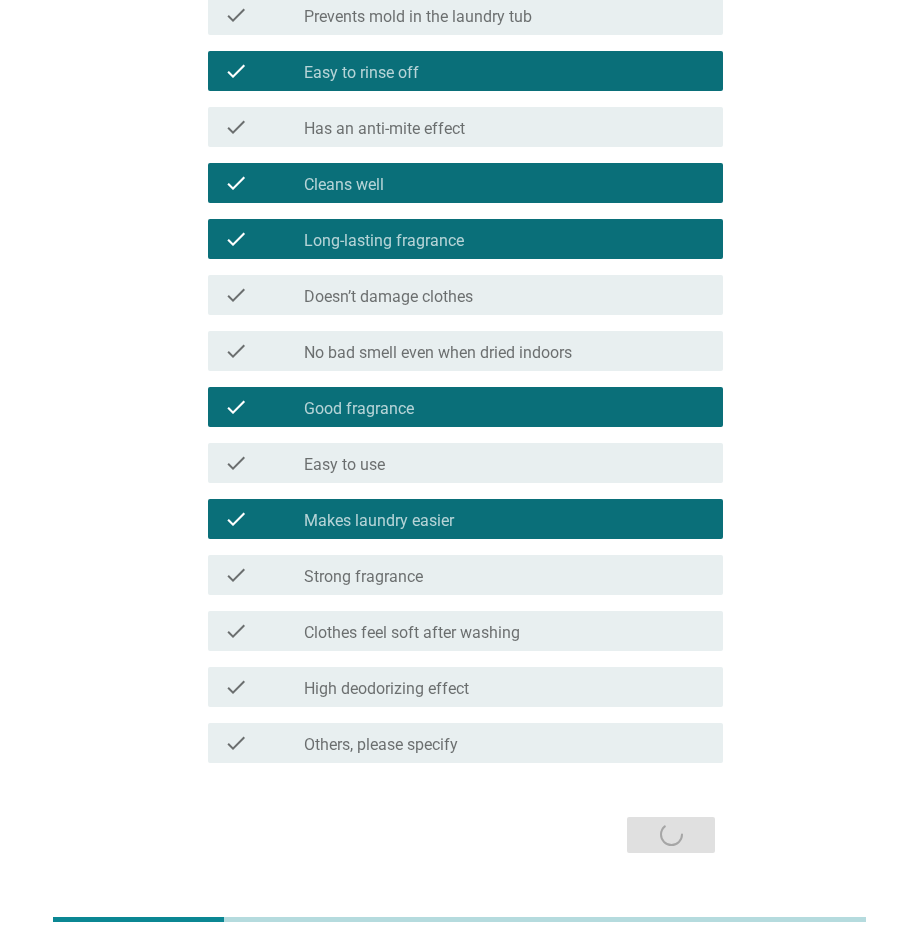 scroll, scrollTop: 0, scrollLeft: 0, axis: both 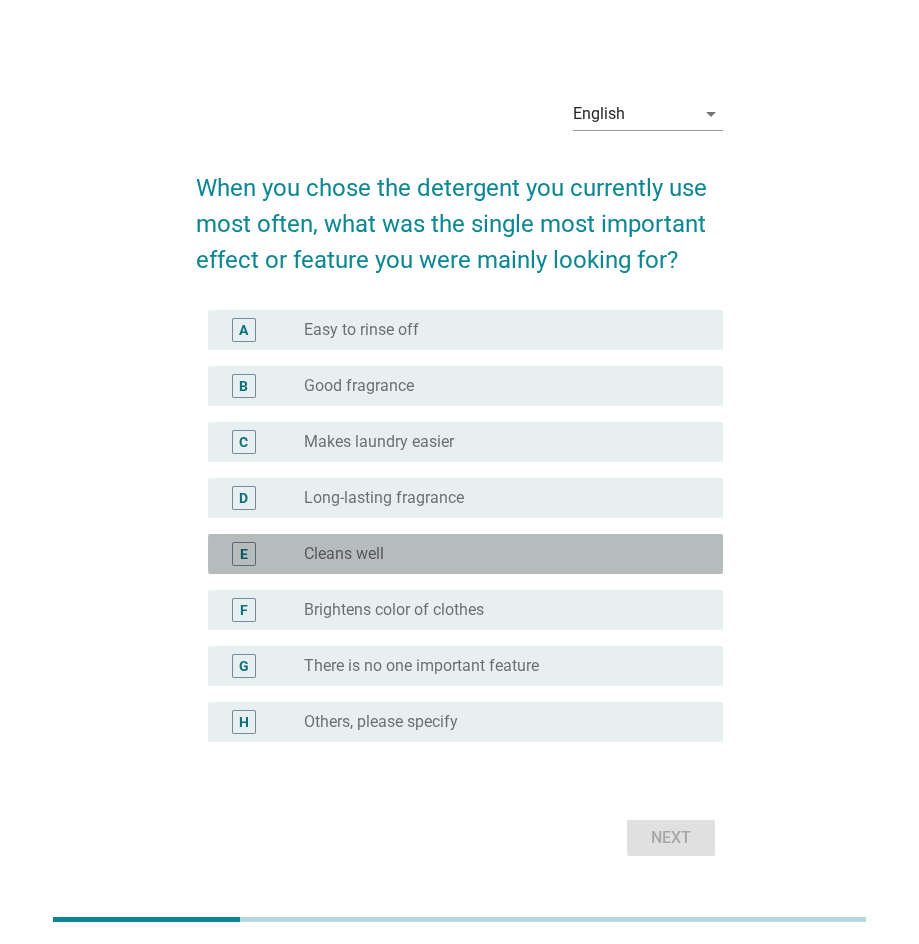 click on "radio_button_unchecked Cleans well" at bounding box center (497, 554) 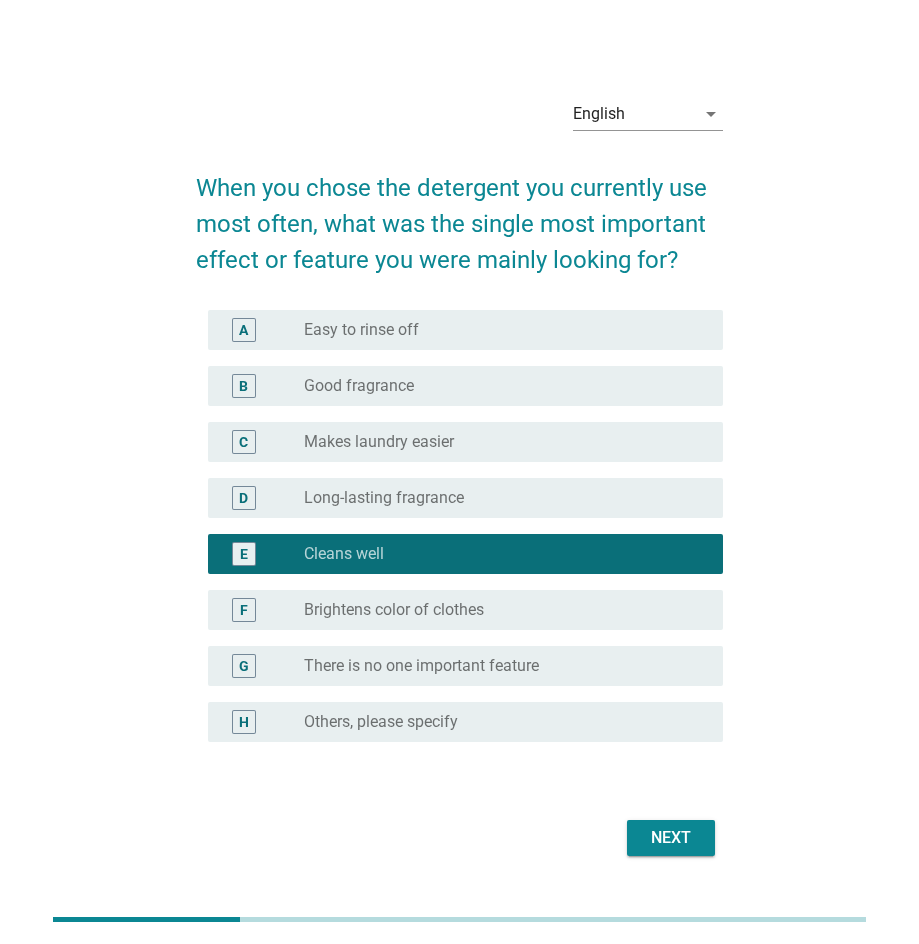 click on "radio_button_unchecked Makes laundry easier" at bounding box center [505, 442] 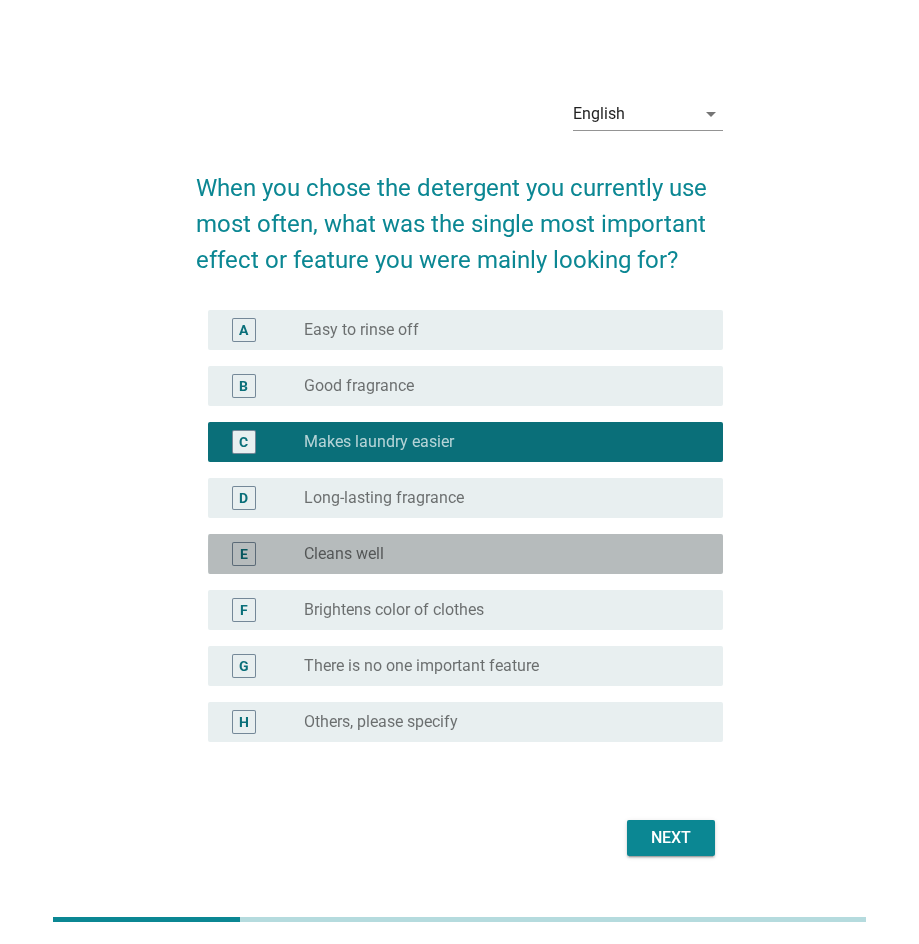 click on "radio_button_unchecked Cleans well" at bounding box center (497, 554) 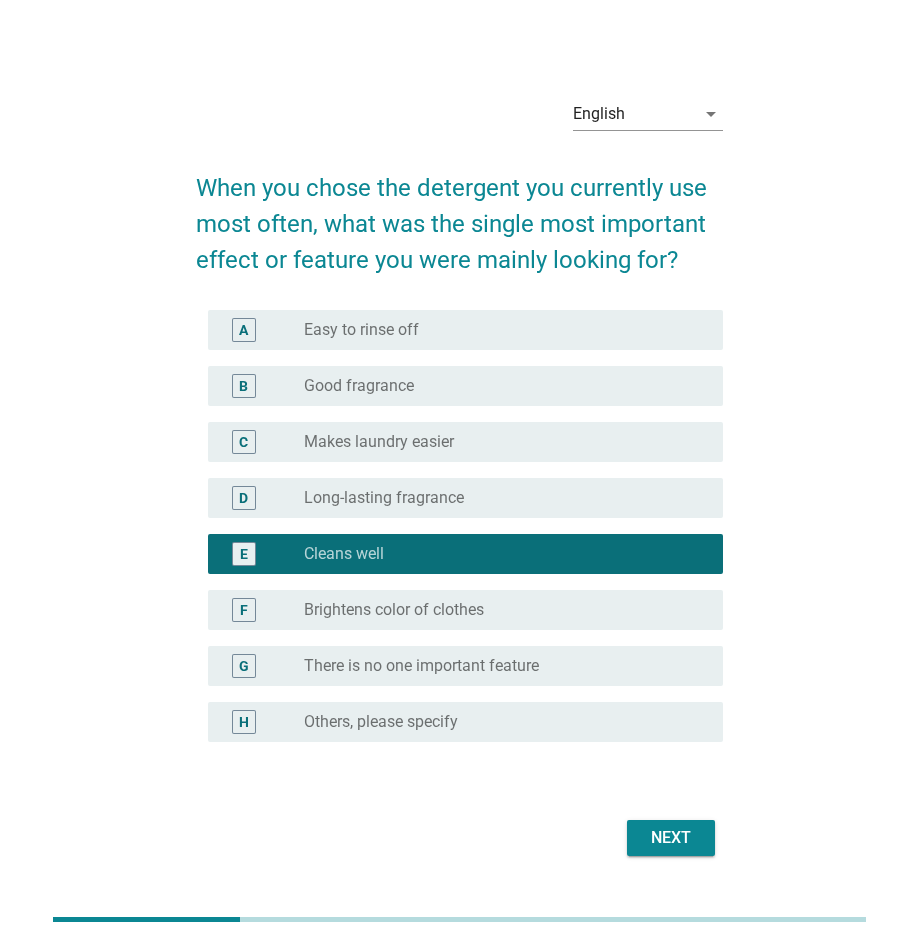 click on "Next" at bounding box center (671, 838) 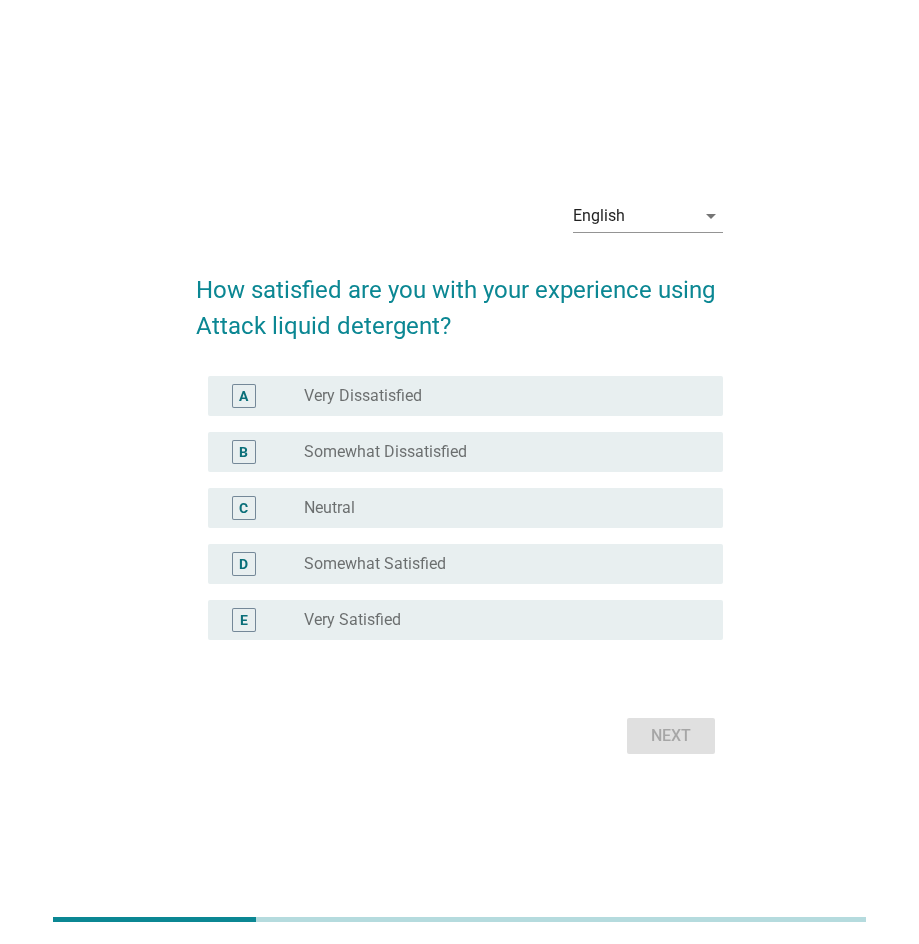 click on "radio_button_unchecked Somewhat Satisfied" at bounding box center [505, 564] 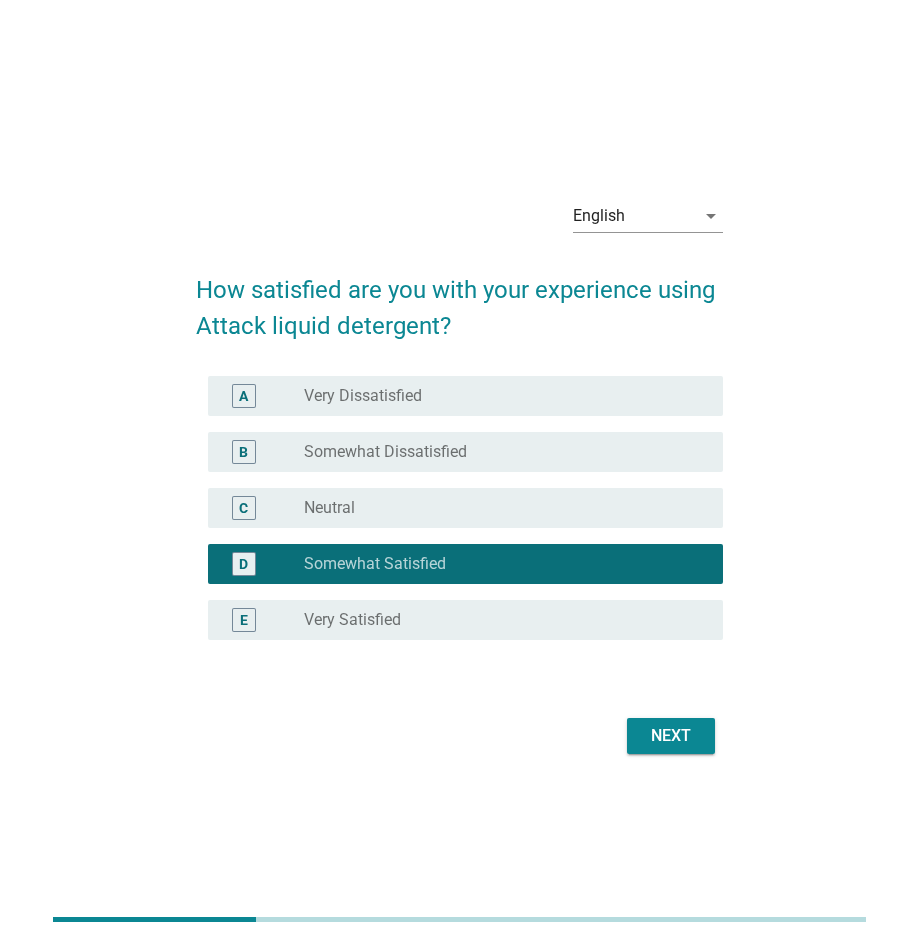 click on "Next" at bounding box center [671, 736] 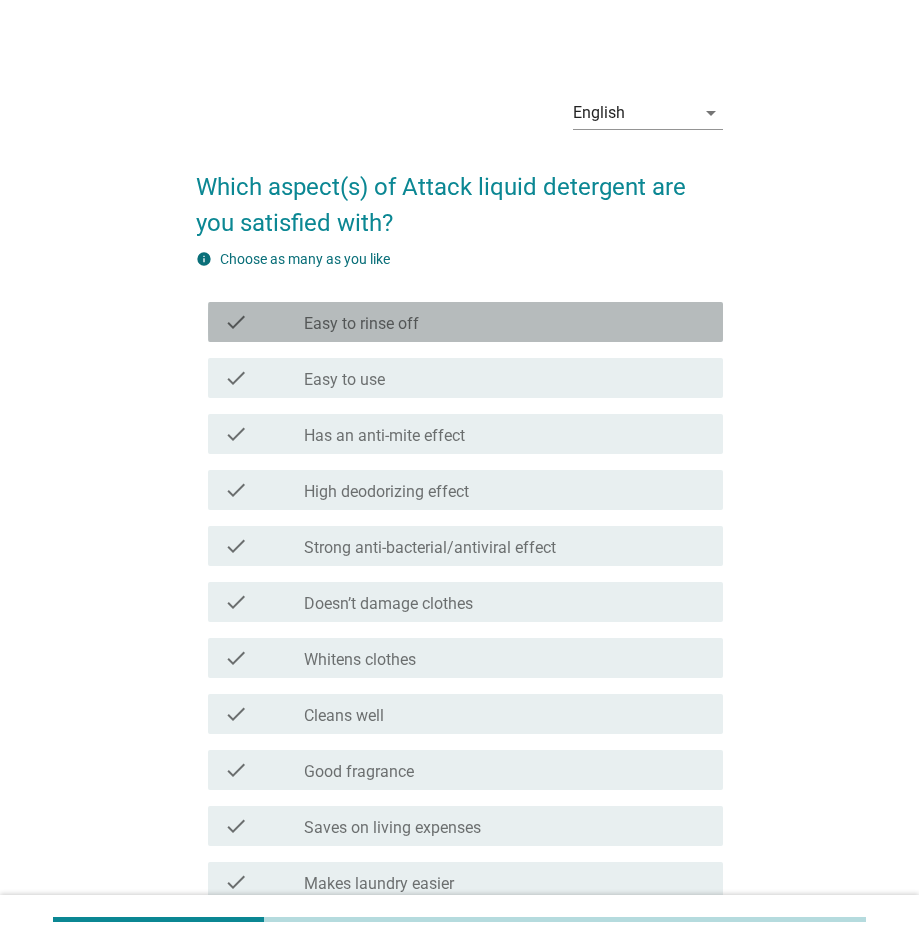 click on "check_box_outline_blank Easy to rinse off" at bounding box center [505, 322] 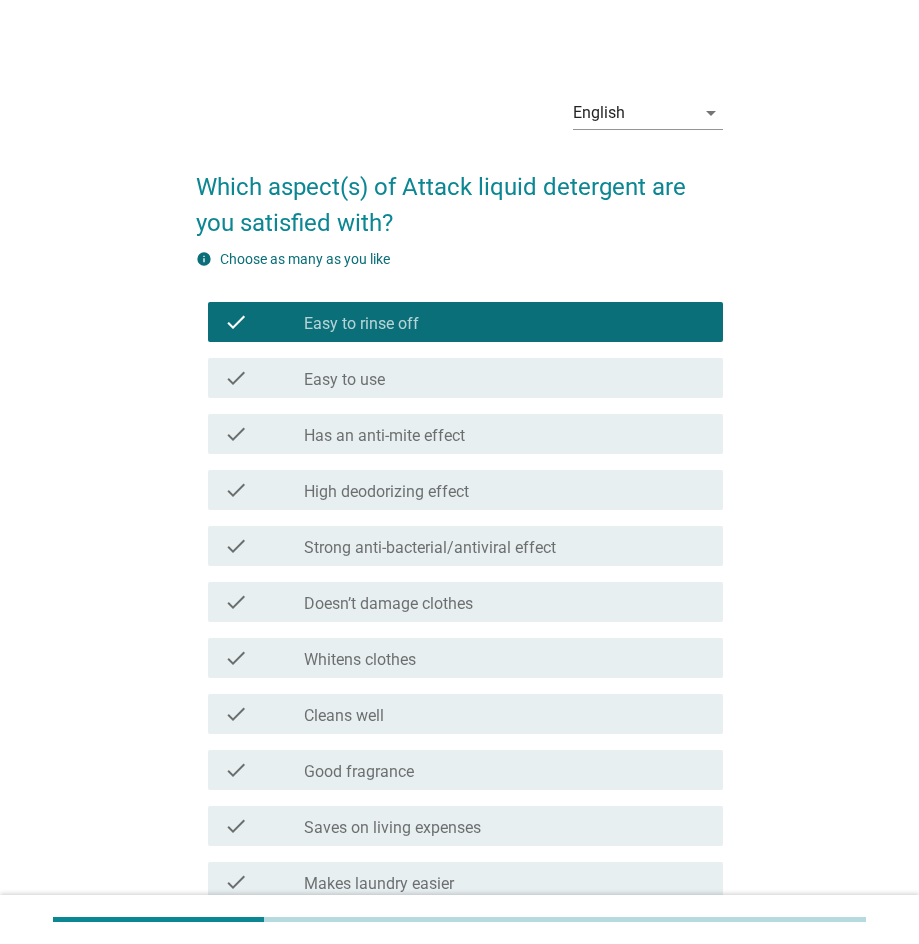 click on "check_box_outline_blank Easy to use" at bounding box center [505, 378] 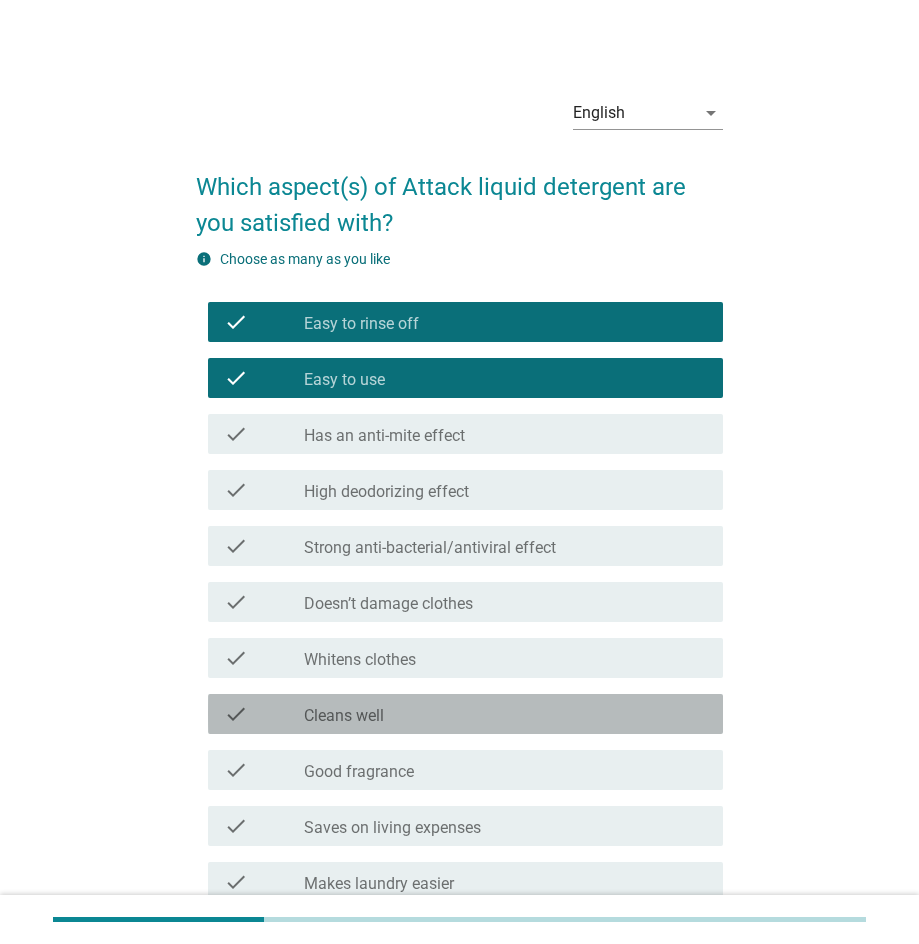 click on "check_box_outline_blank Cleans well" at bounding box center (505, 714) 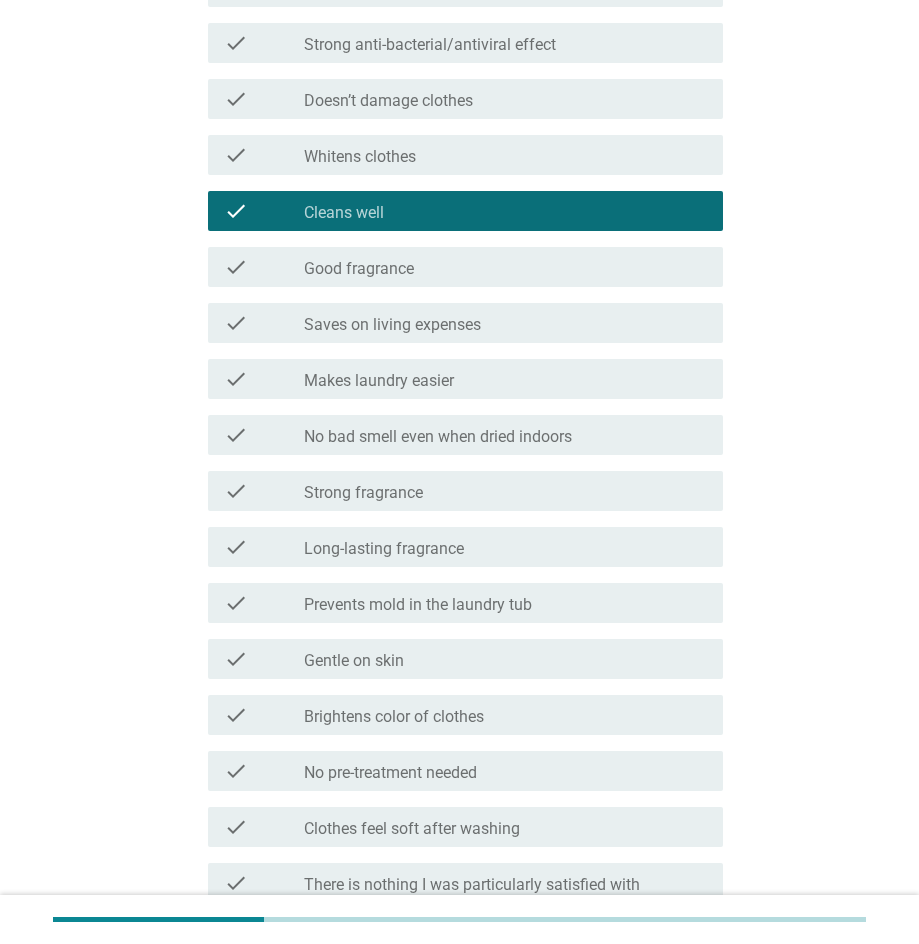 scroll, scrollTop: 529, scrollLeft: 0, axis: vertical 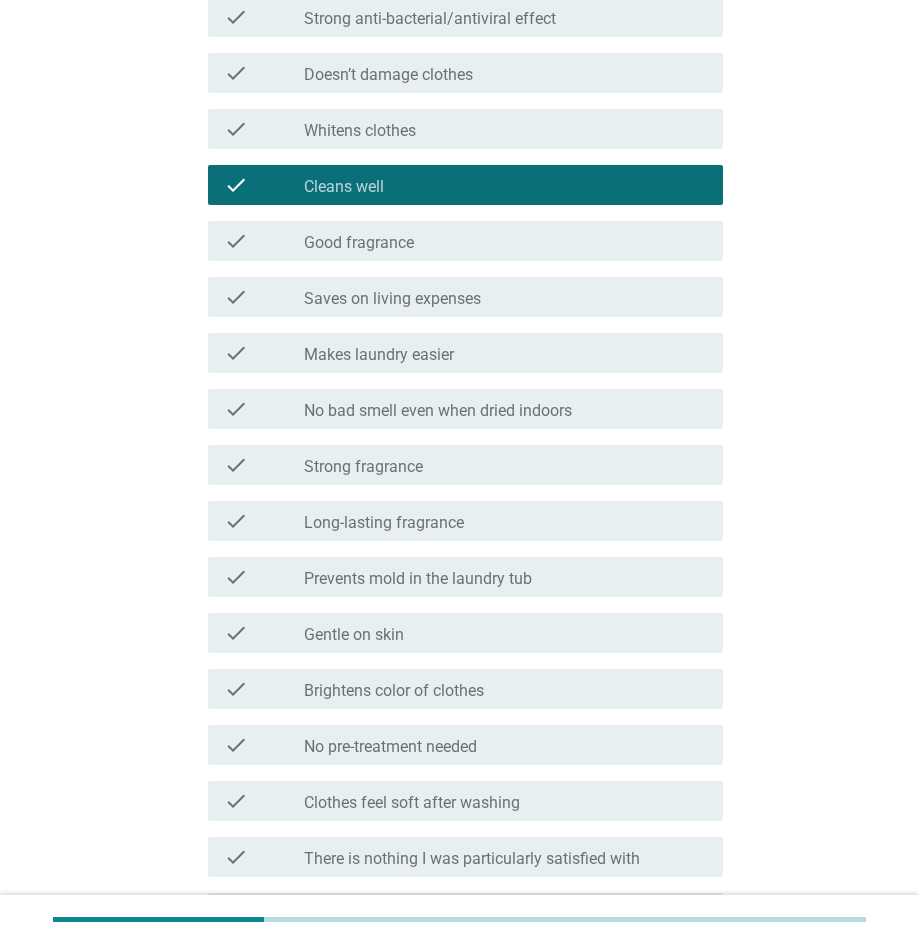 click on "check_box_outline_blank Long-lasting fragrance" at bounding box center (505, 521) 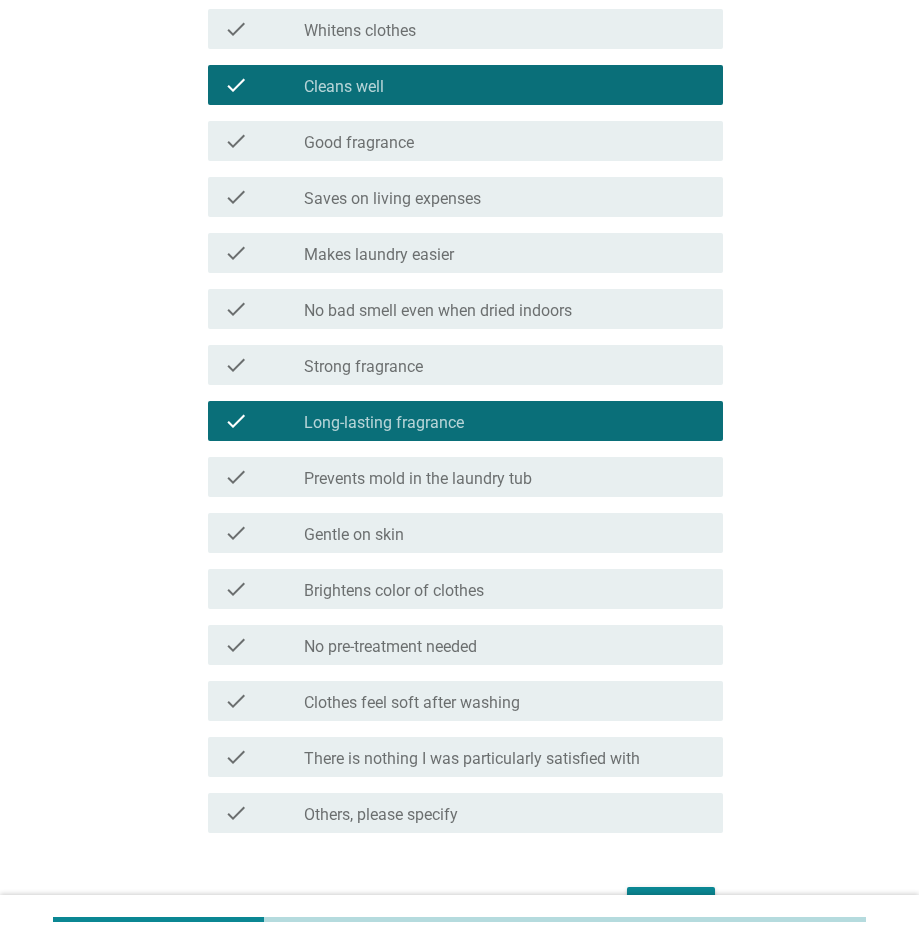 scroll, scrollTop: 681, scrollLeft: 0, axis: vertical 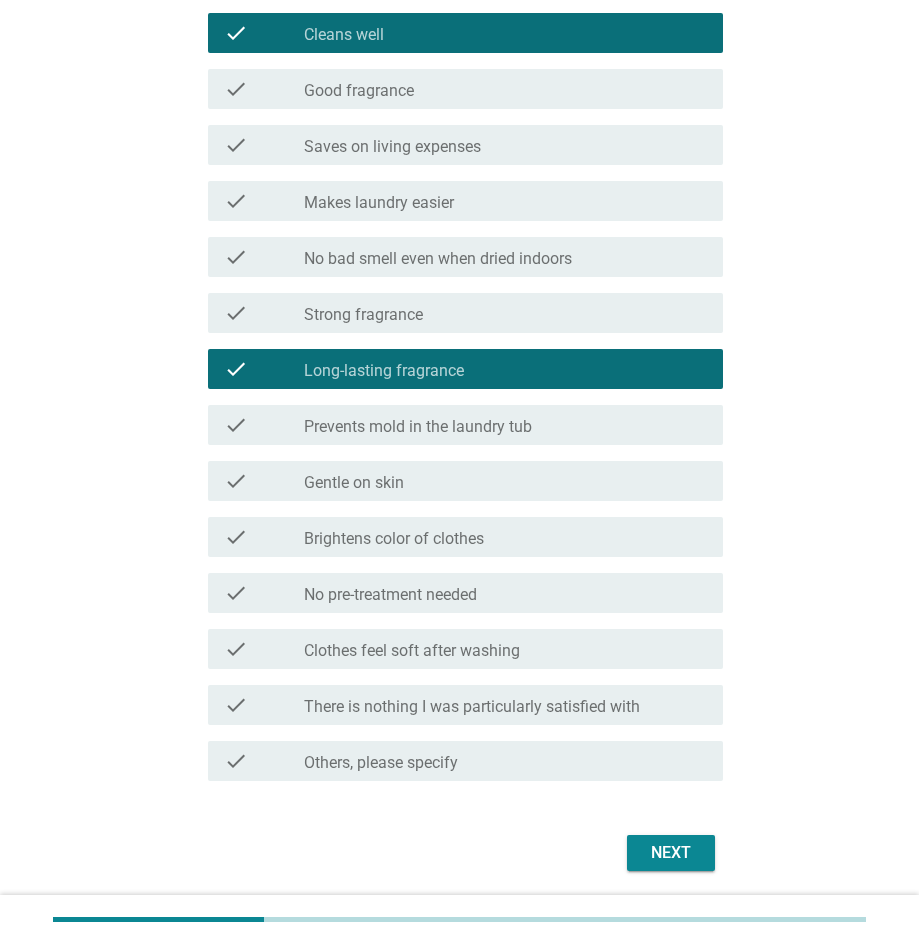 click on "check_box_outline_blank Brightens color of clothes" at bounding box center [505, 537] 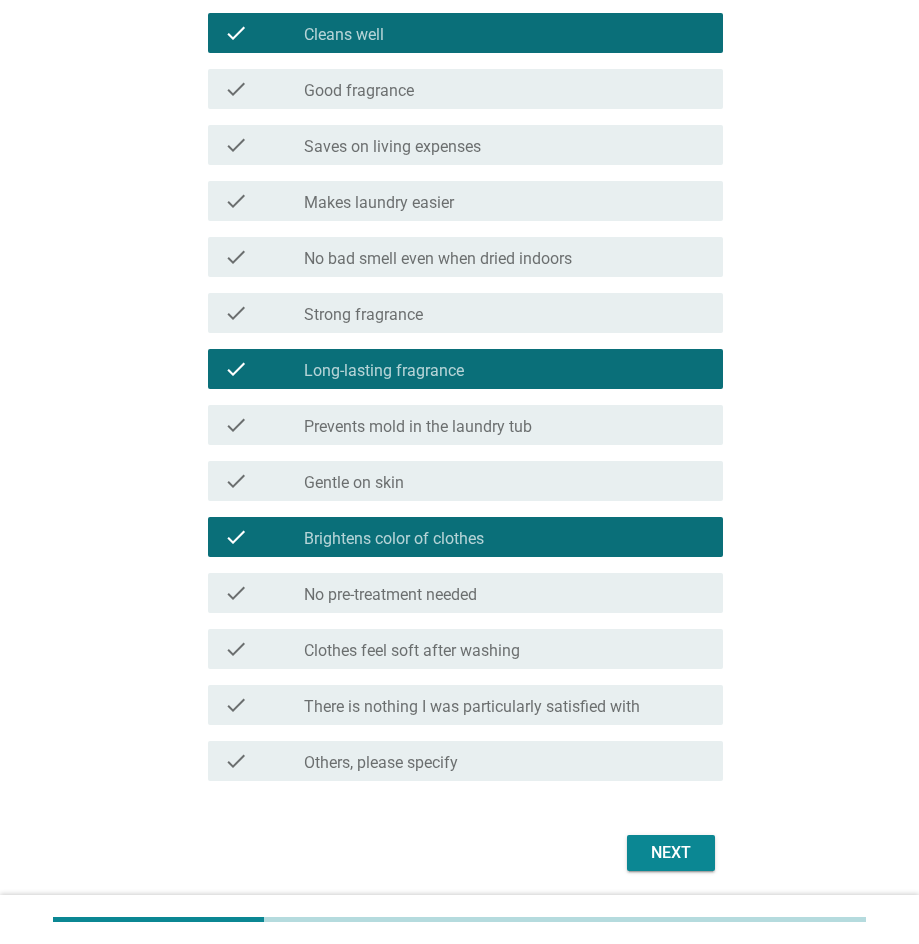 click on "Next" at bounding box center [671, 853] 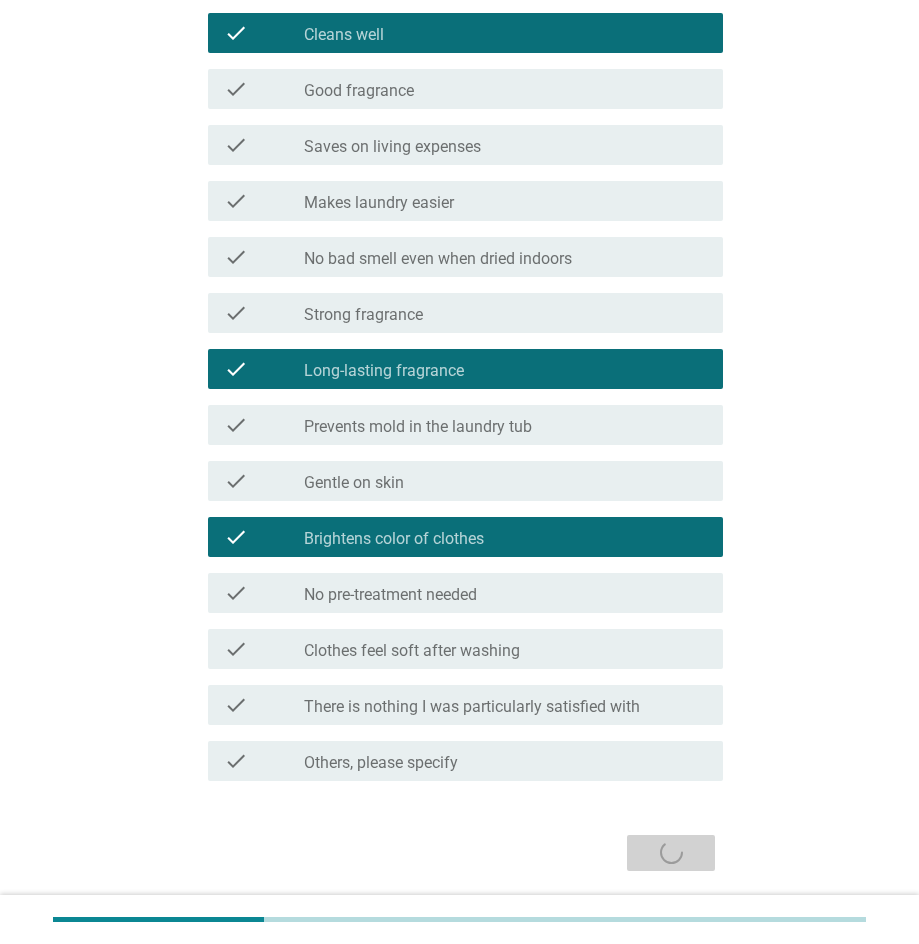 scroll, scrollTop: 0, scrollLeft: 0, axis: both 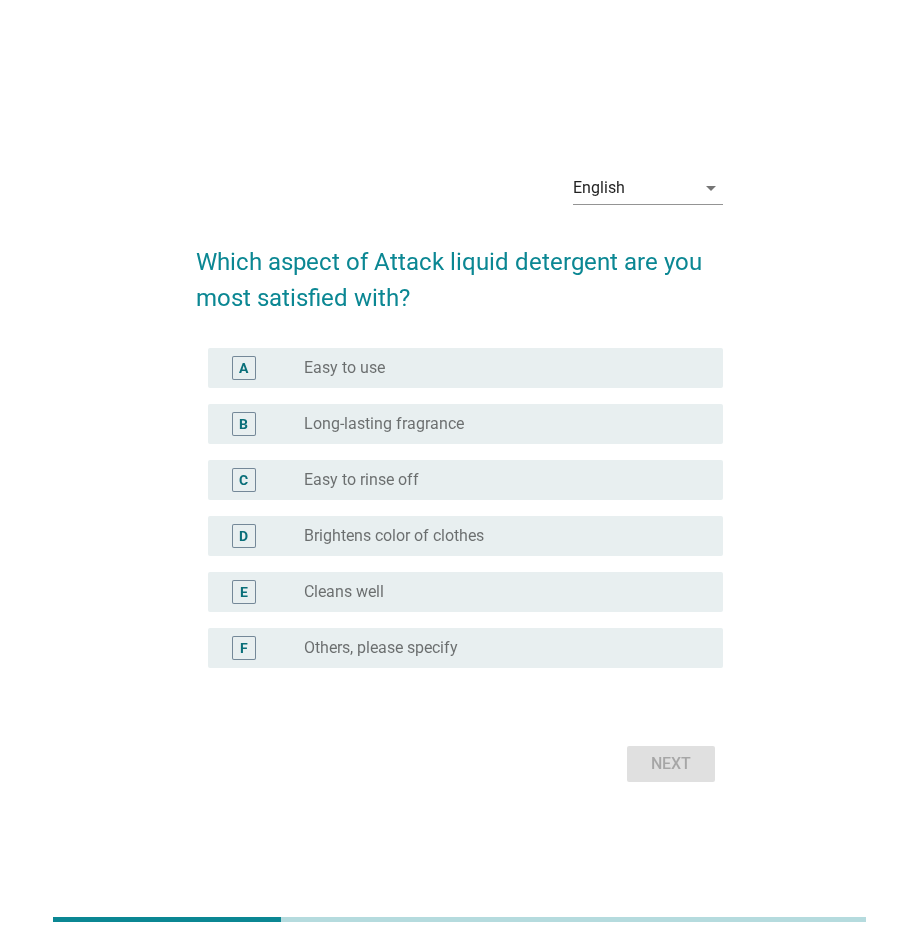 click on "radio_button_unchecked Easy to use" at bounding box center [497, 368] 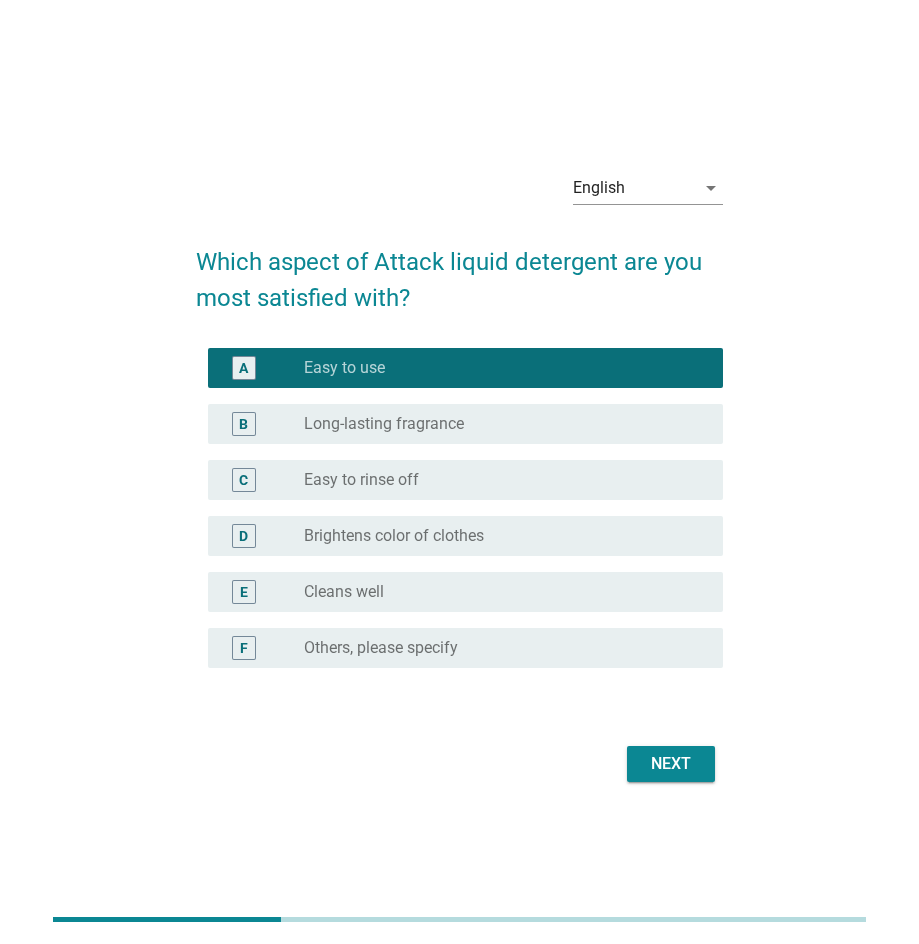 click on "Next" at bounding box center [671, 764] 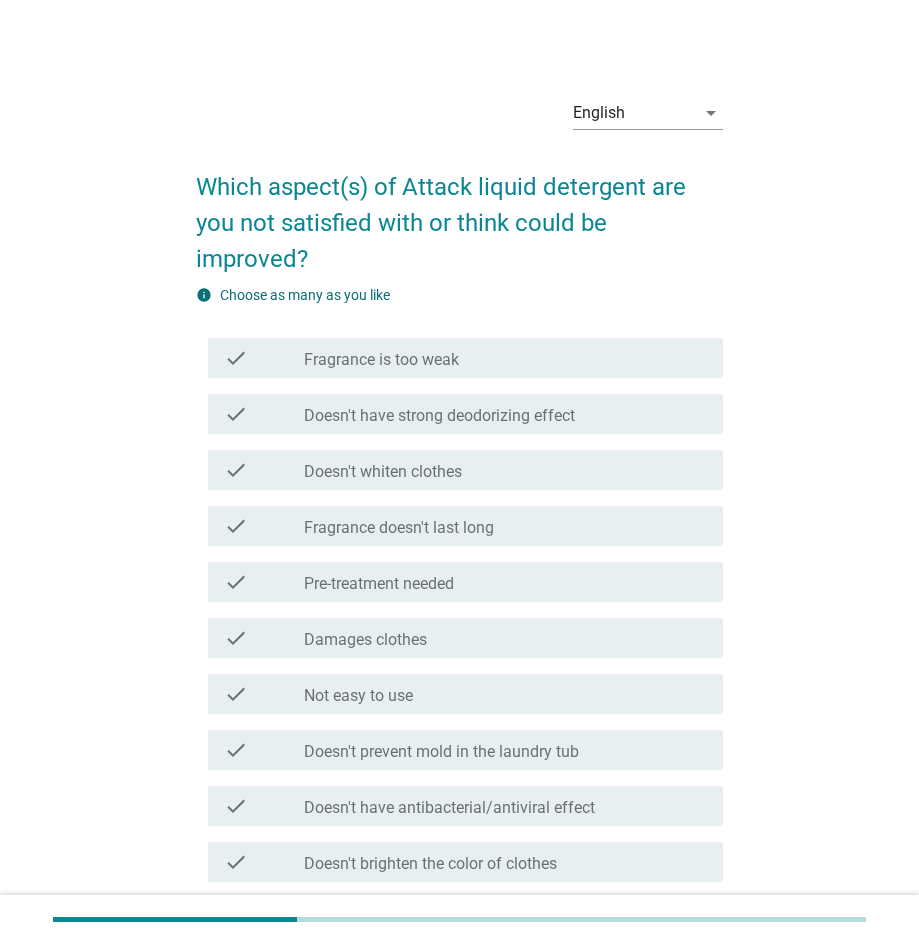 click on "check_box_outline_blank Doesn't have antibacterial/antiviral effect" at bounding box center (505, 806) 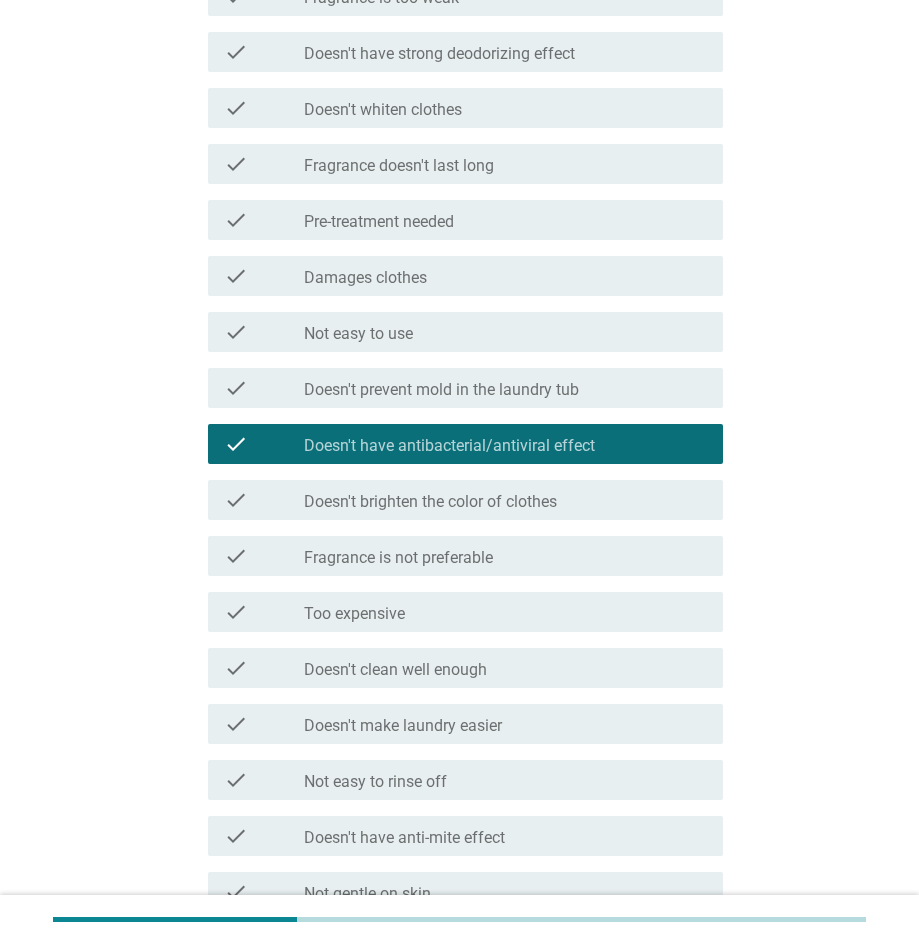 scroll, scrollTop: 372, scrollLeft: 0, axis: vertical 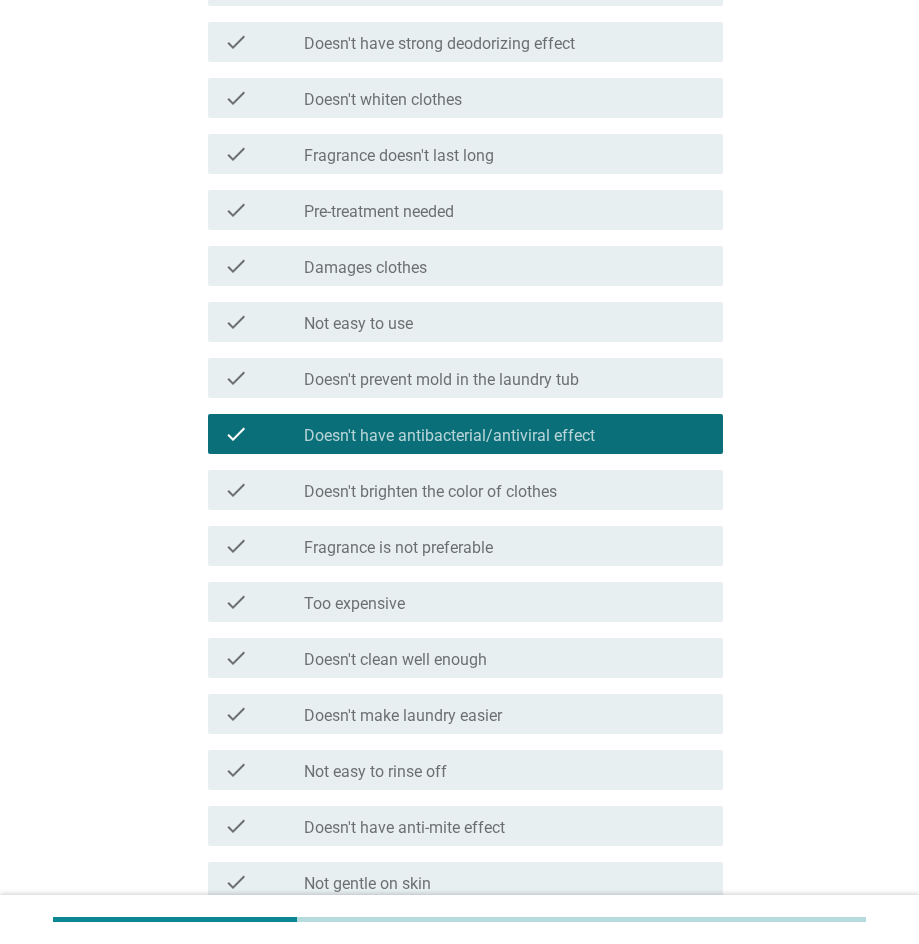 click on "check_box_outline_blank Too expensive" at bounding box center (505, 602) 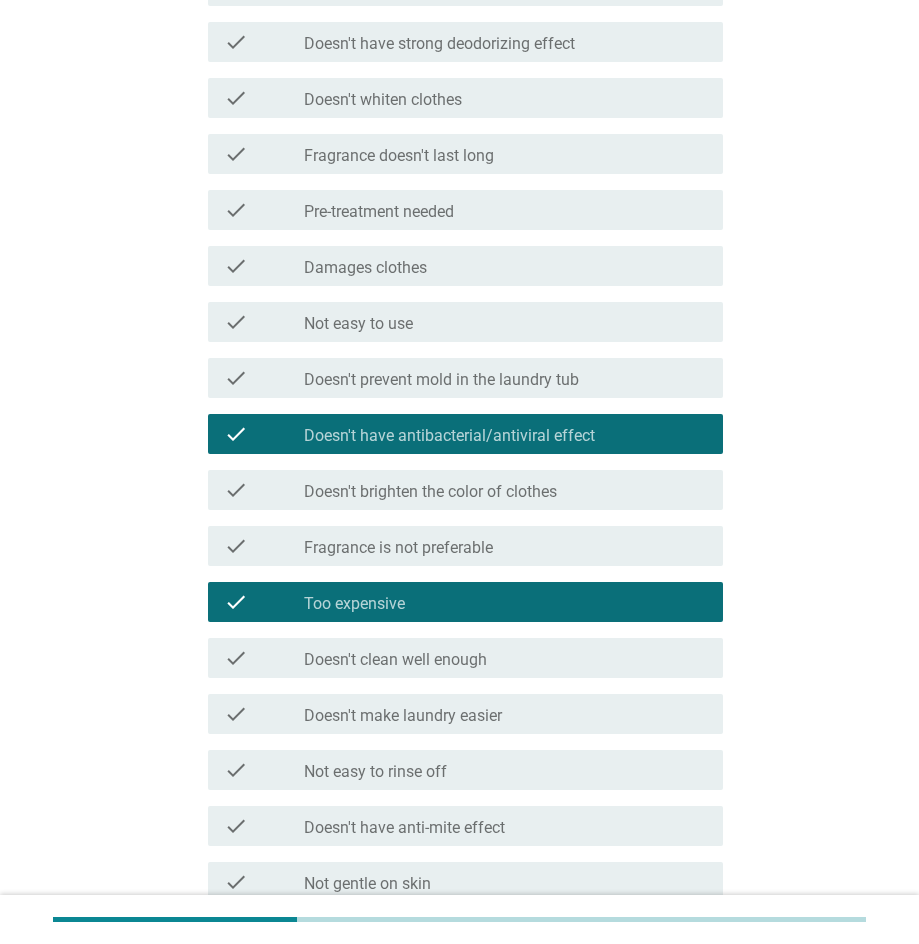 click on "check_box_outline_blank Fragrance is not preferable" at bounding box center [505, 546] 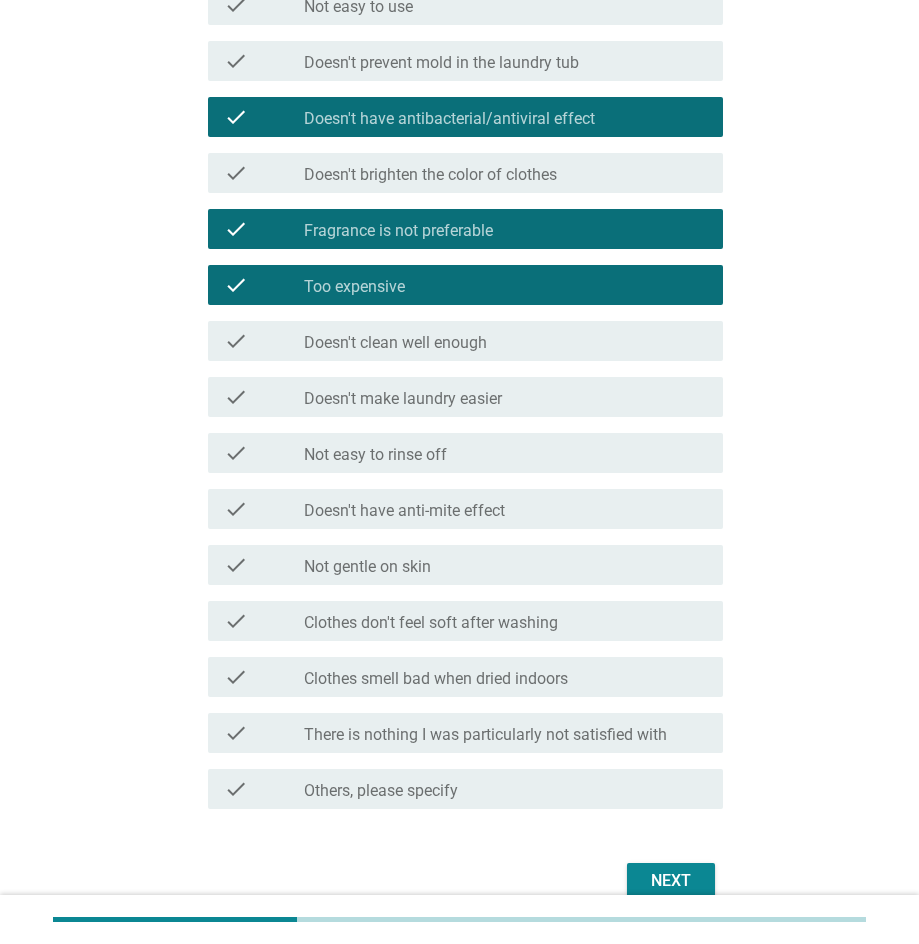 scroll, scrollTop: 698, scrollLeft: 0, axis: vertical 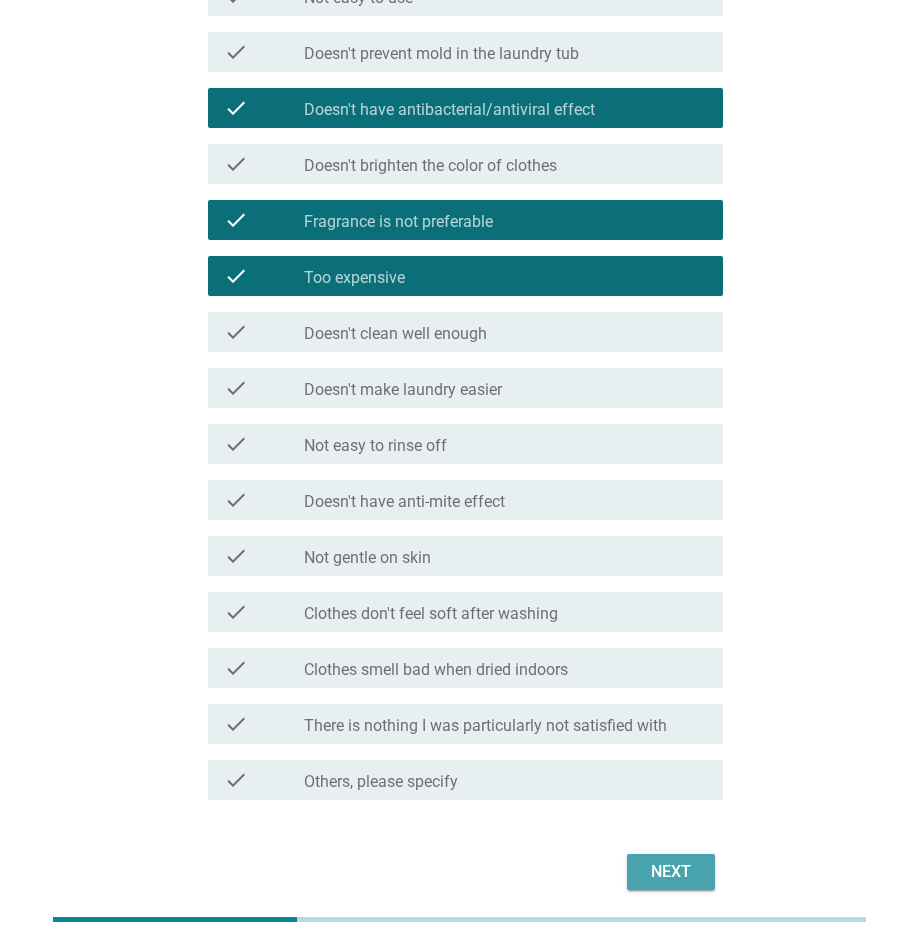 click on "Next" at bounding box center (671, 872) 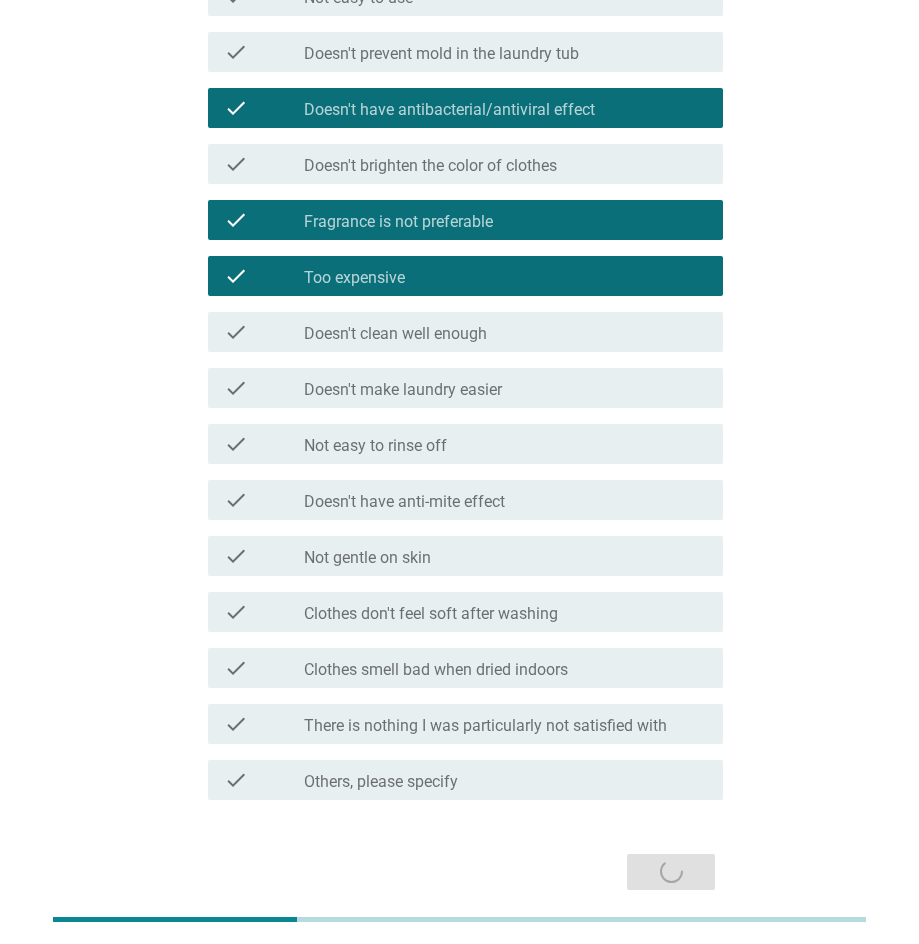 scroll, scrollTop: 0, scrollLeft: 0, axis: both 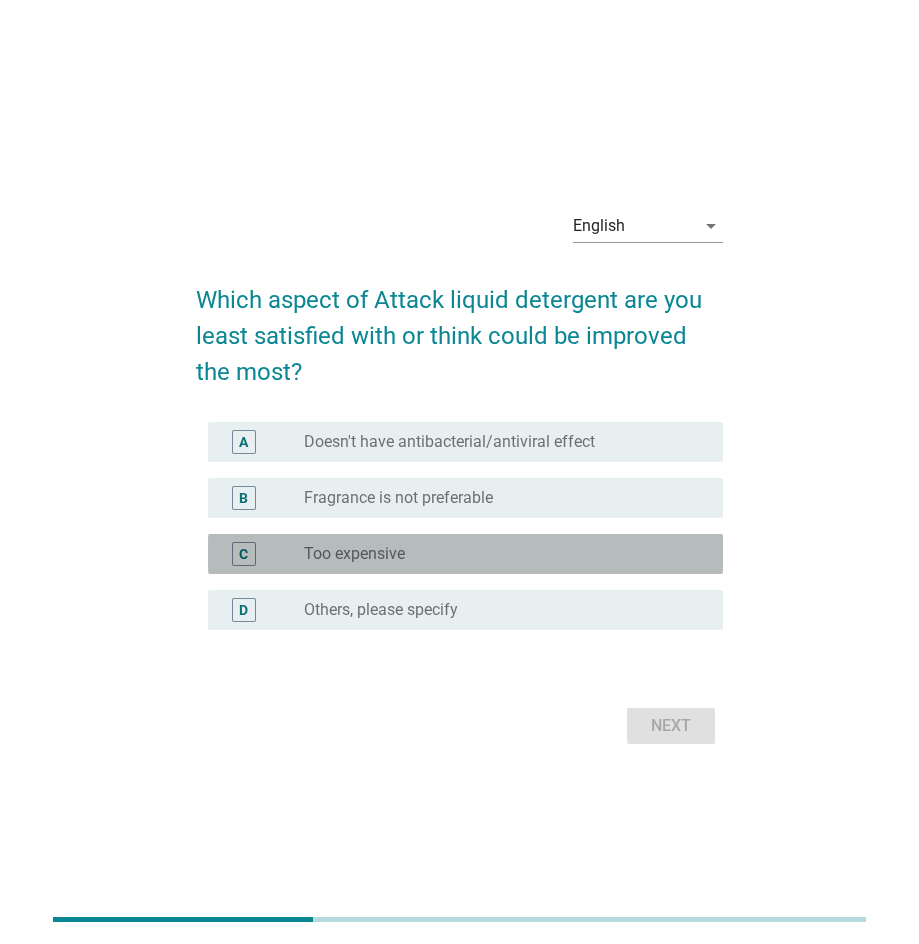 click on "radio_button_unchecked Too expensive" at bounding box center (497, 554) 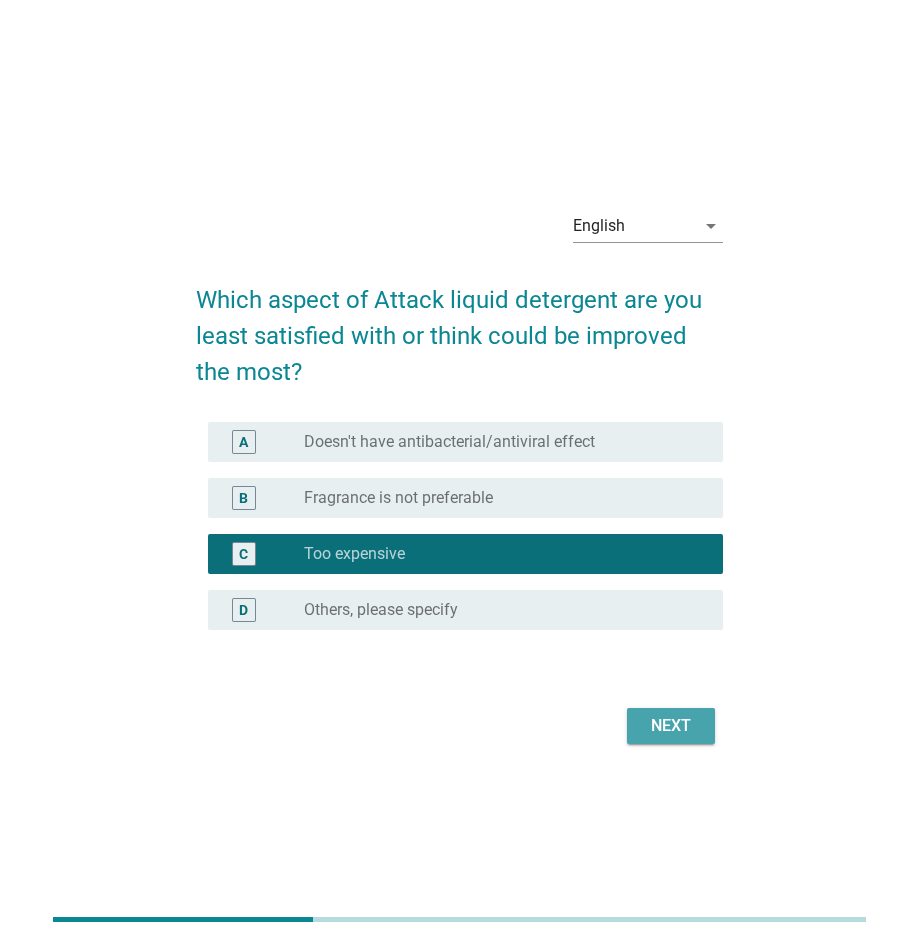 click on "Next" at bounding box center (671, 726) 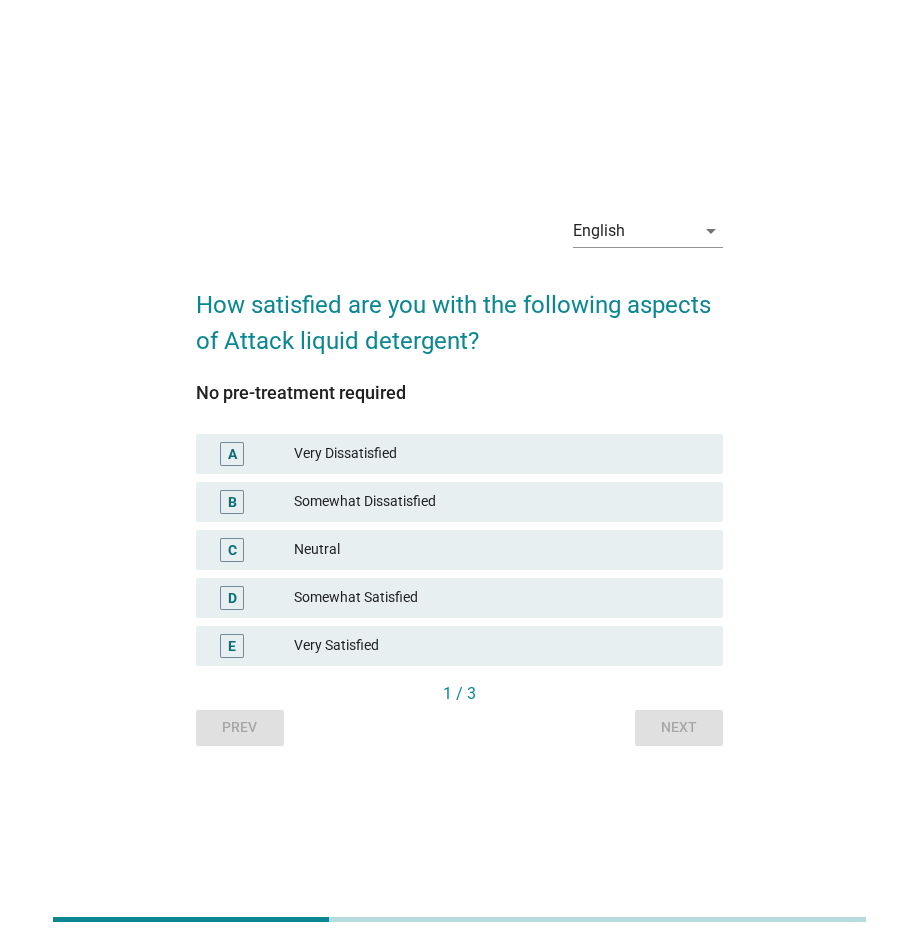 click on "Somewhat Satisfied" at bounding box center [500, 598] 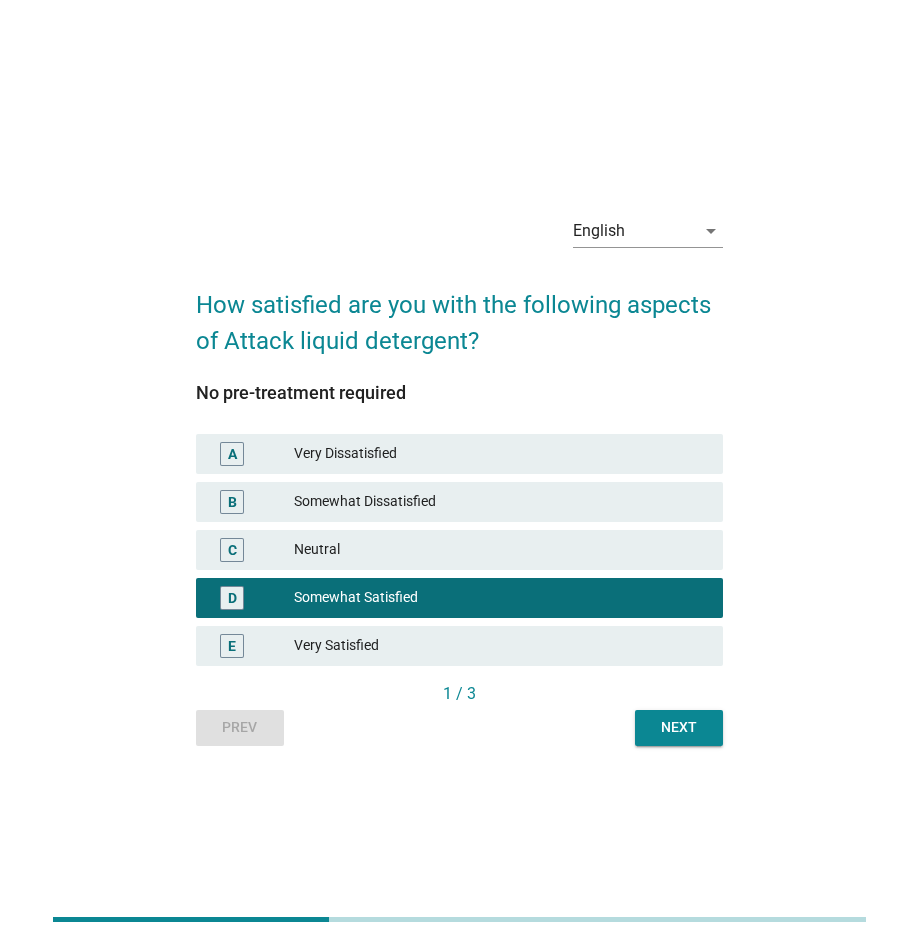 click on "Next" at bounding box center [679, 727] 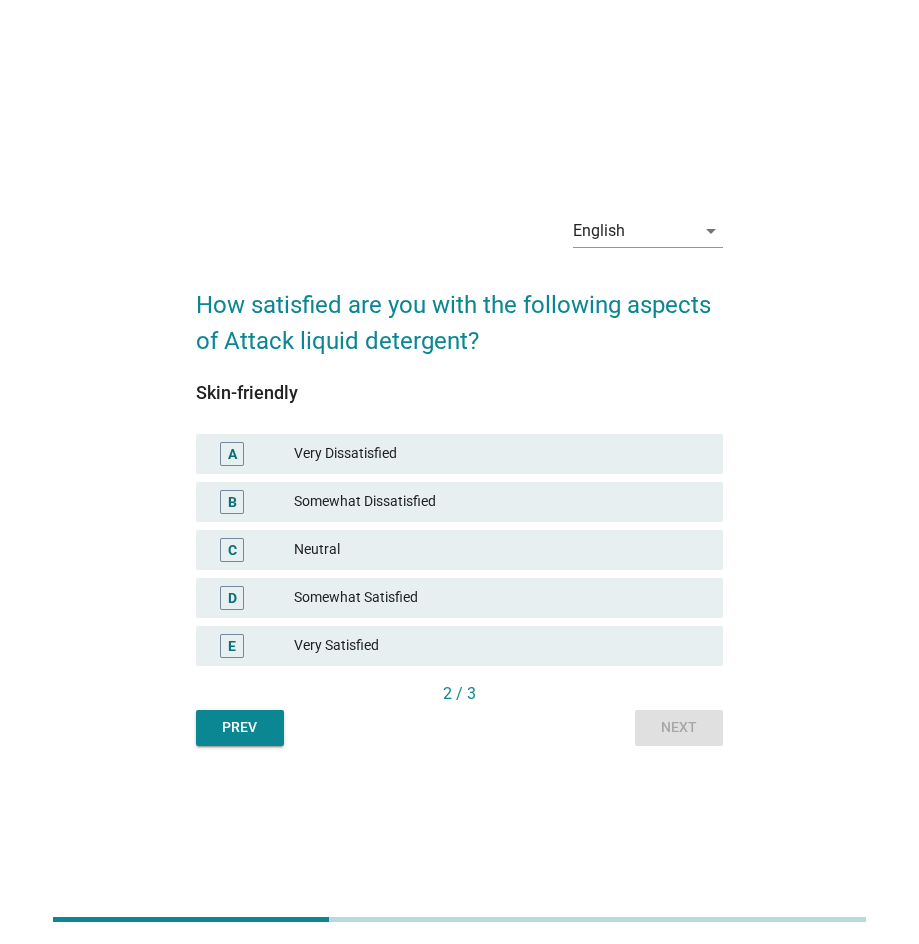 click on "Very Satisfied" at bounding box center (500, 646) 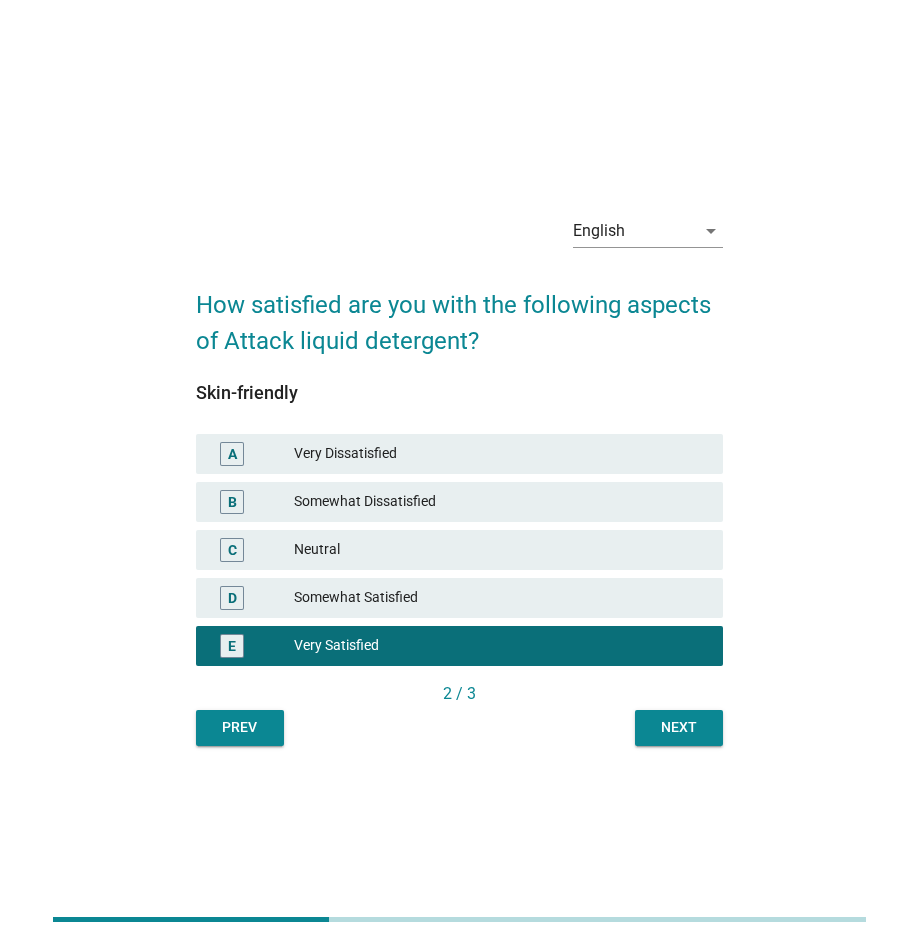 click on "Next" at bounding box center (679, 727) 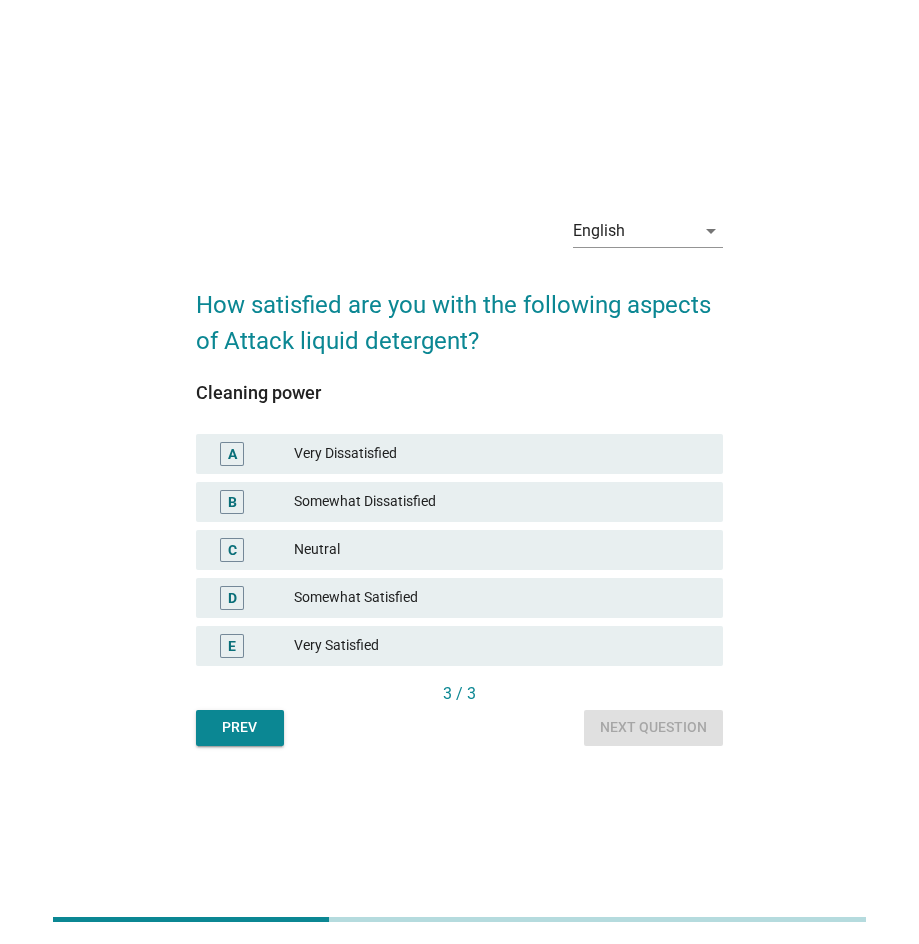 click on "Very Satisfied" at bounding box center [500, 646] 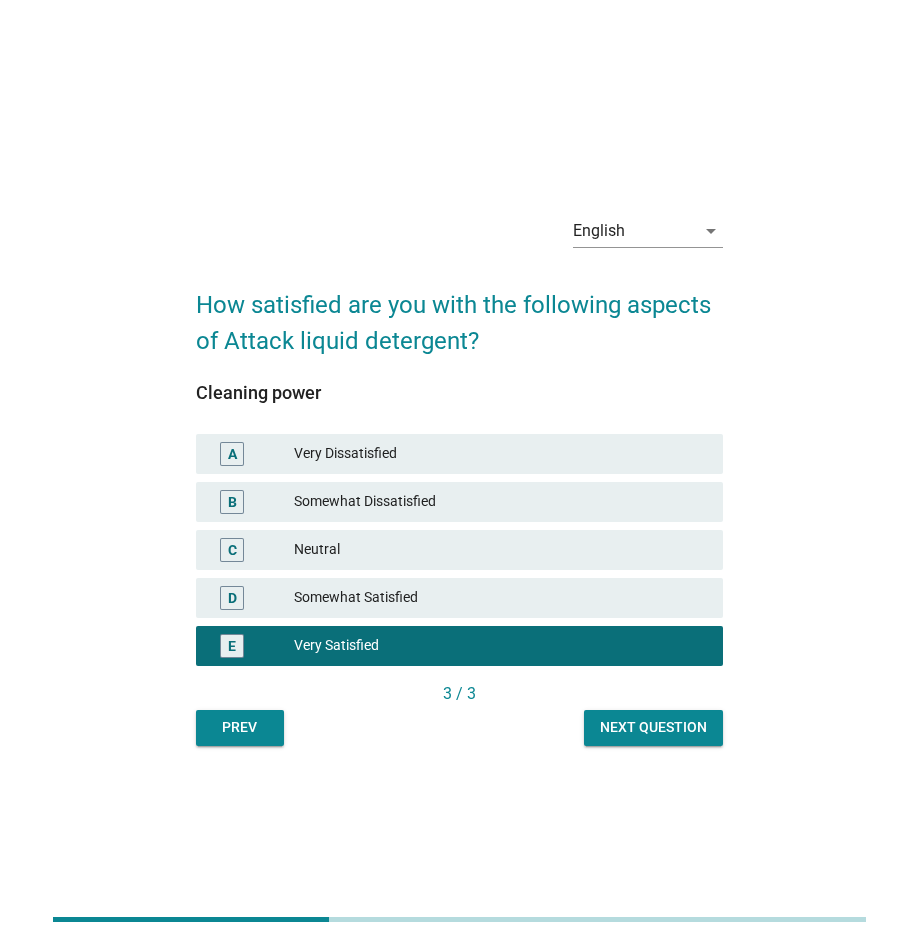 click on "Next question" at bounding box center [653, 727] 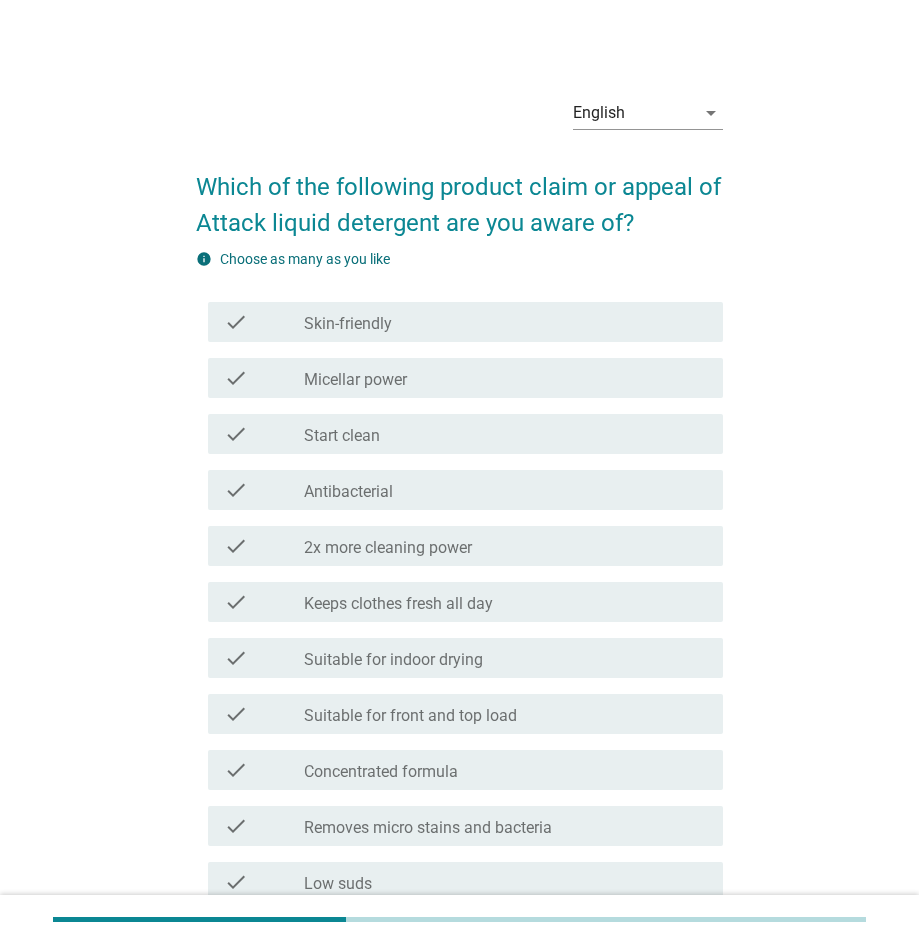 click on "check_box_outline_blank Suitable for indoor drying" at bounding box center [505, 658] 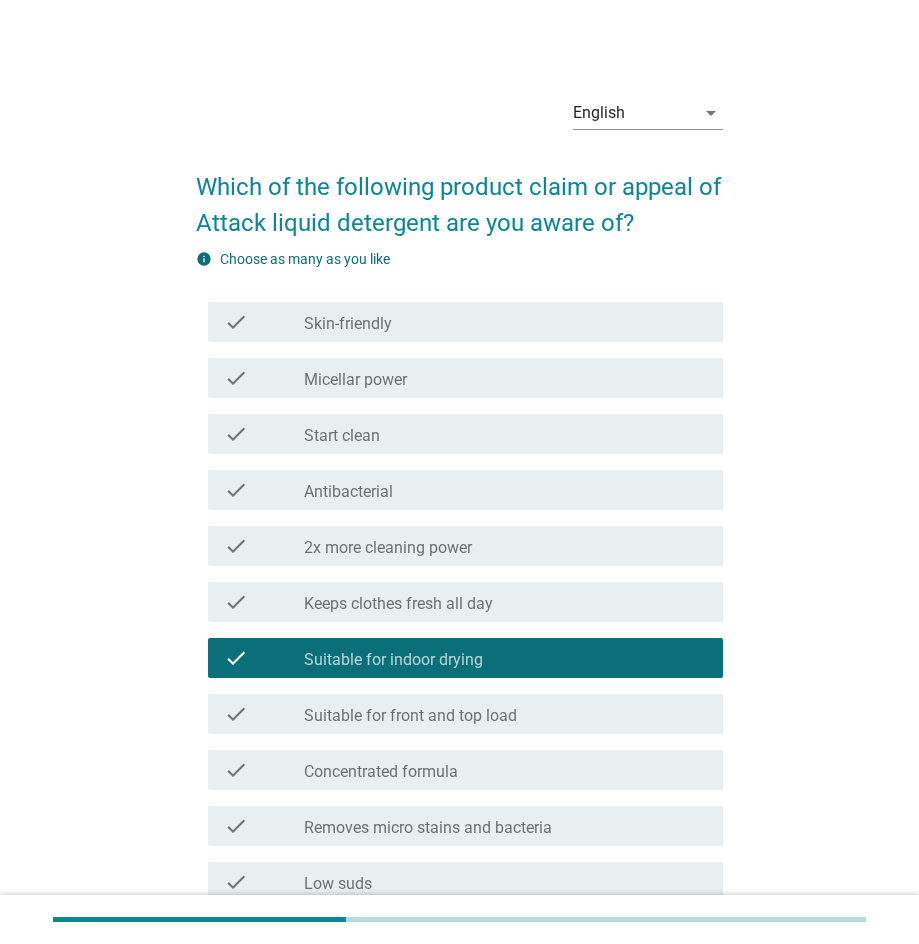 click on "check_box_outline_blank Concentrated formula" at bounding box center [505, 770] 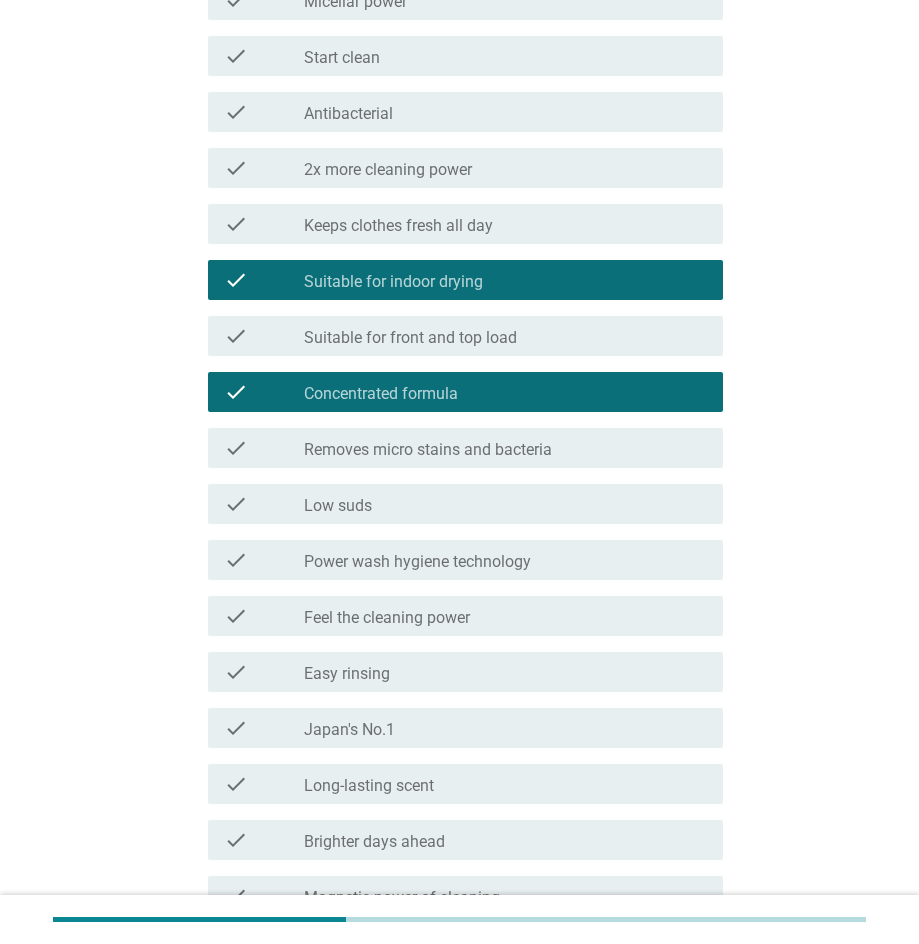 scroll, scrollTop: 407, scrollLeft: 0, axis: vertical 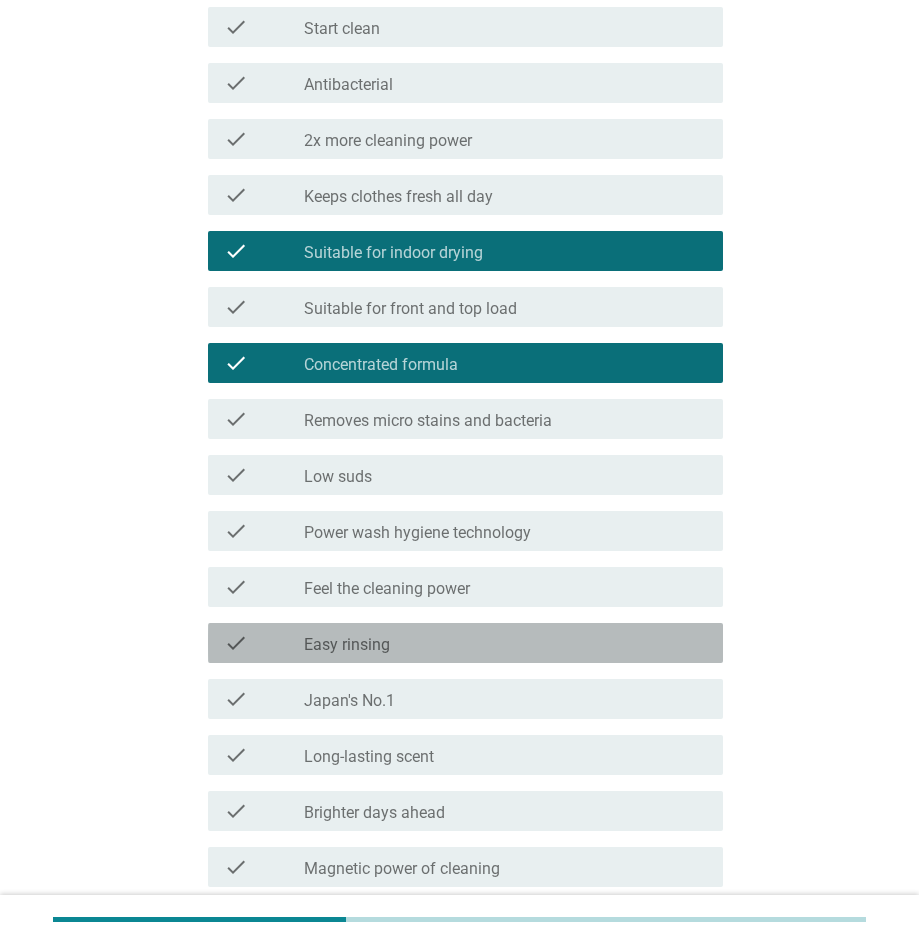 click on "check_box_outline_blank Easy rinsing" at bounding box center [505, 643] 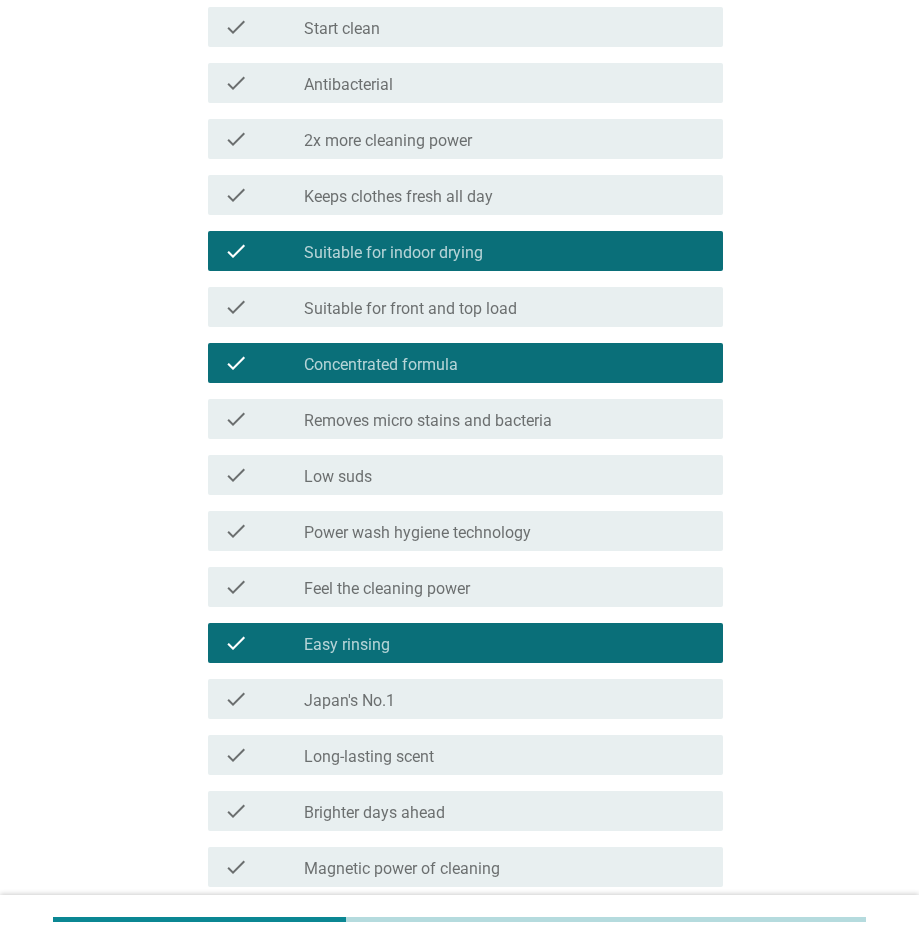 click on "check_box_outline_blank Long-lasting scent" at bounding box center (505, 755) 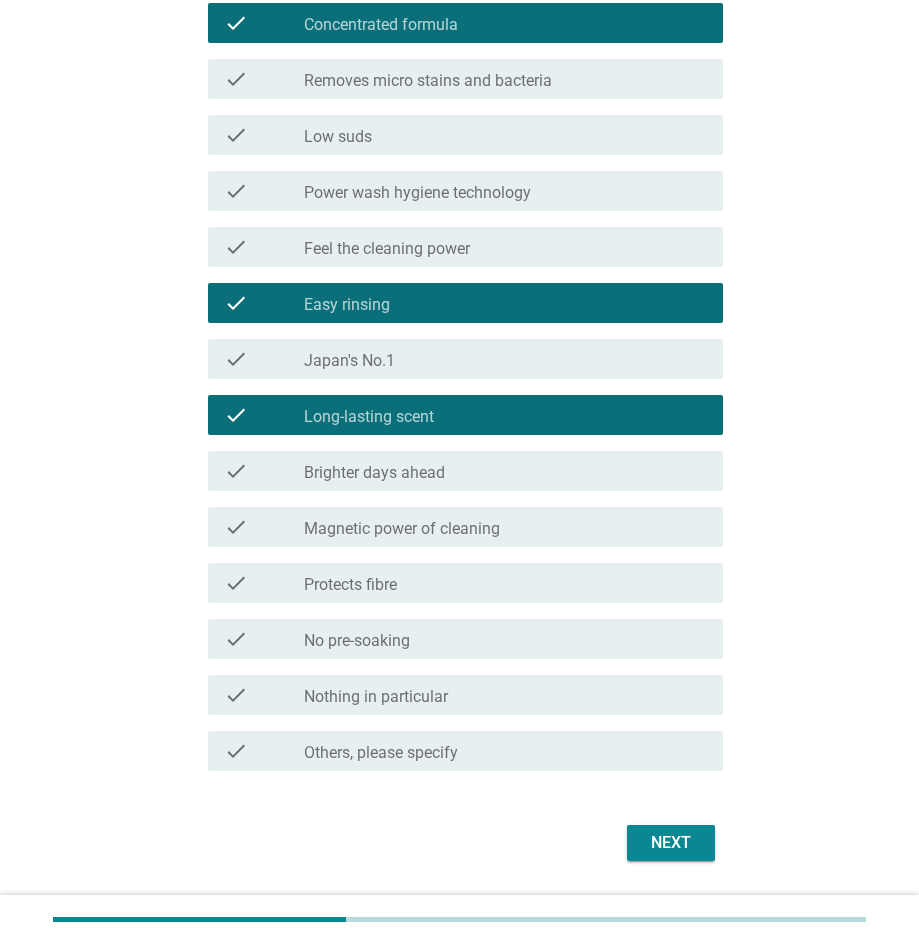 scroll, scrollTop: 758, scrollLeft: 0, axis: vertical 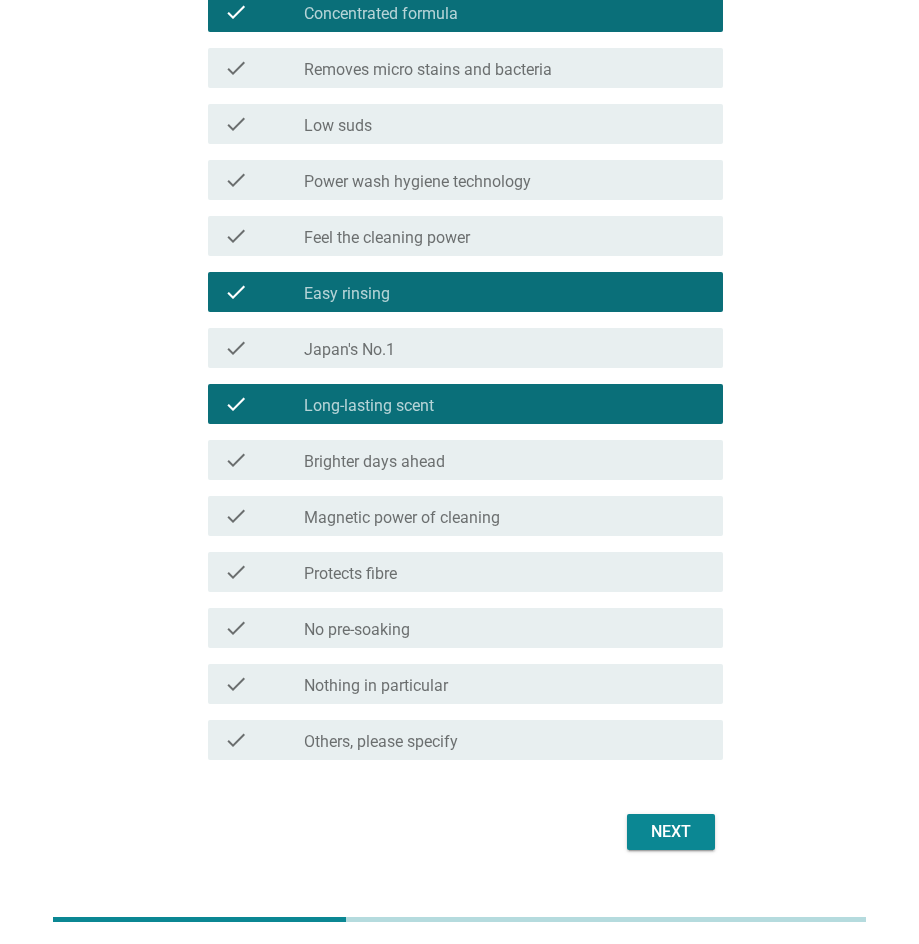 click on "check_box_outline_blank No pre-soaking" at bounding box center [505, 628] 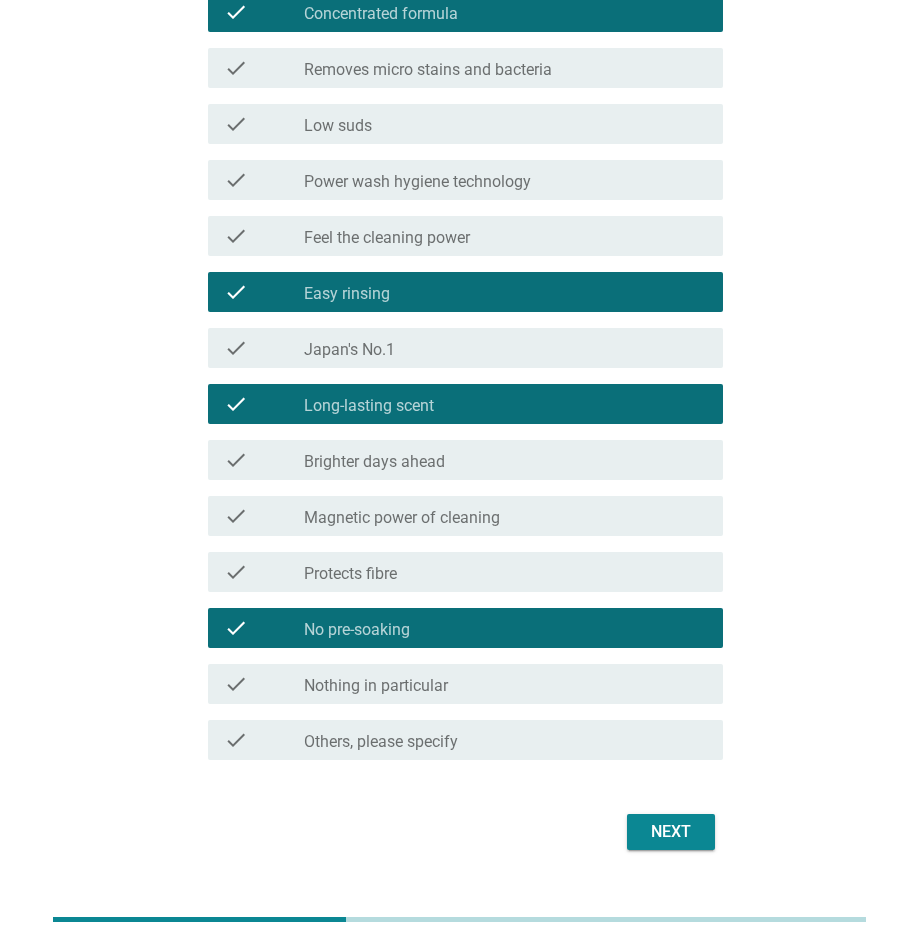 click on "Next" at bounding box center (671, 832) 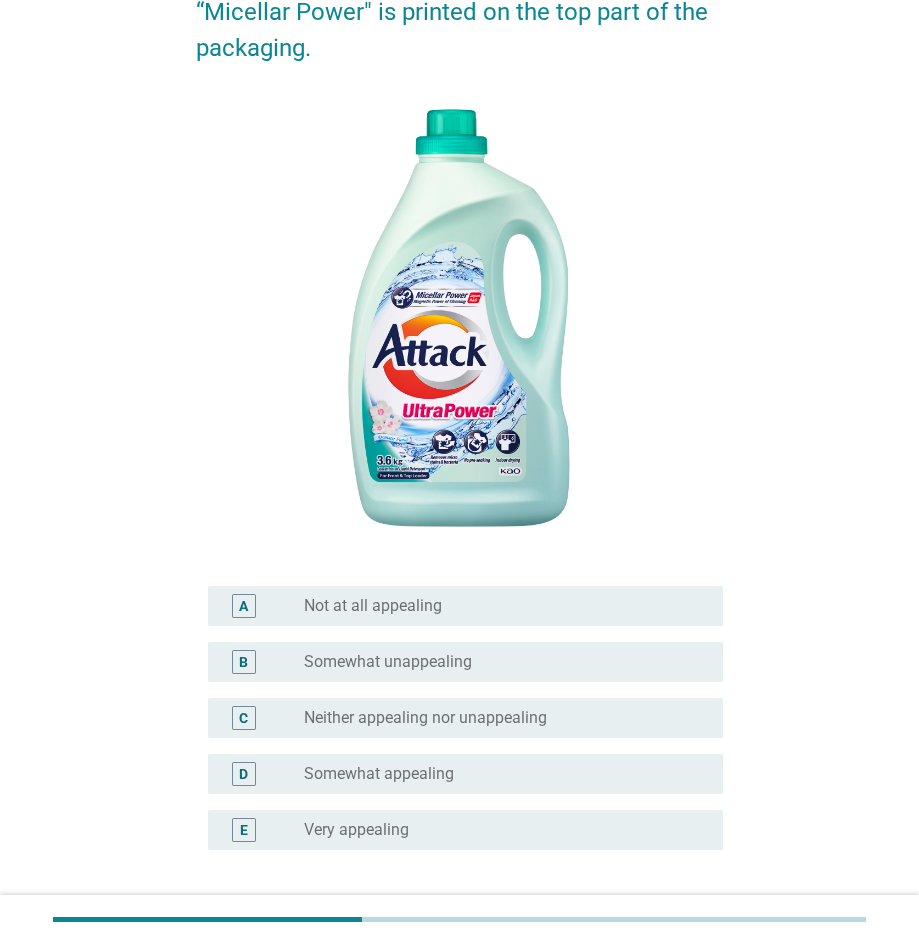 scroll, scrollTop: 285, scrollLeft: 0, axis: vertical 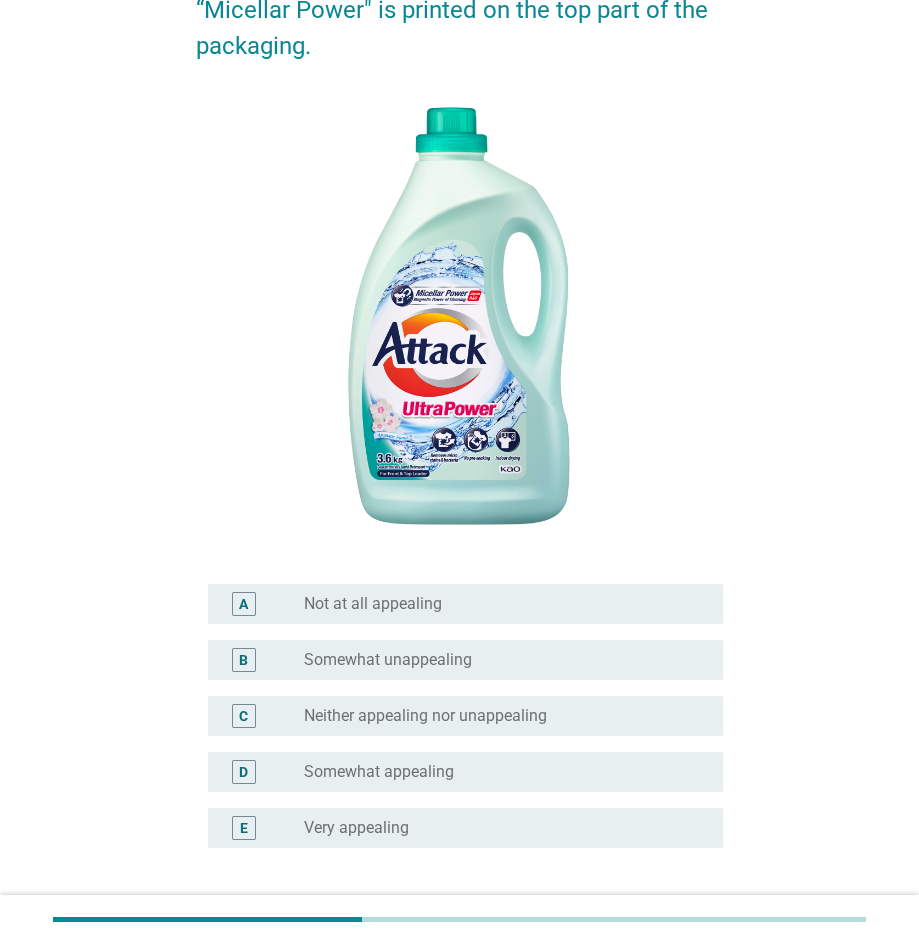 click on "radio_button_unchecked Not at all appealing" at bounding box center (497, 604) 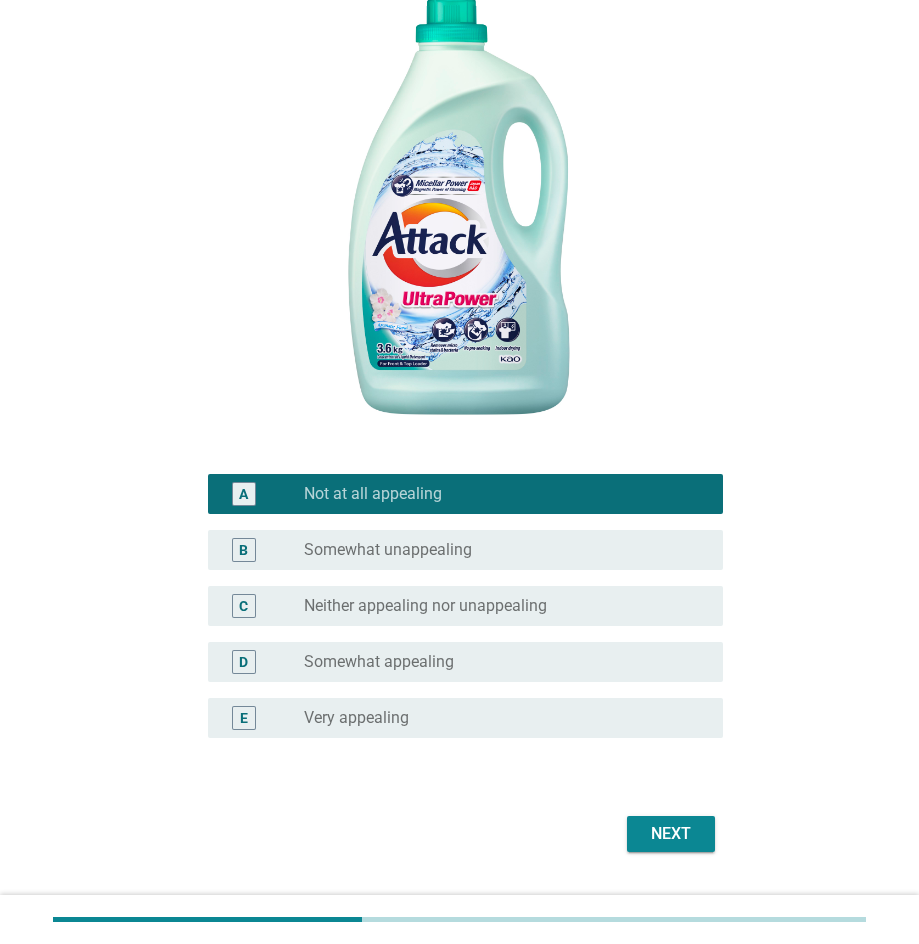 scroll, scrollTop: 406, scrollLeft: 0, axis: vertical 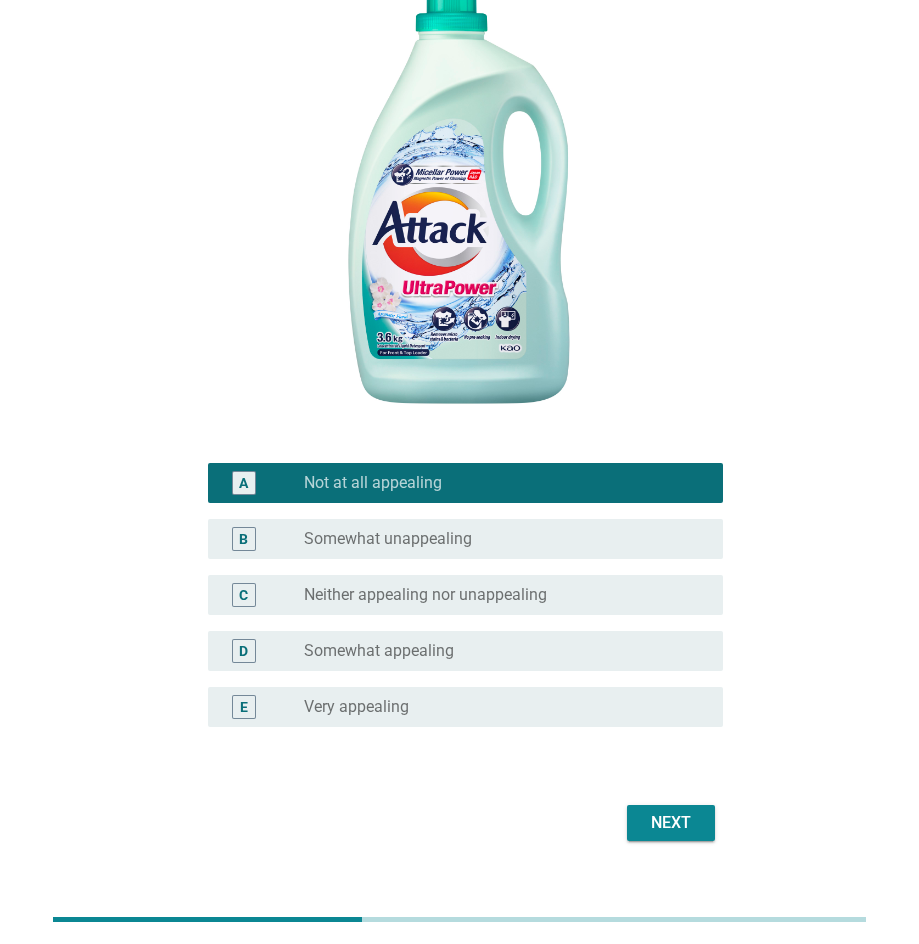 click on "Next" at bounding box center [671, 823] 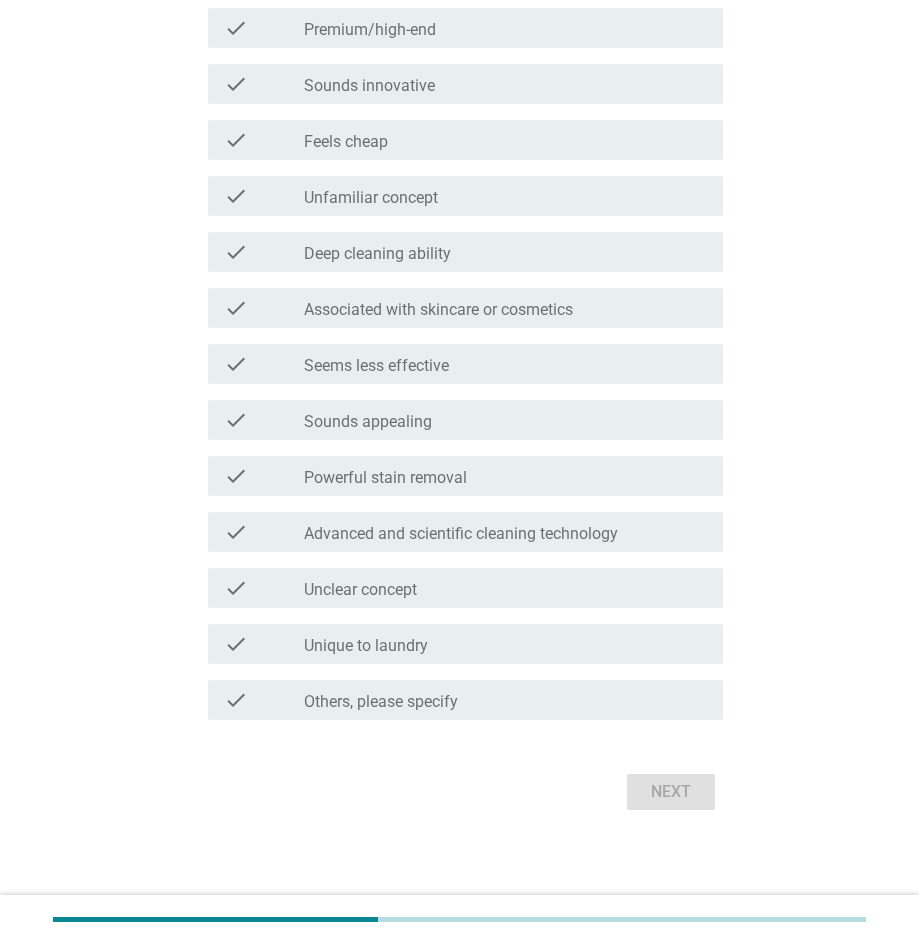 scroll, scrollTop: 0, scrollLeft: 0, axis: both 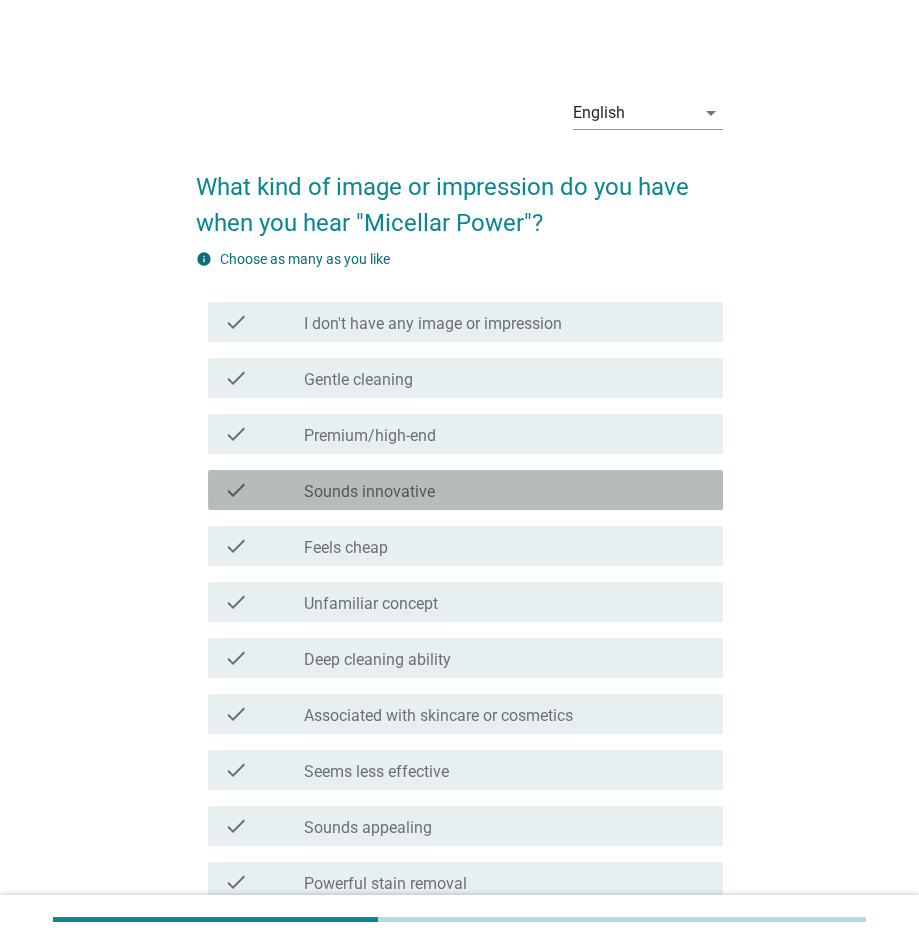 click on "check_box_outline_blank Sounds innovative" at bounding box center (505, 490) 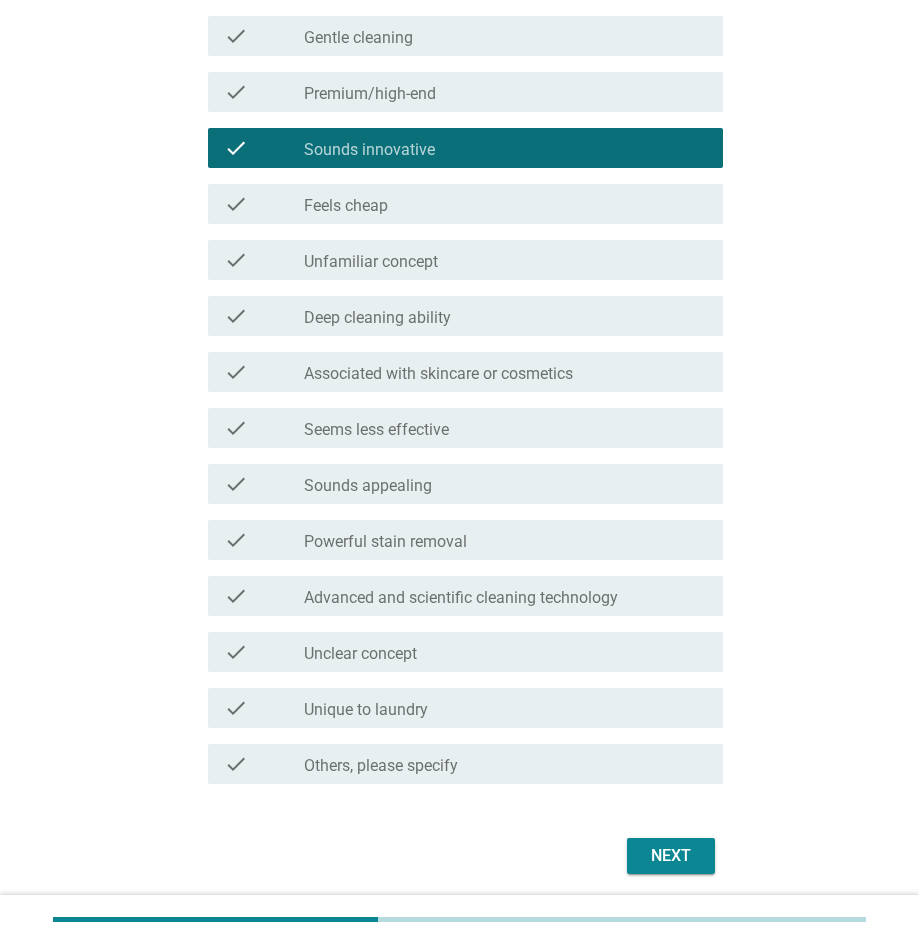 scroll, scrollTop: 347, scrollLeft: 0, axis: vertical 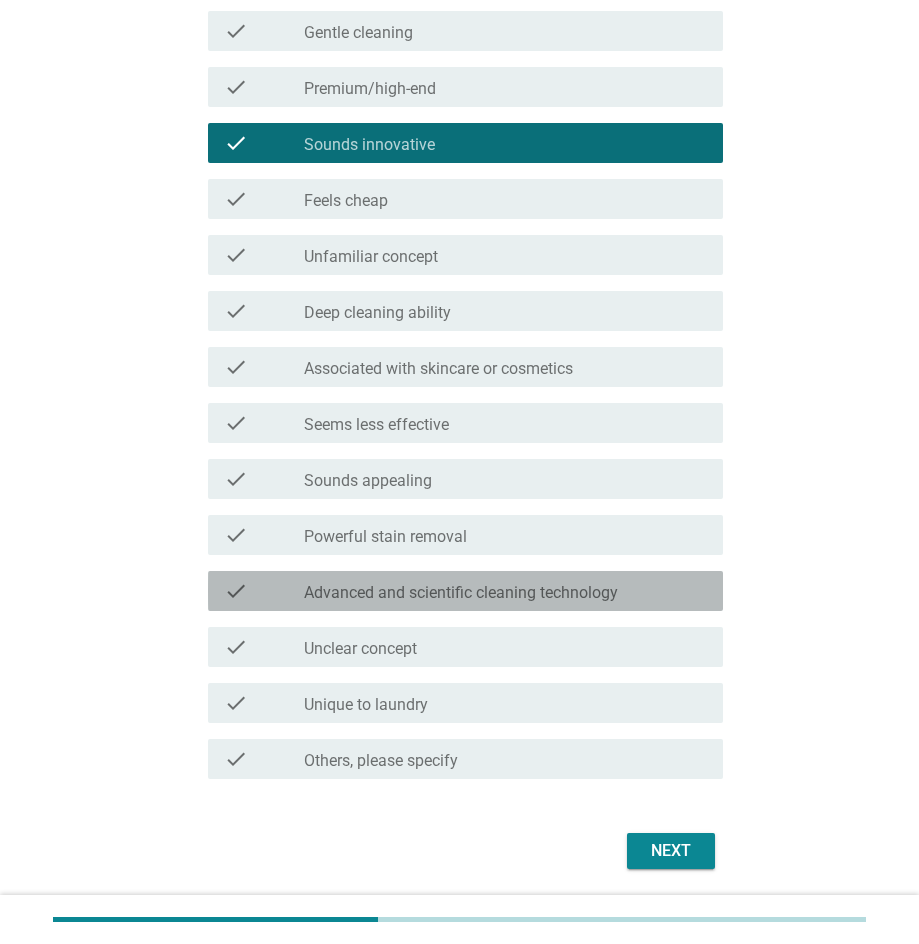 click on "Advanced and scientific cleaning technology" at bounding box center [461, 593] 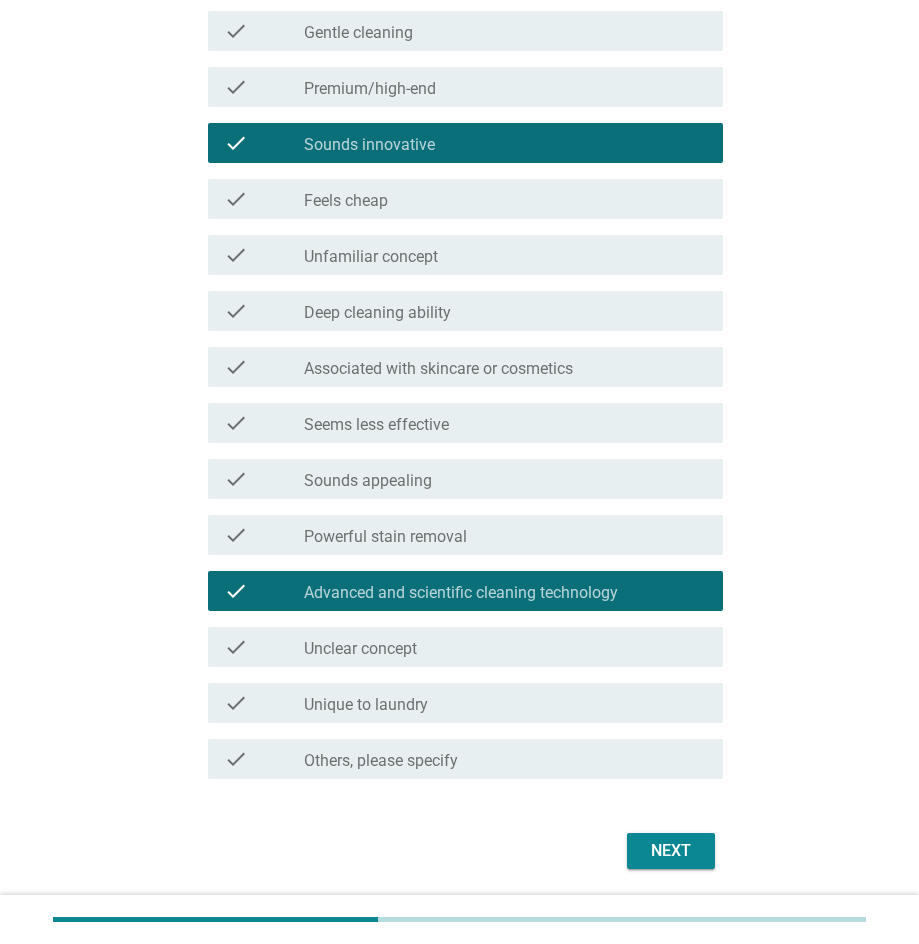 click on "Next" at bounding box center [671, 851] 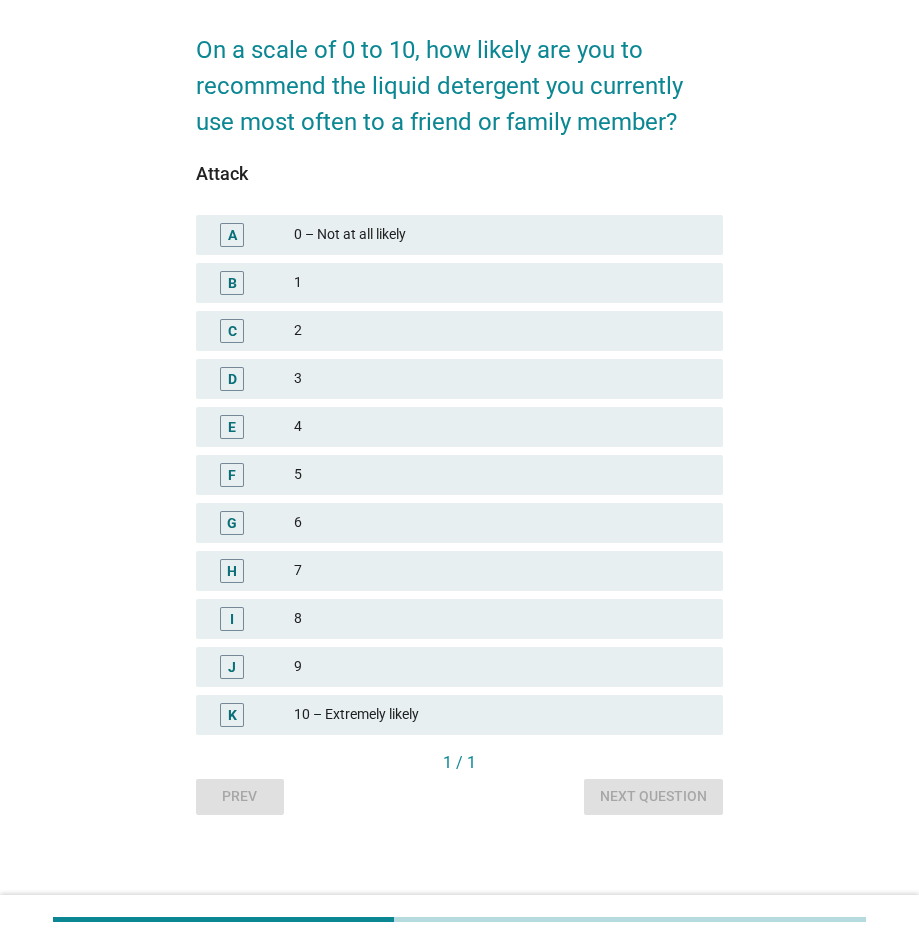 scroll, scrollTop: 0, scrollLeft: 0, axis: both 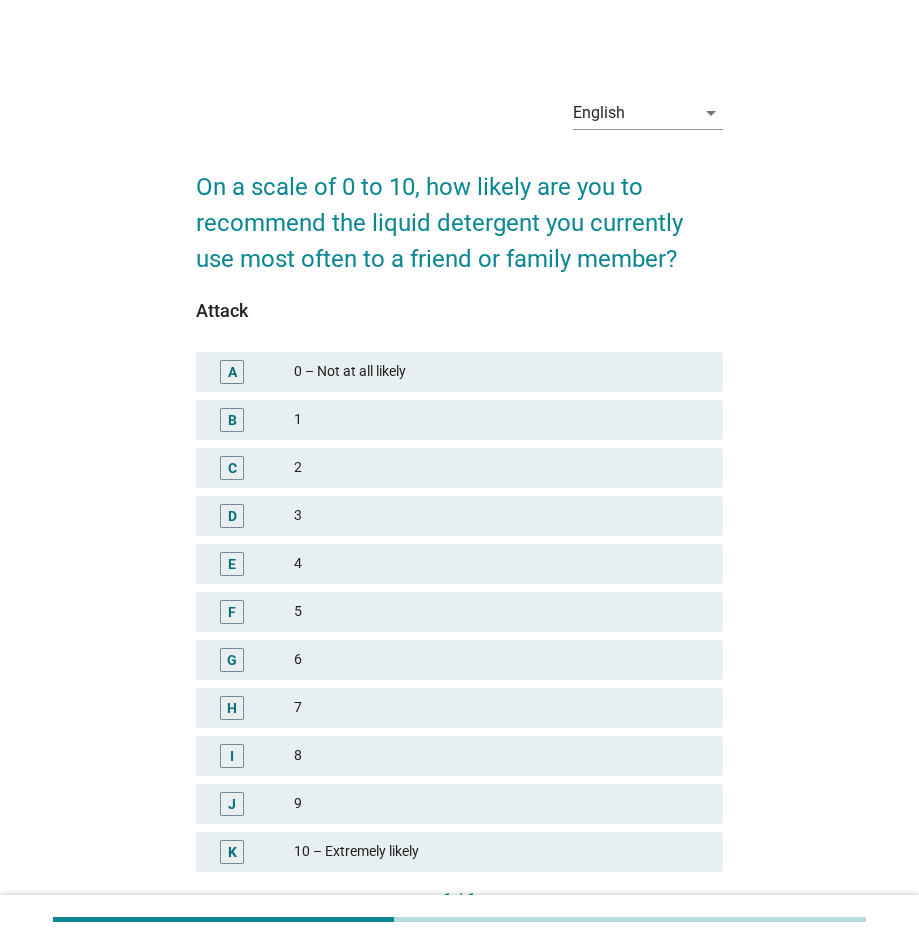 click on "7" at bounding box center (500, 708) 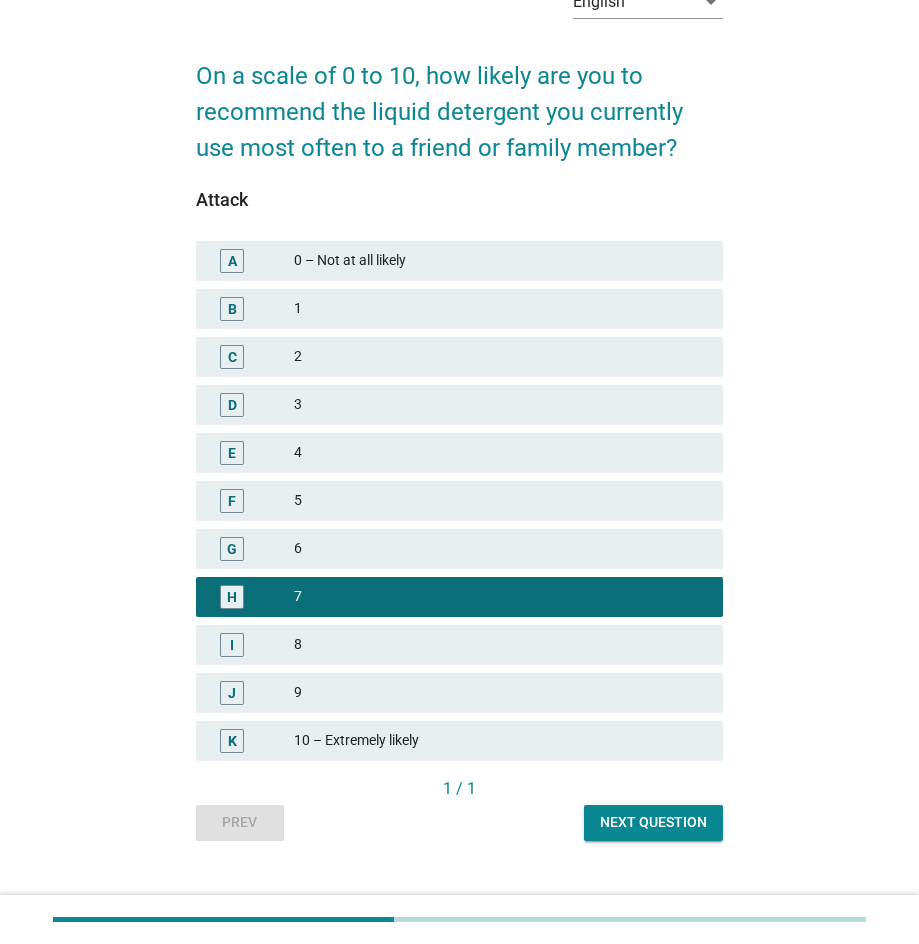 scroll, scrollTop: 114, scrollLeft: 0, axis: vertical 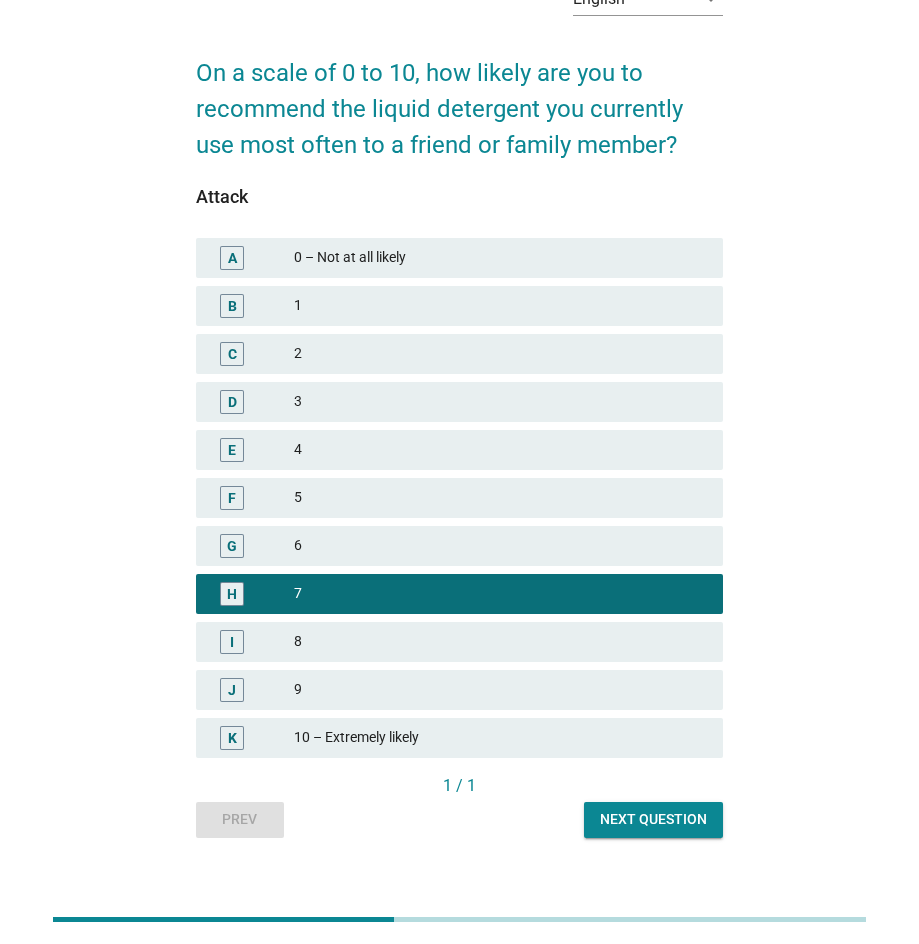 click on "Next question" at bounding box center [653, 819] 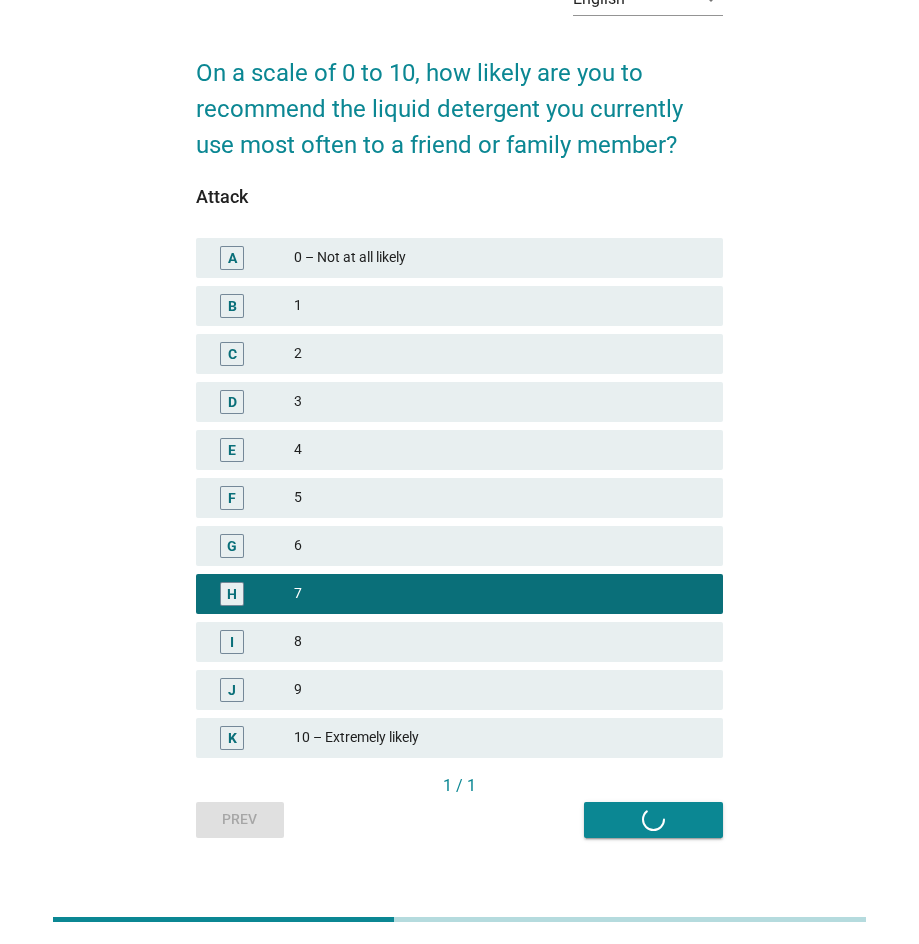 scroll, scrollTop: 0, scrollLeft: 0, axis: both 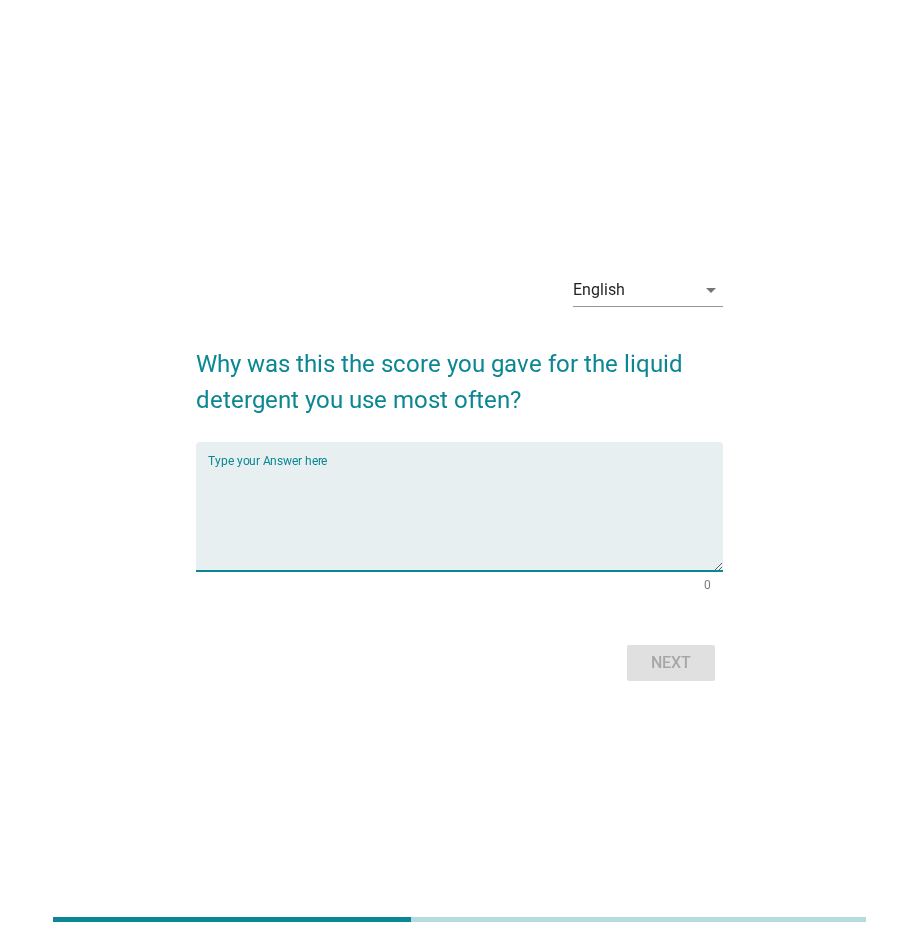 click at bounding box center [465, 518] 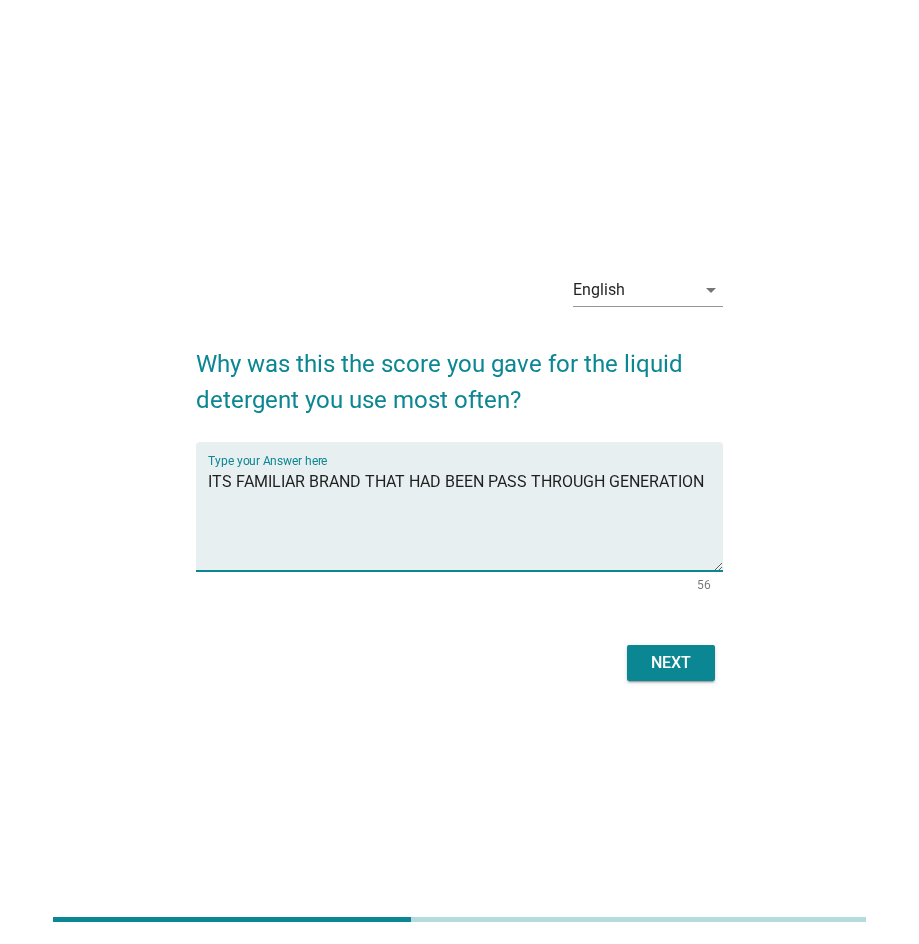 type on "ITS FAMILIAR BRAND THAT HAD BEEN PASS THROUGH GENERATION" 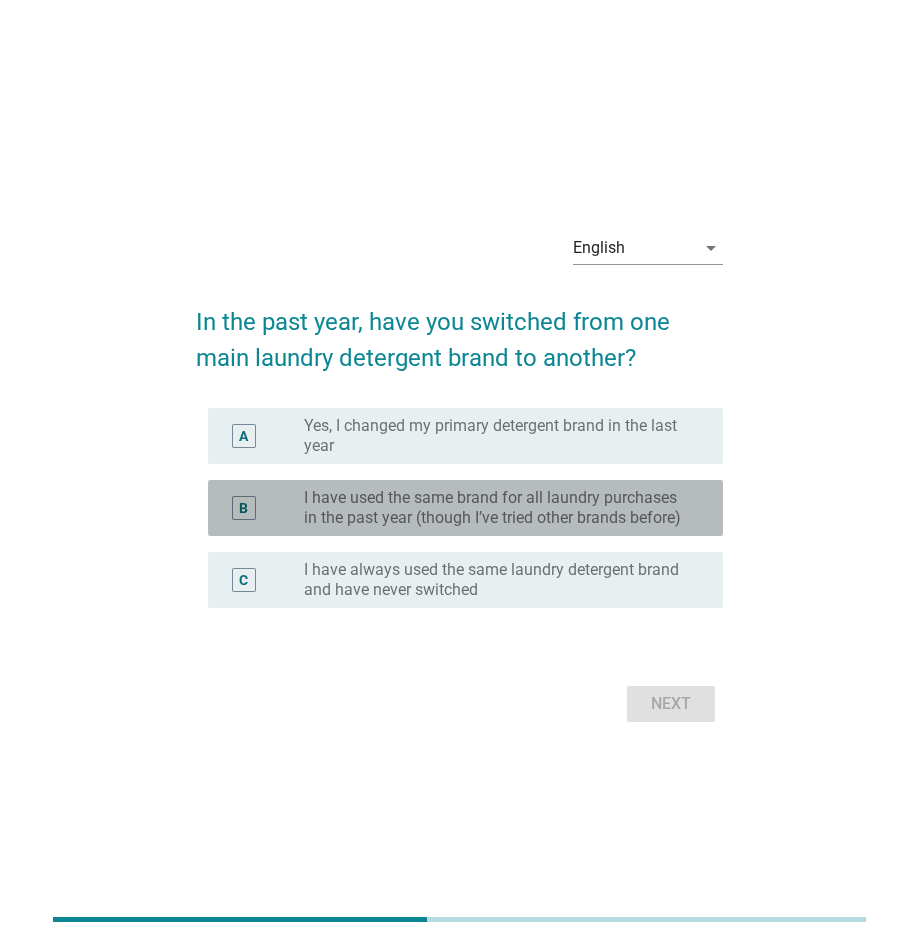 click on "I have used the same brand for all laundry purchases in the past year (though I’ve tried other brands before)" at bounding box center [497, 508] 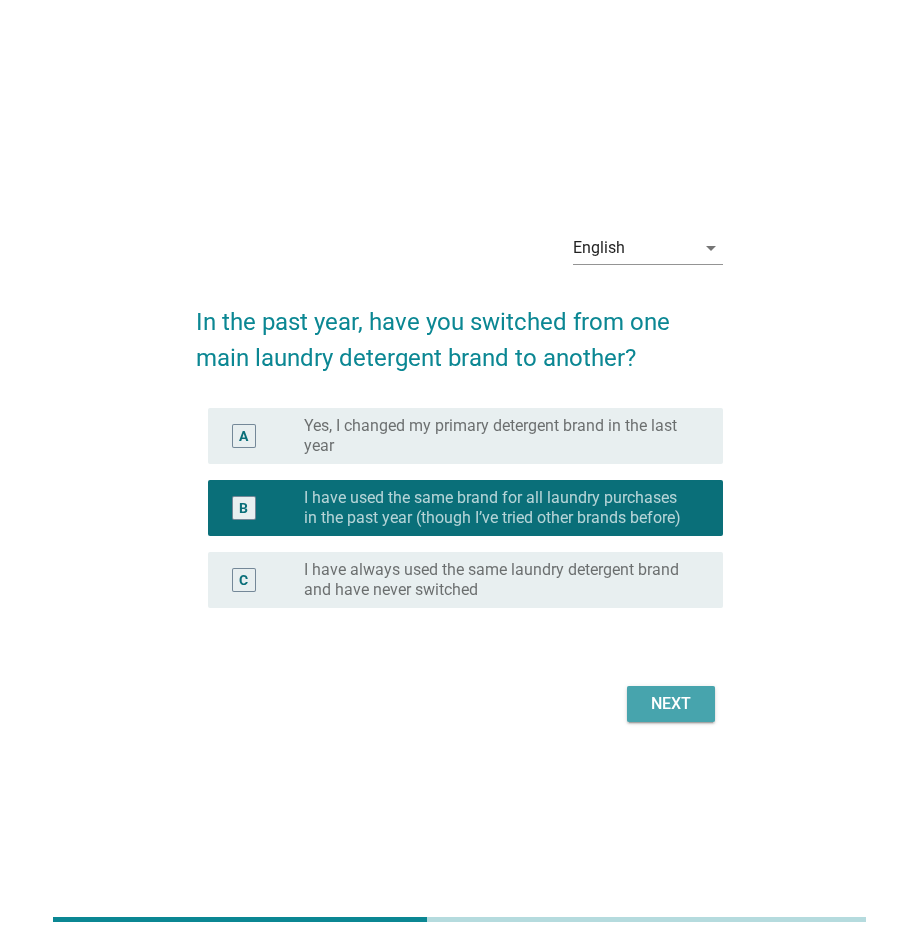 click on "Next" at bounding box center (671, 704) 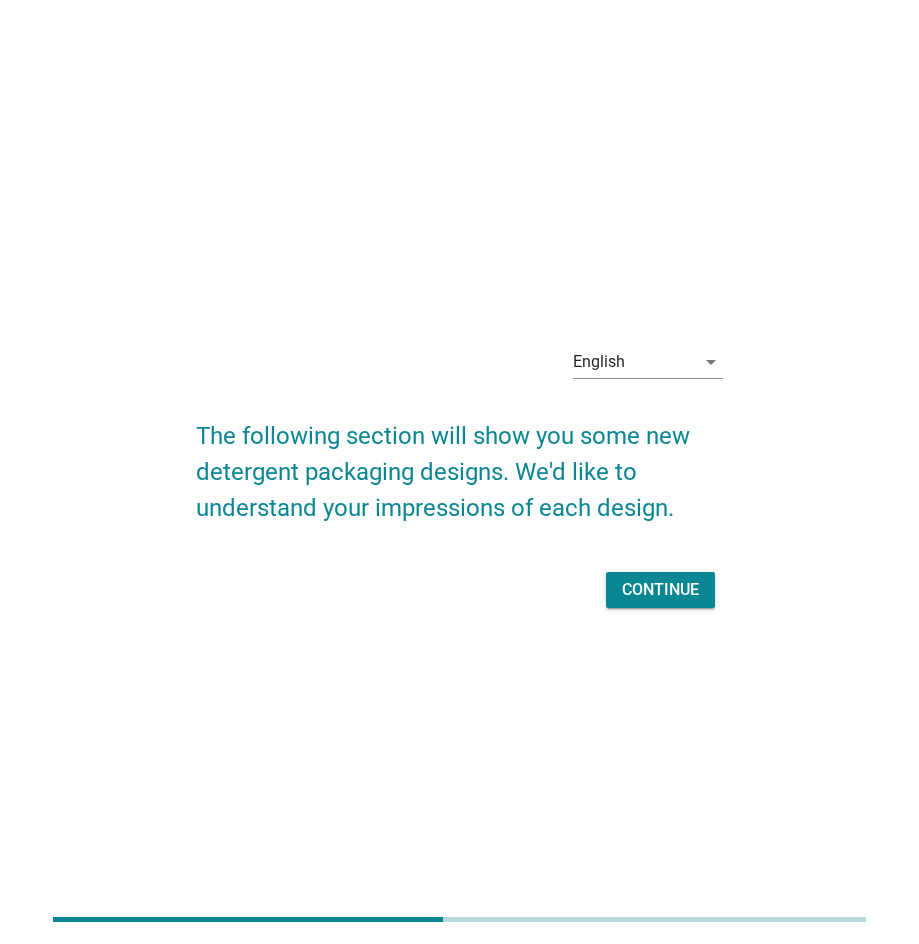 click on "Continue" at bounding box center [660, 590] 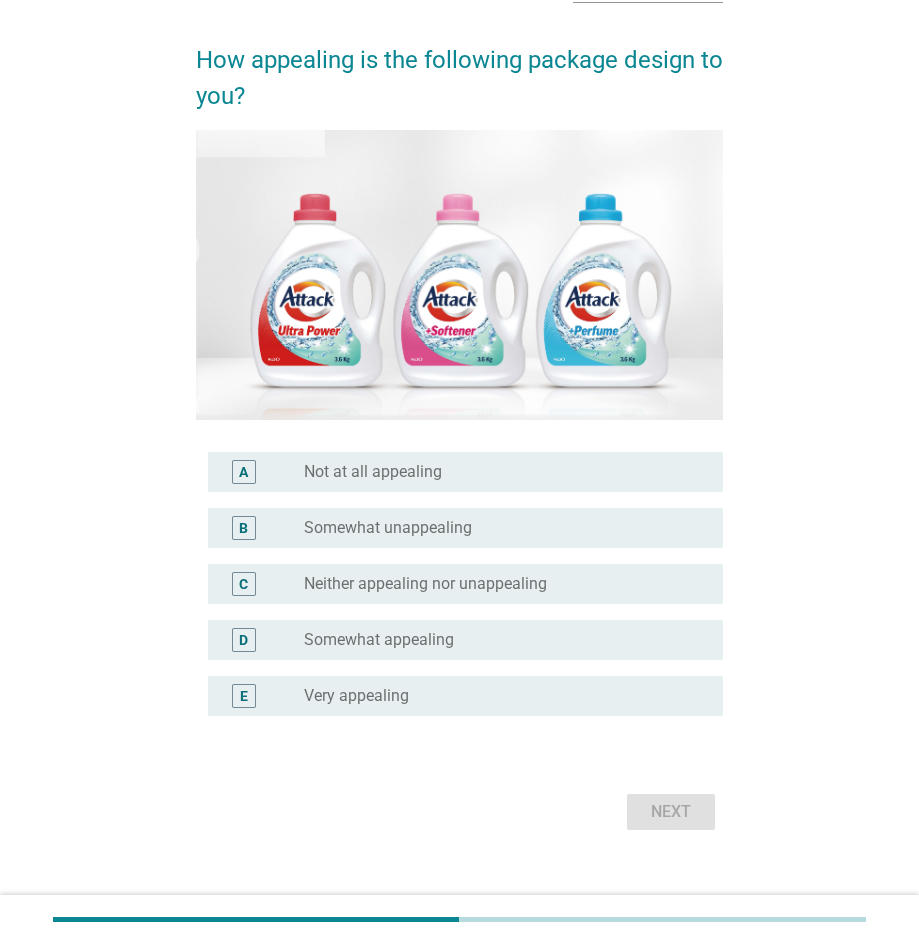 scroll, scrollTop: 138, scrollLeft: 0, axis: vertical 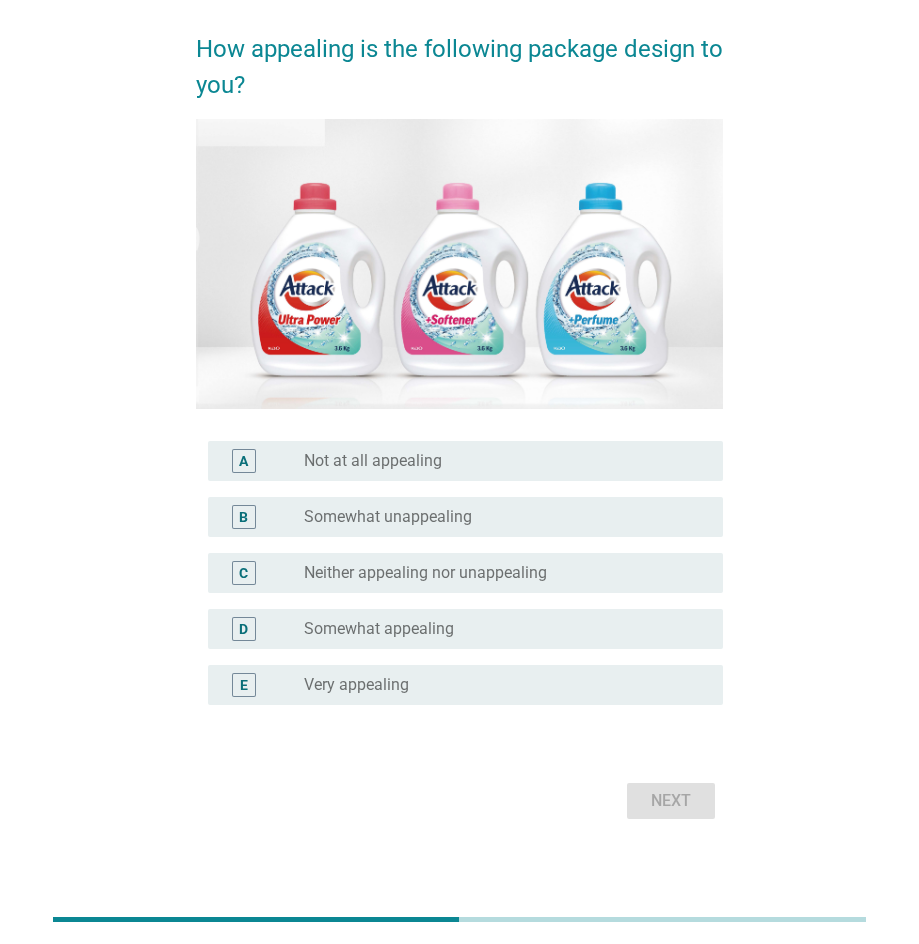 click on "radio_button_unchecked Somewhat appealing" at bounding box center (497, 629) 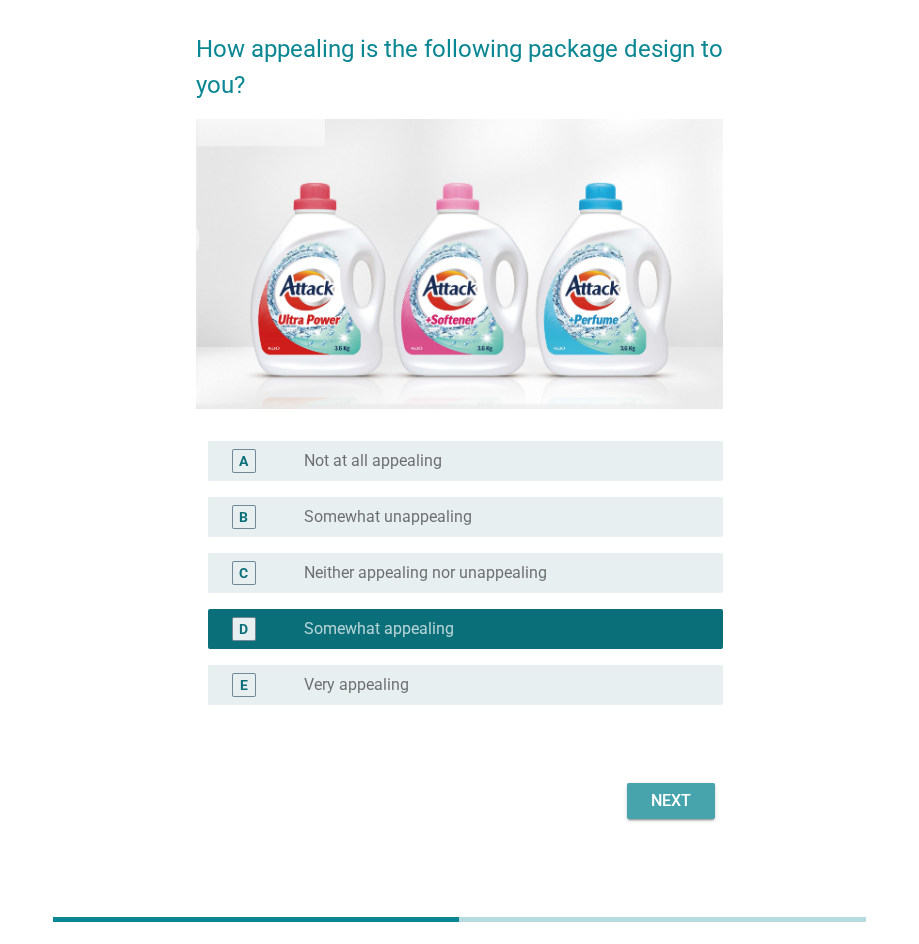 click on "Next" at bounding box center [671, 801] 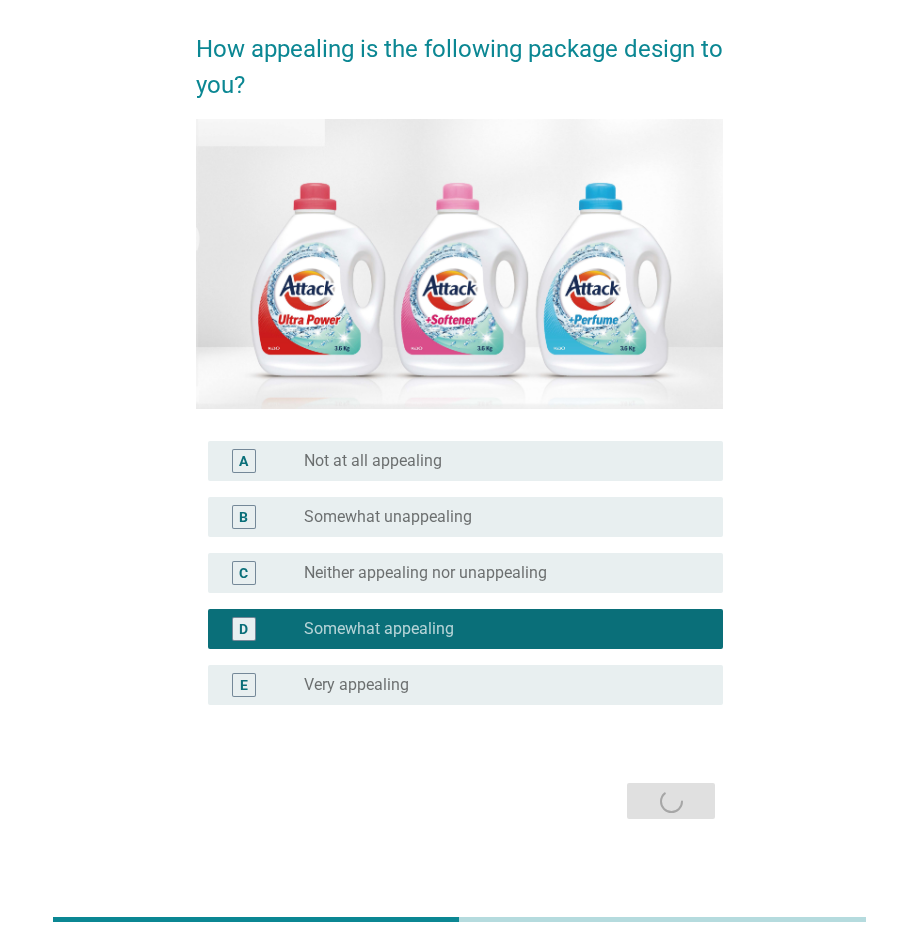 scroll, scrollTop: 0, scrollLeft: 0, axis: both 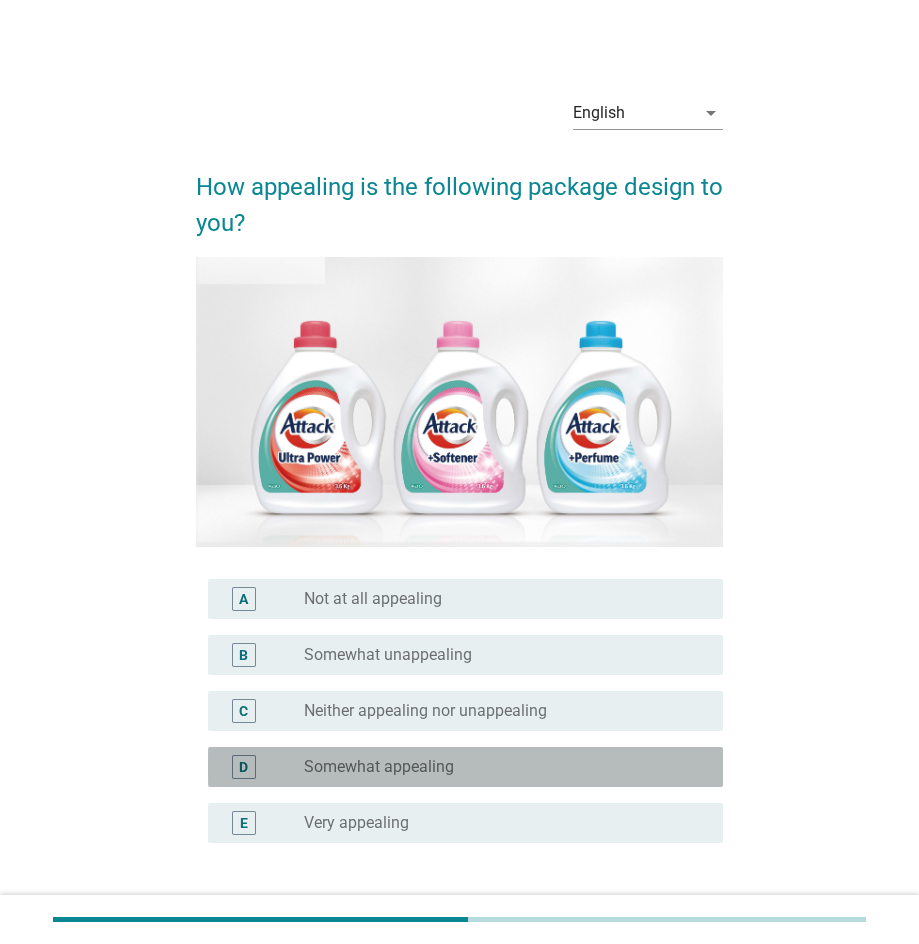 click on "radio_button_unchecked Somewhat appealing" at bounding box center (497, 767) 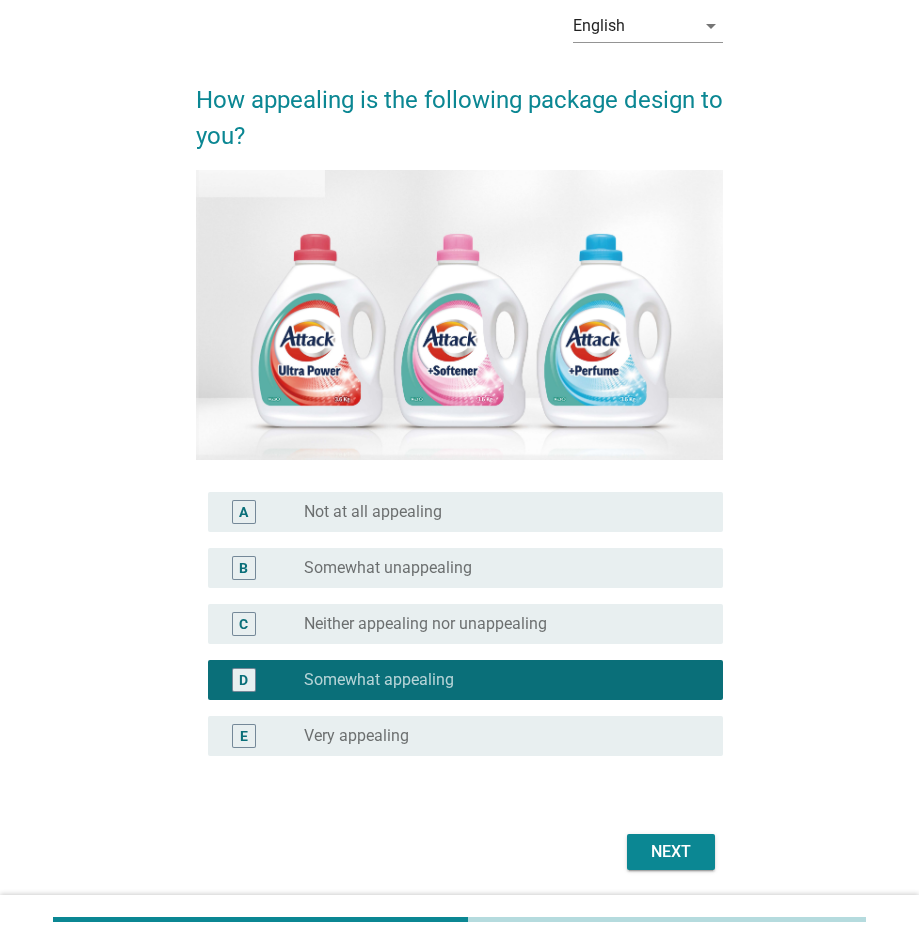 scroll, scrollTop: 94, scrollLeft: 0, axis: vertical 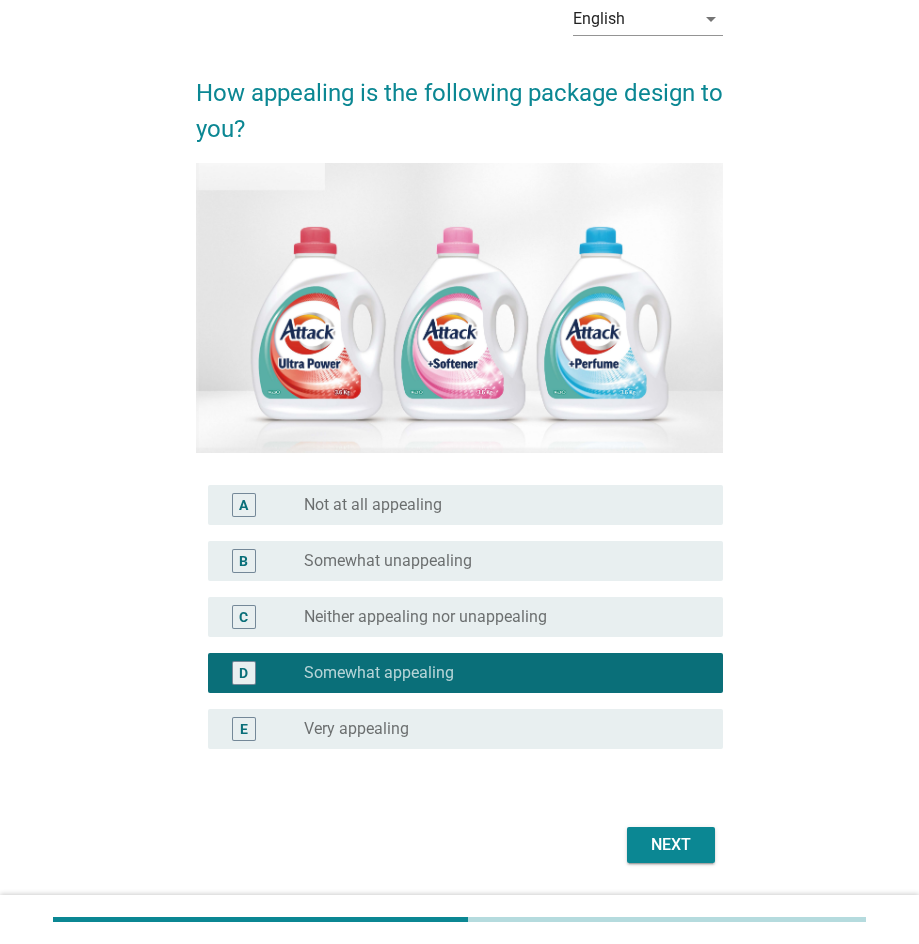 click on "Next" at bounding box center (671, 845) 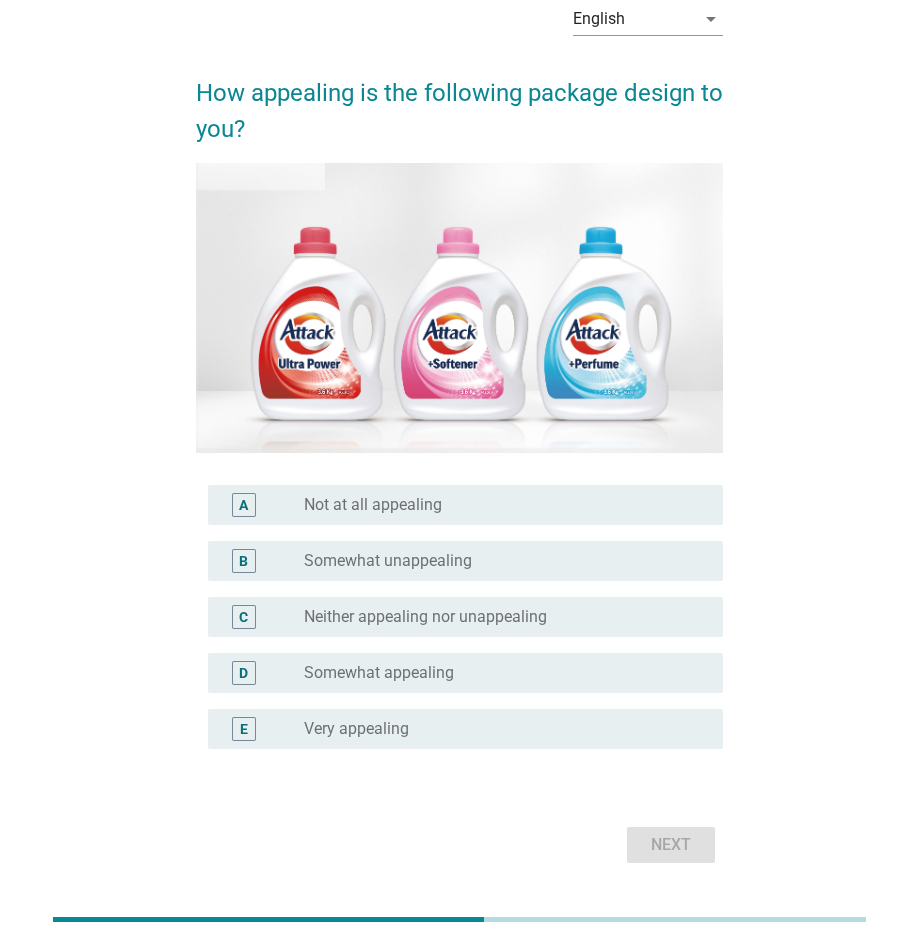 scroll, scrollTop: 0, scrollLeft: 0, axis: both 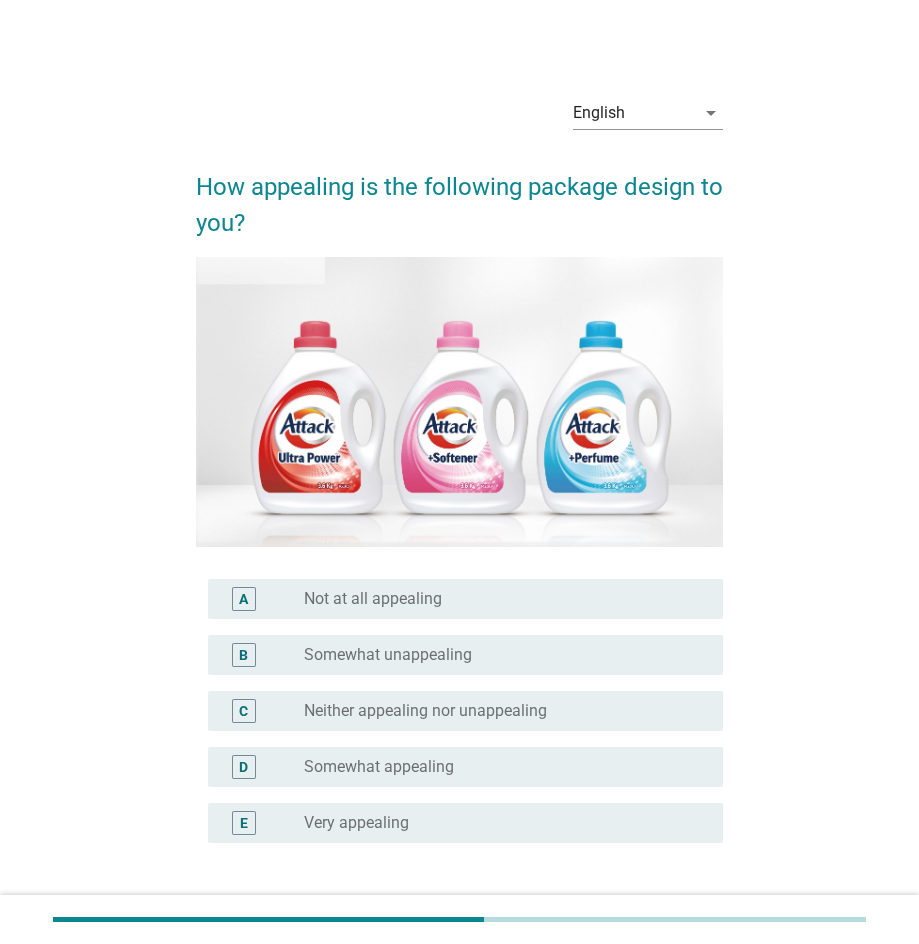 click on "Somewhat appealing" at bounding box center (379, 767) 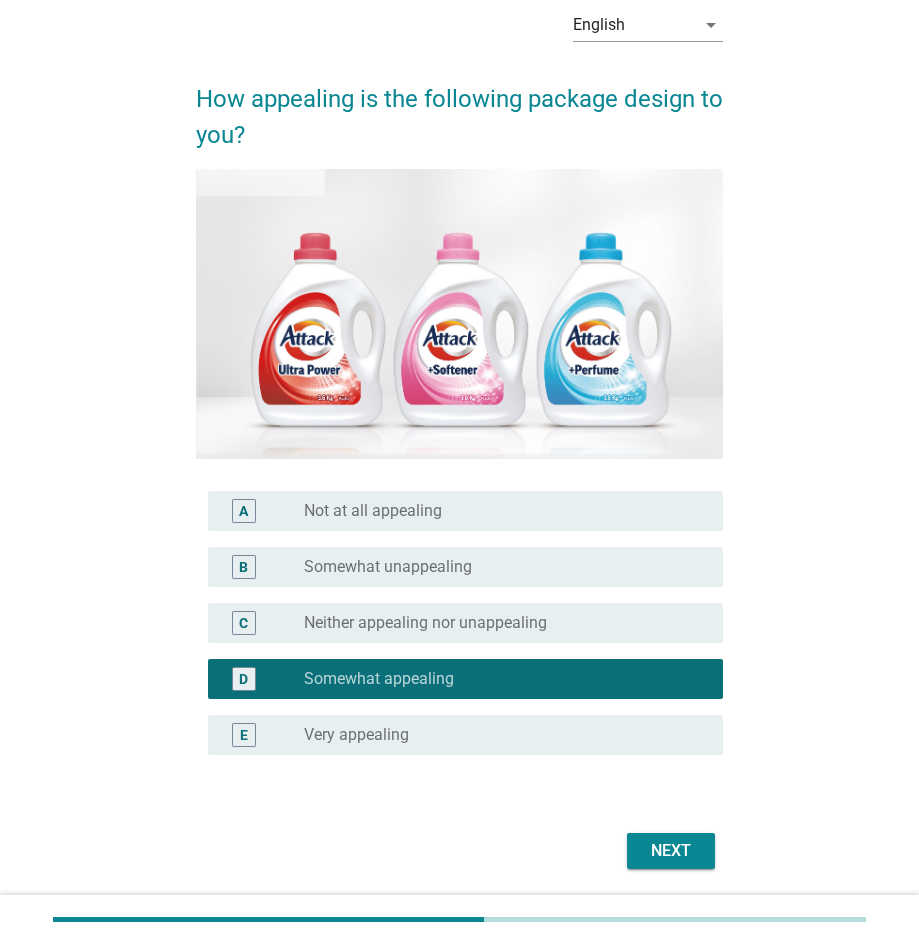 scroll, scrollTop: 148, scrollLeft: 0, axis: vertical 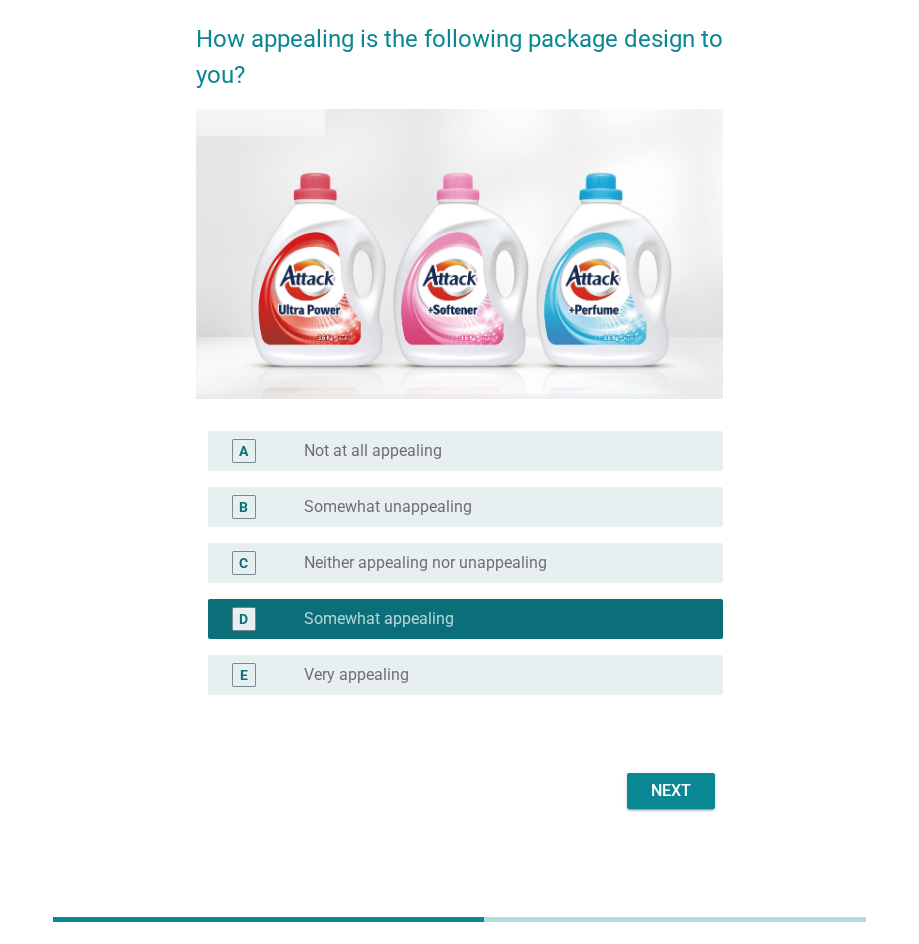 click on "Next" at bounding box center [671, 791] 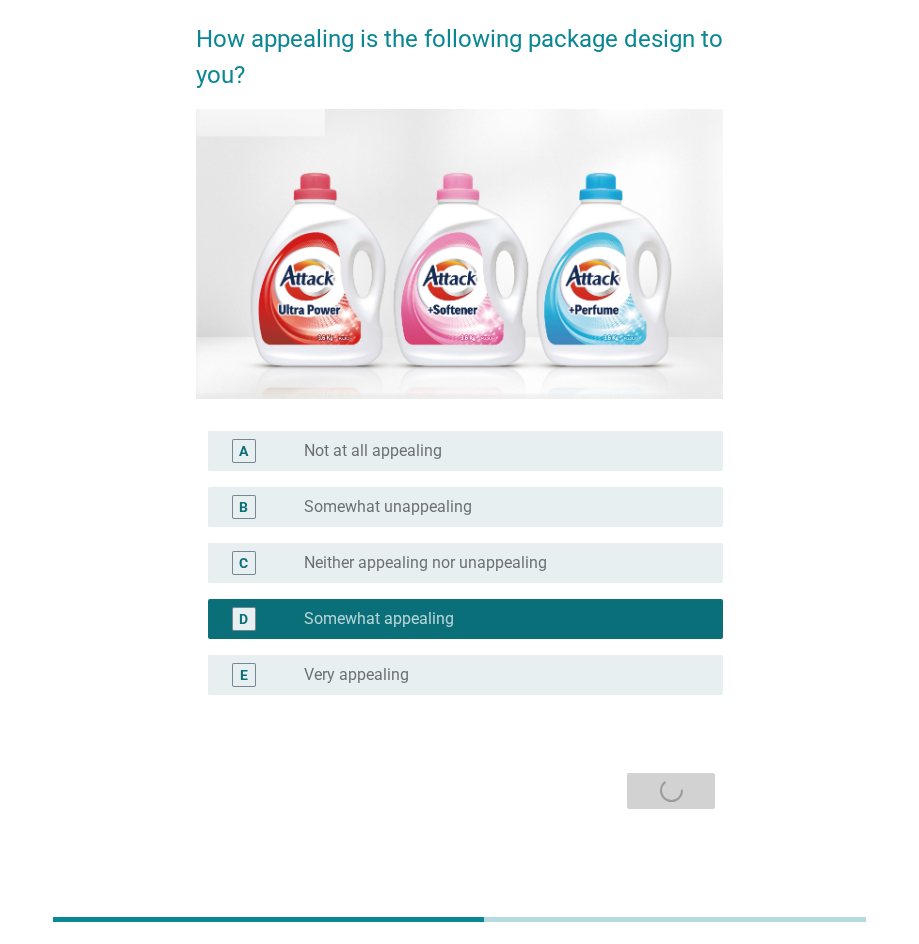 scroll, scrollTop: 0, scrollLeft: 0, axis: both 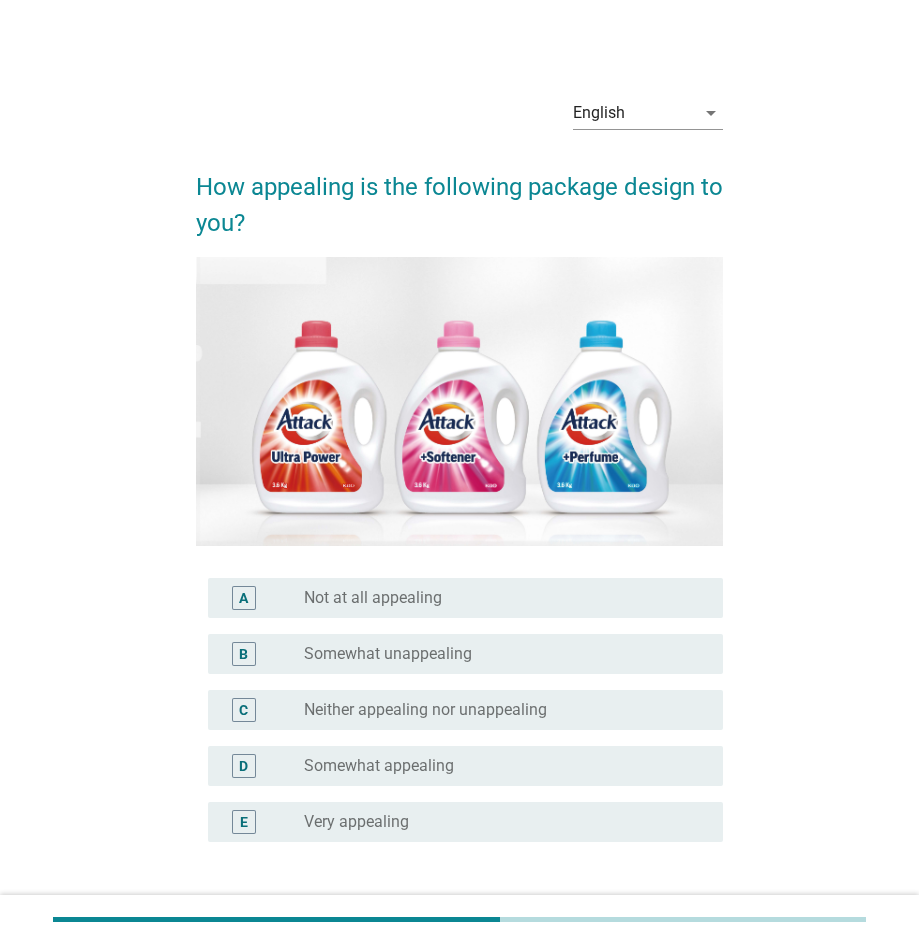 click on "radio_button_unchecked Somewhat appealing" at bounding box center (497, 766) 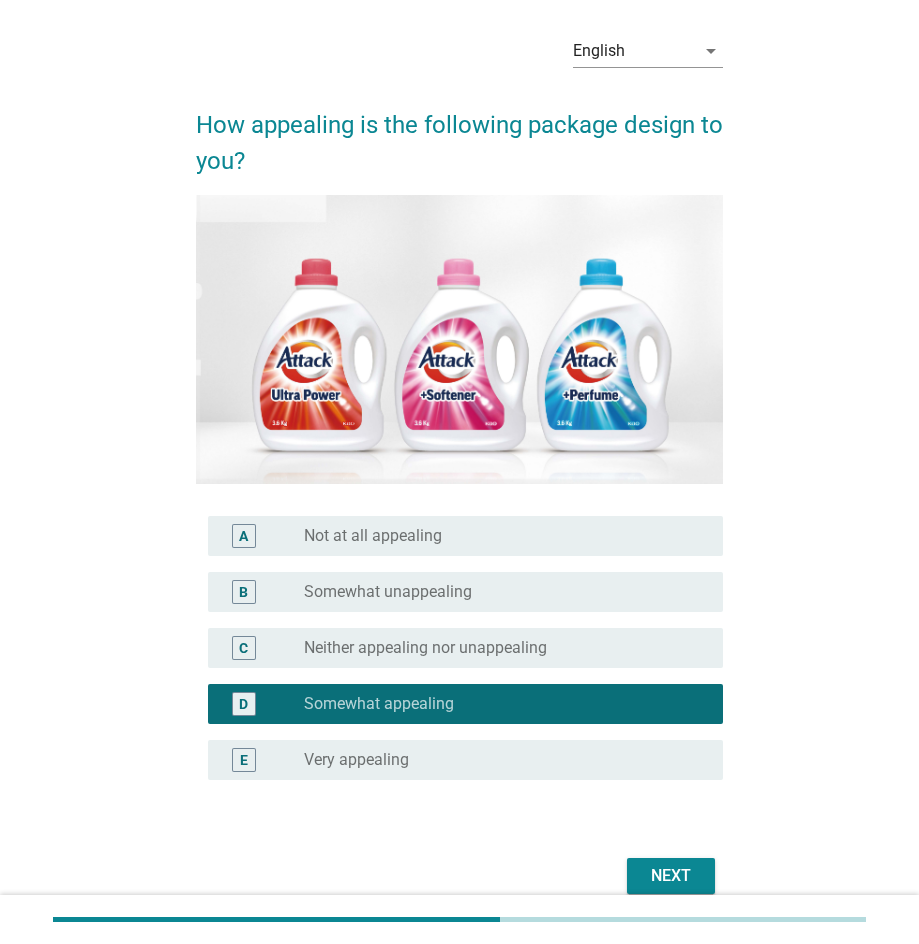 scroll, scrollTop: 124, scrollLeft: 0, axis: vertical 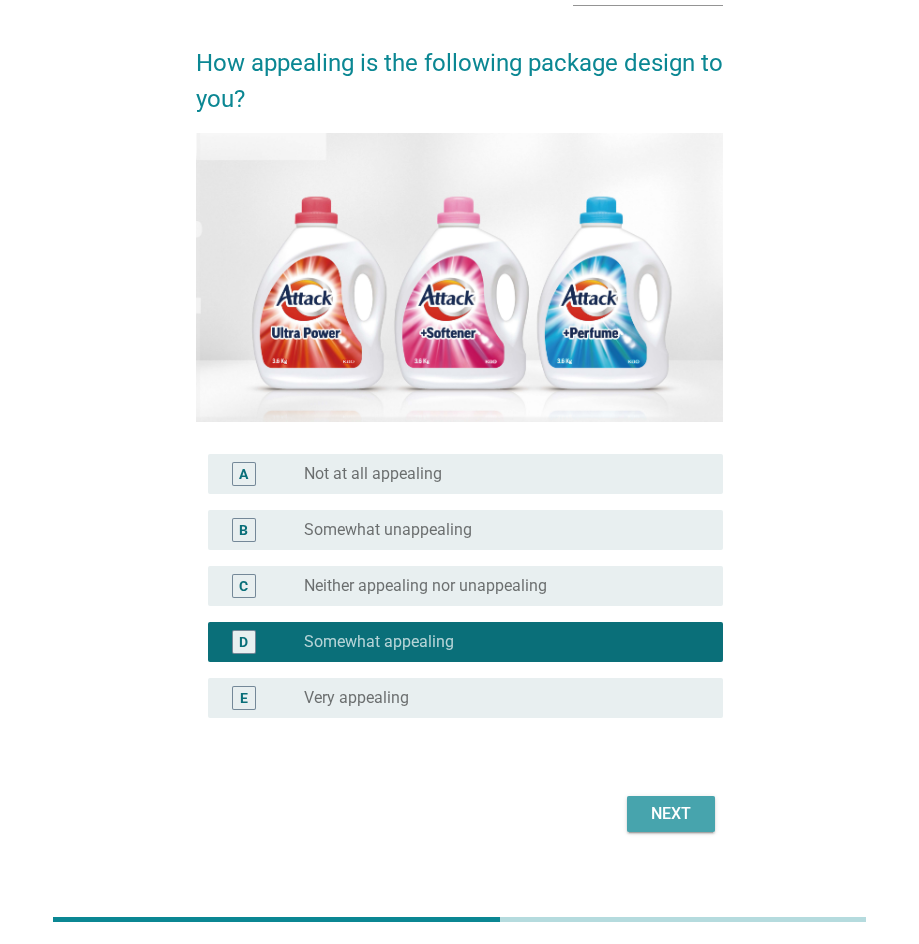 click on "Next" at bounding box center (671, 814) 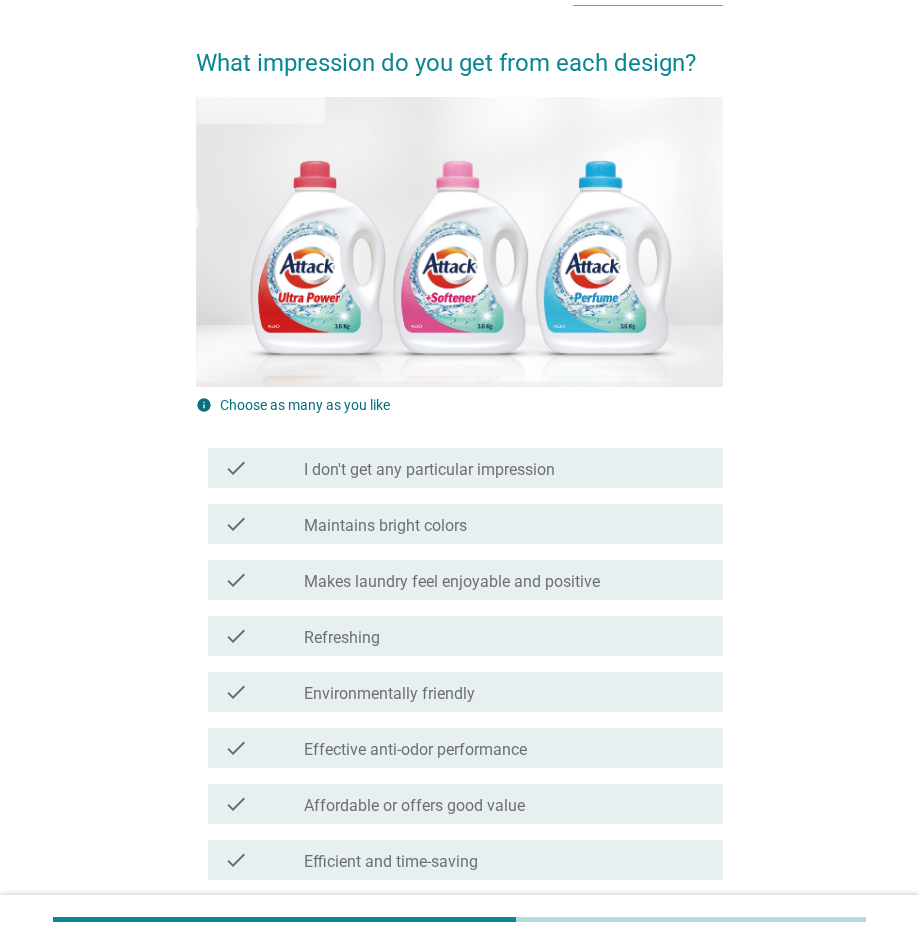 scroll, scrollTop: 0, scrollLeft: 0, axis: both 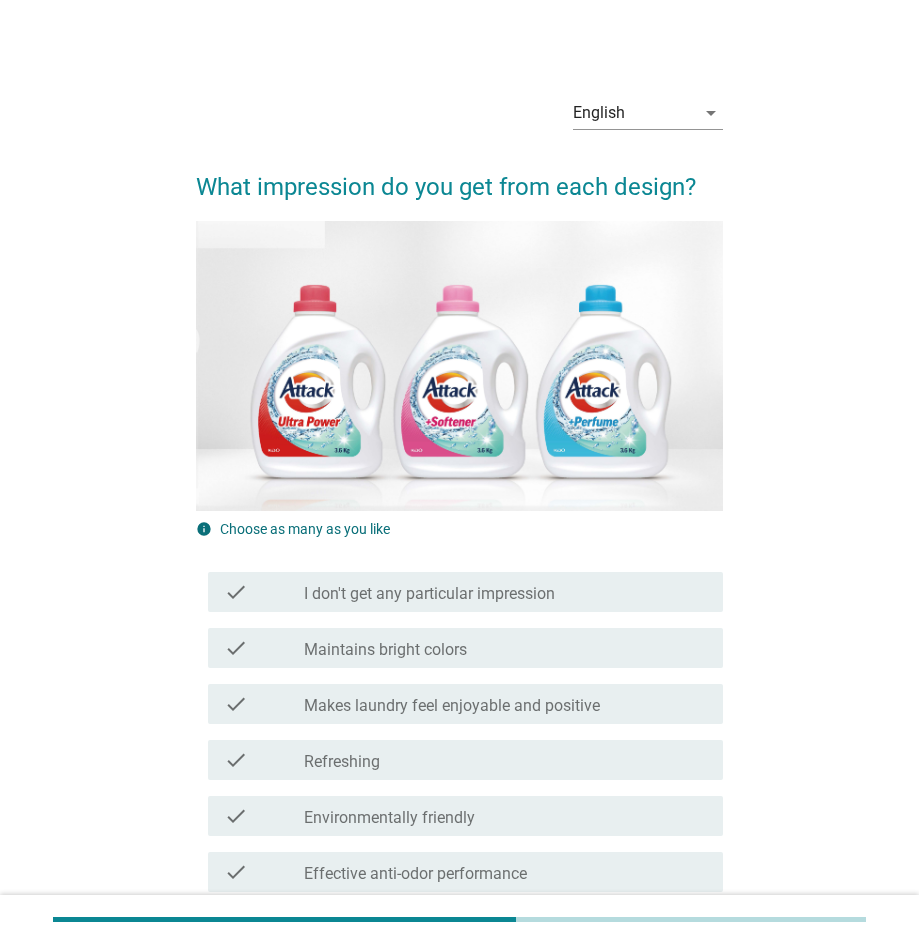 click on "check_box_outline_blank Makes laundry feel enjoyable and positive" at bounding box center [505, 704] 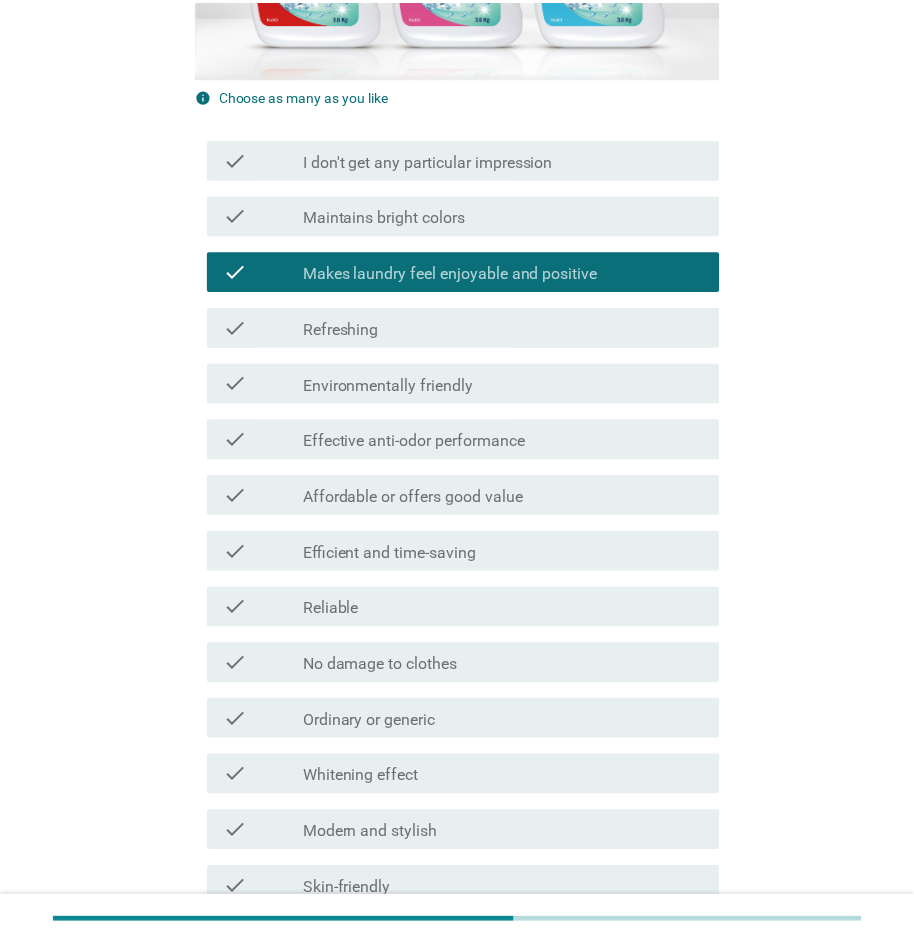 scroll, scrollTop: 443, scrollLeft: 0, axis: vertical 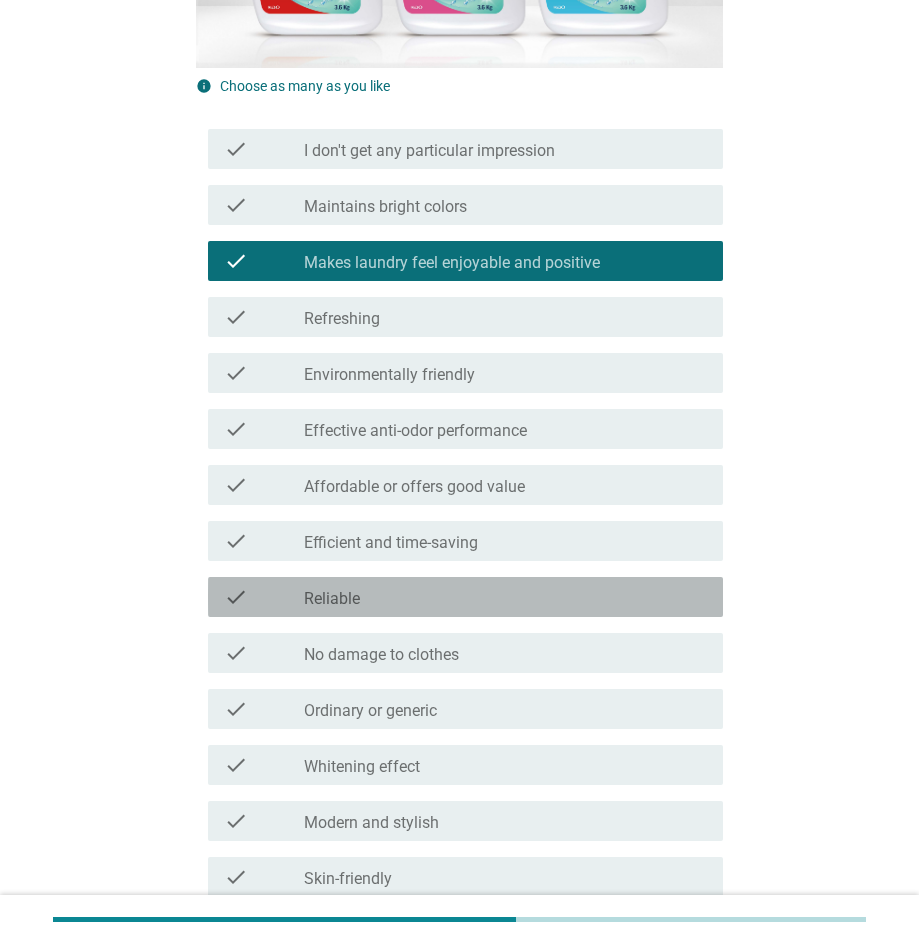 click on "check_box_outline_blank Reliable" at bounding box center (505, 597) 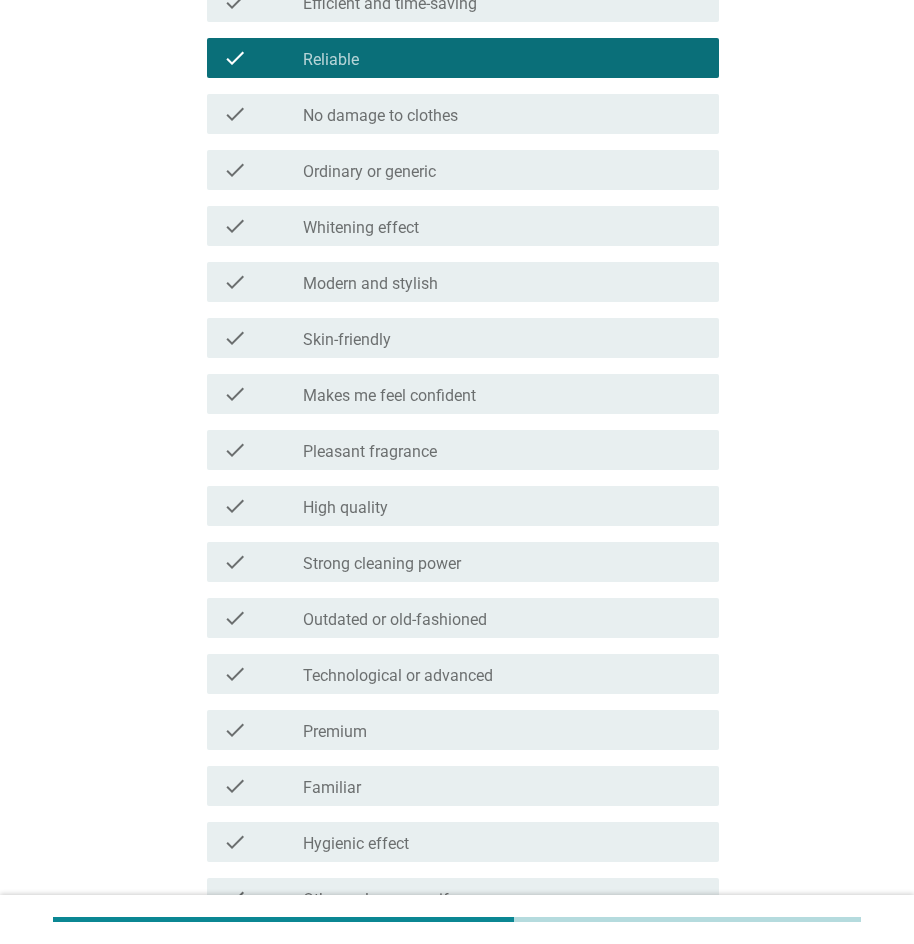 scroll, scrollTop: 982, scrollLeft: 0, axis: vertical 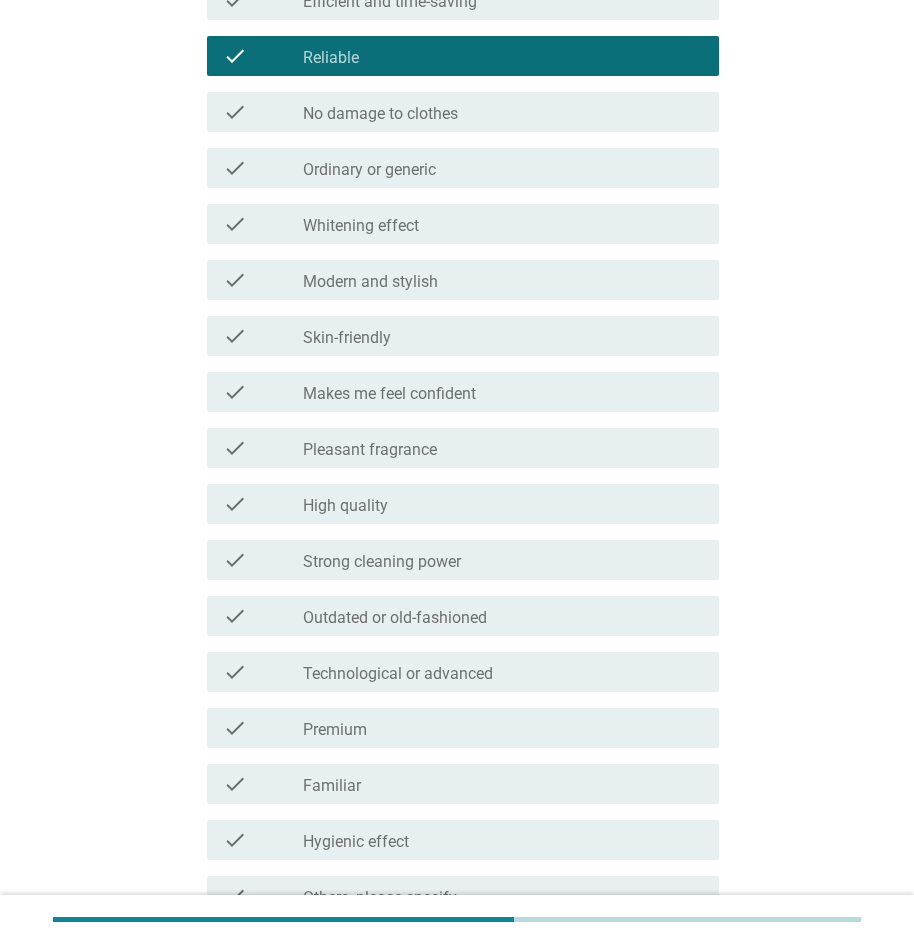 click on "check     check_box_outline_blank High quality" at bounding box center (457, 504) 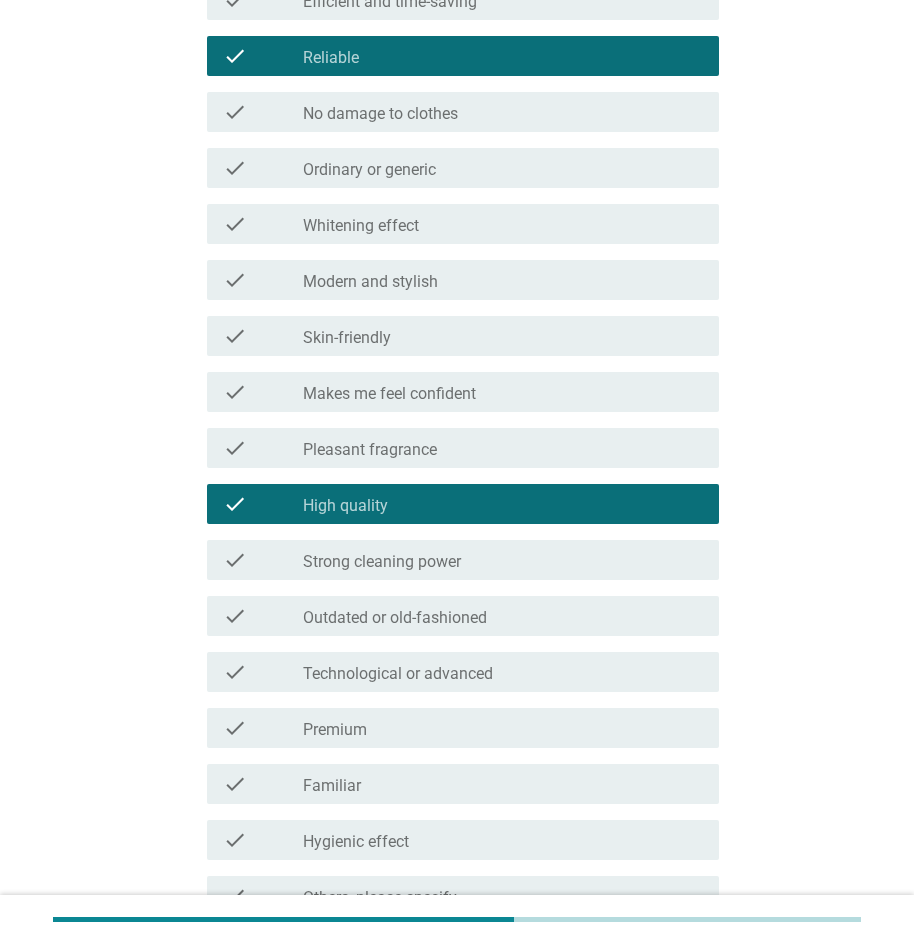 click on "check_box_outline_blank Strong cleaning power" at bounding box center (503, 560) 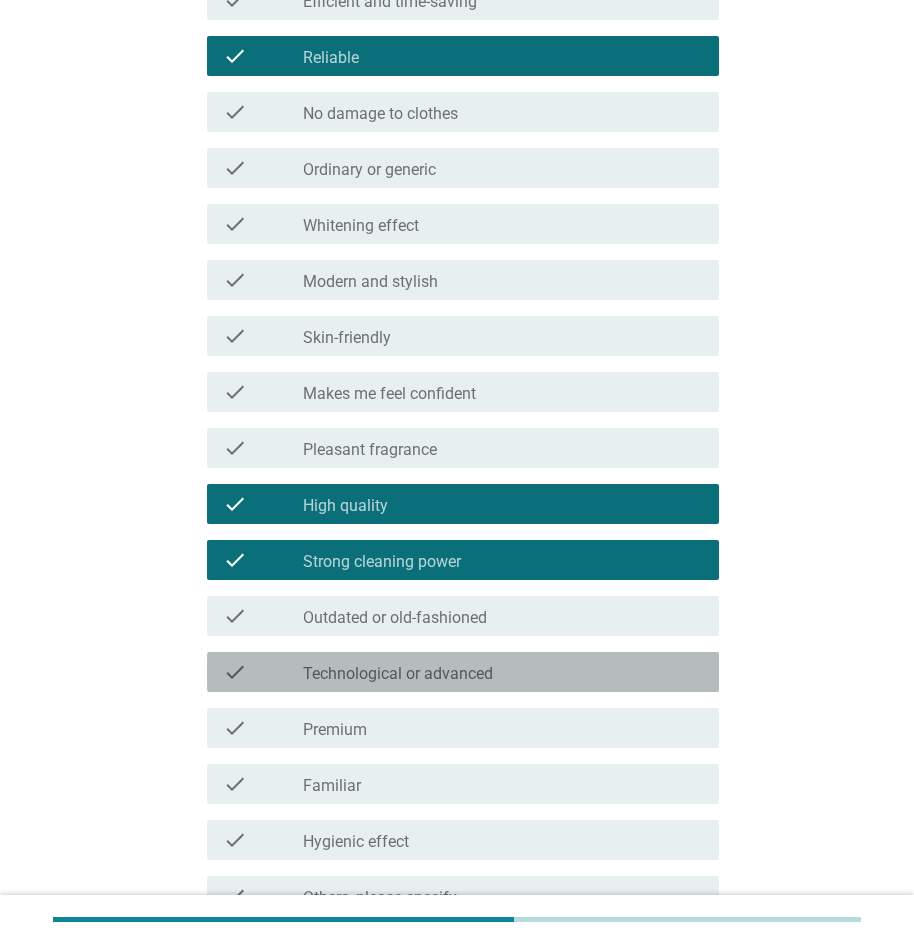 click on "check_box_outline_blank Technological or advanced" at bounding box center [503, 672] 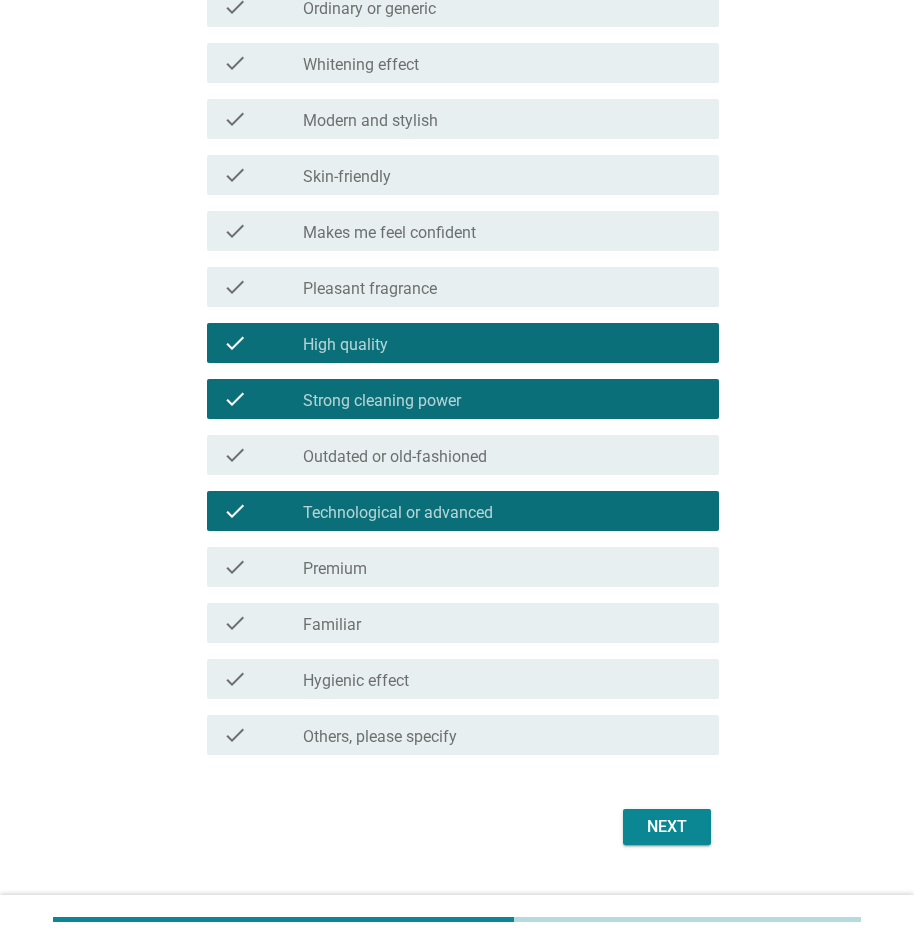 scroll, scrollTop: 1178, scrollLeft: 0, axis: vertical 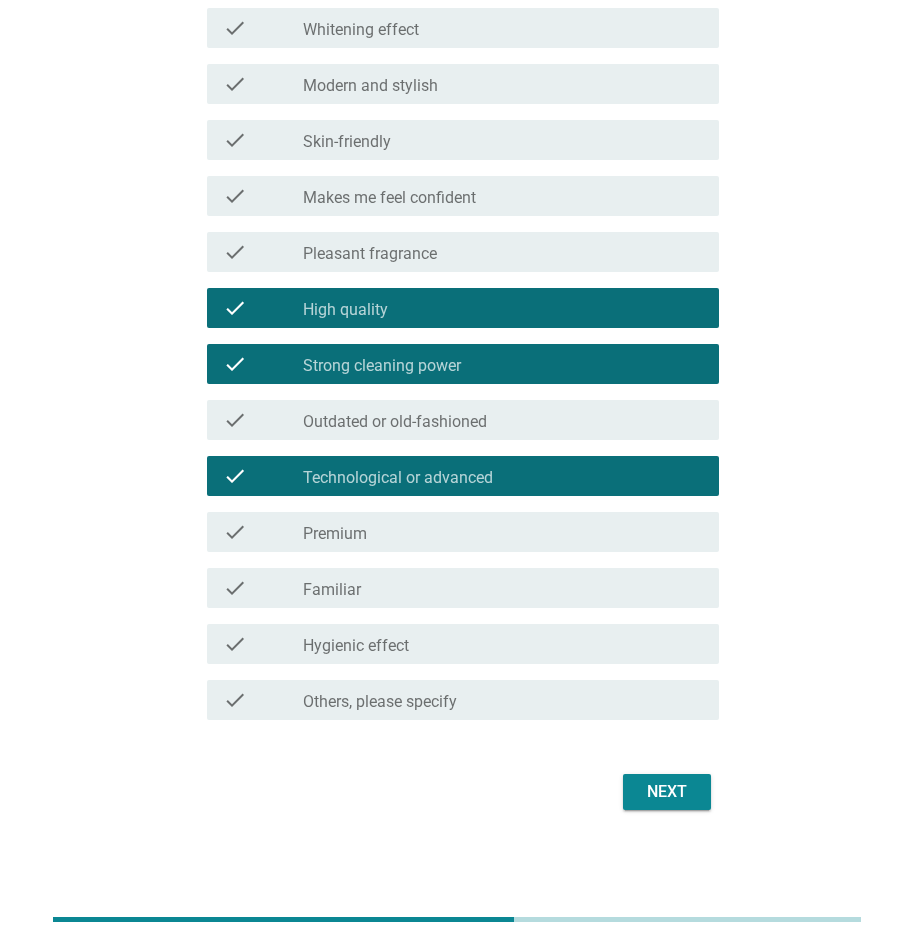 click on "check_box_outline_blank Hygienic effect" at bounding box center (503, 644) 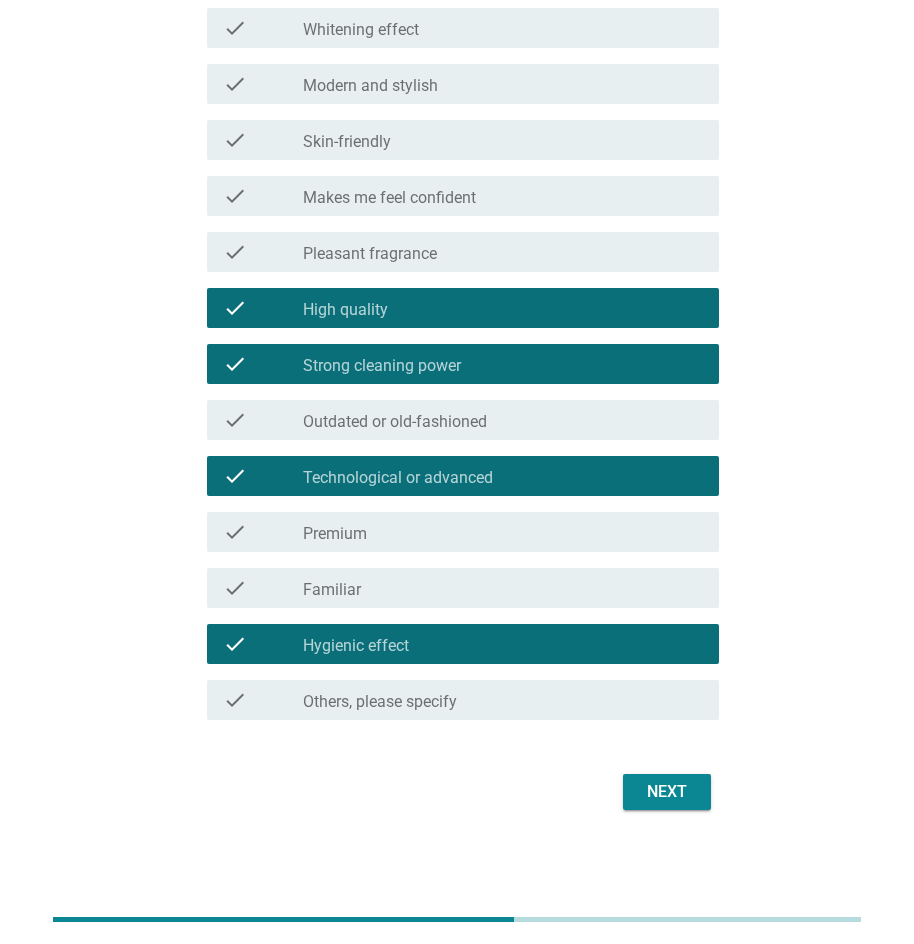 click on "Next" at bounding box center (667, 792) 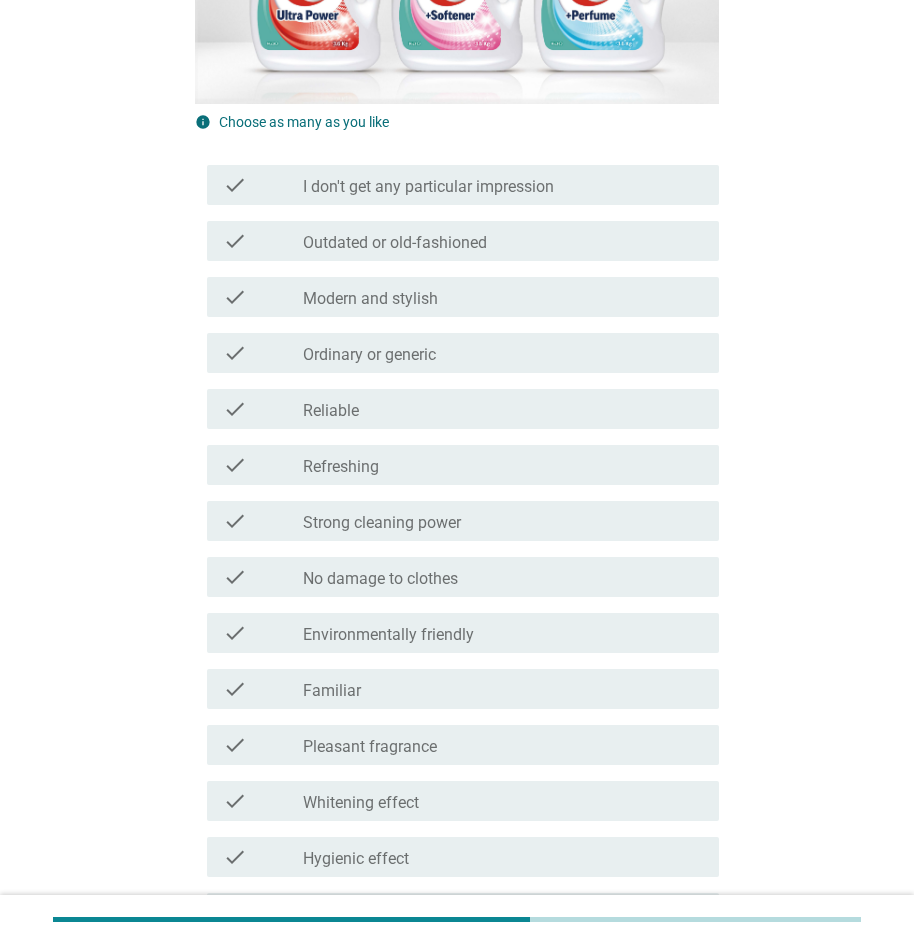 scroll, scrollTop: 414, scrollLeft: 0, axis: vertical 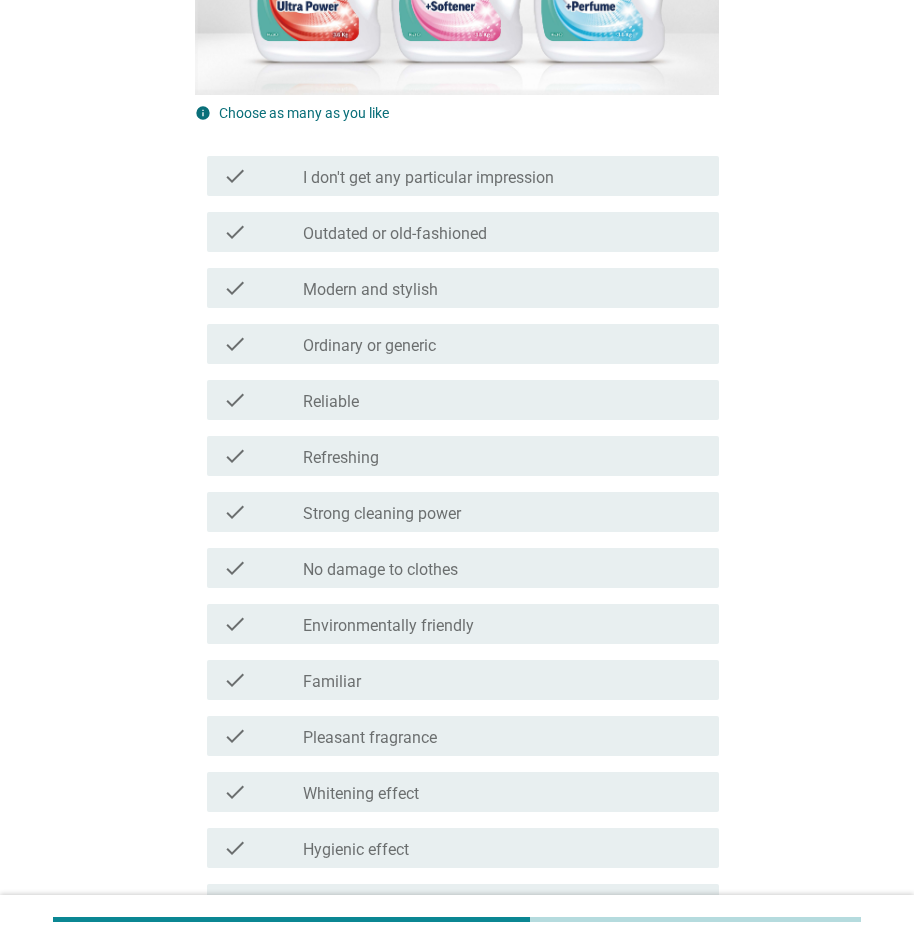 click on "check_box_outline_blank Refreshing" at bounding box center (503, 456) 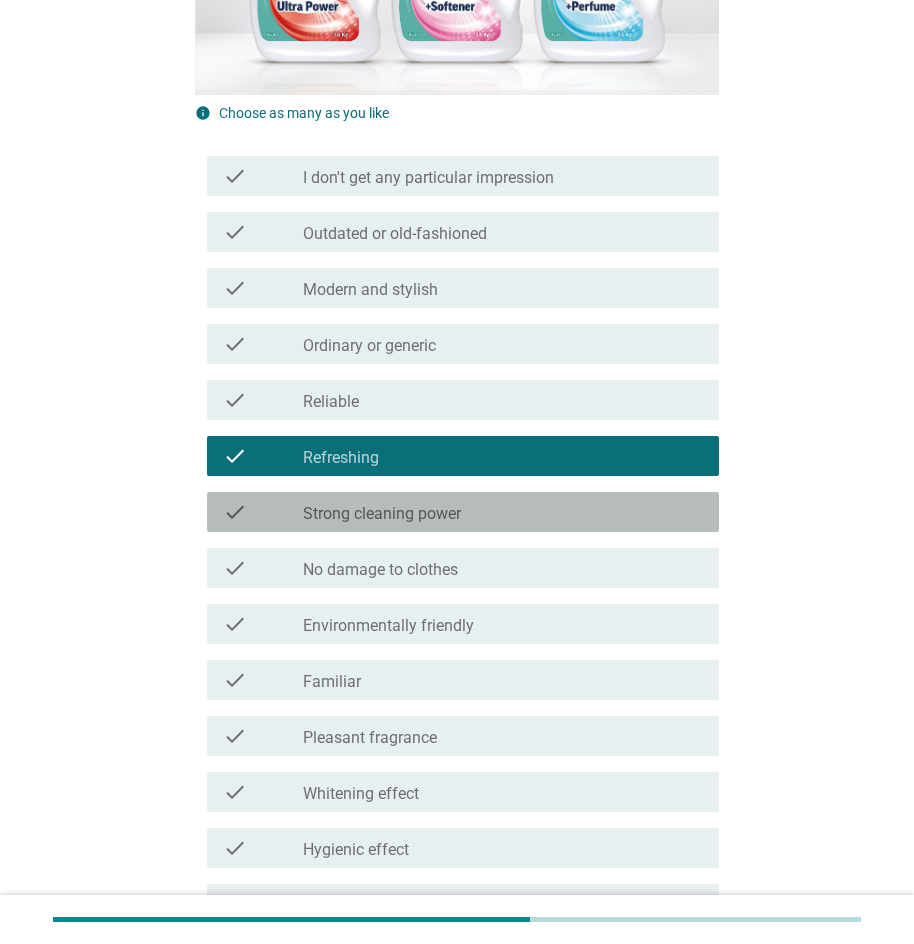 click on "check_box_outline_blank Strong cleaning power" at bounding box center [503, 512] 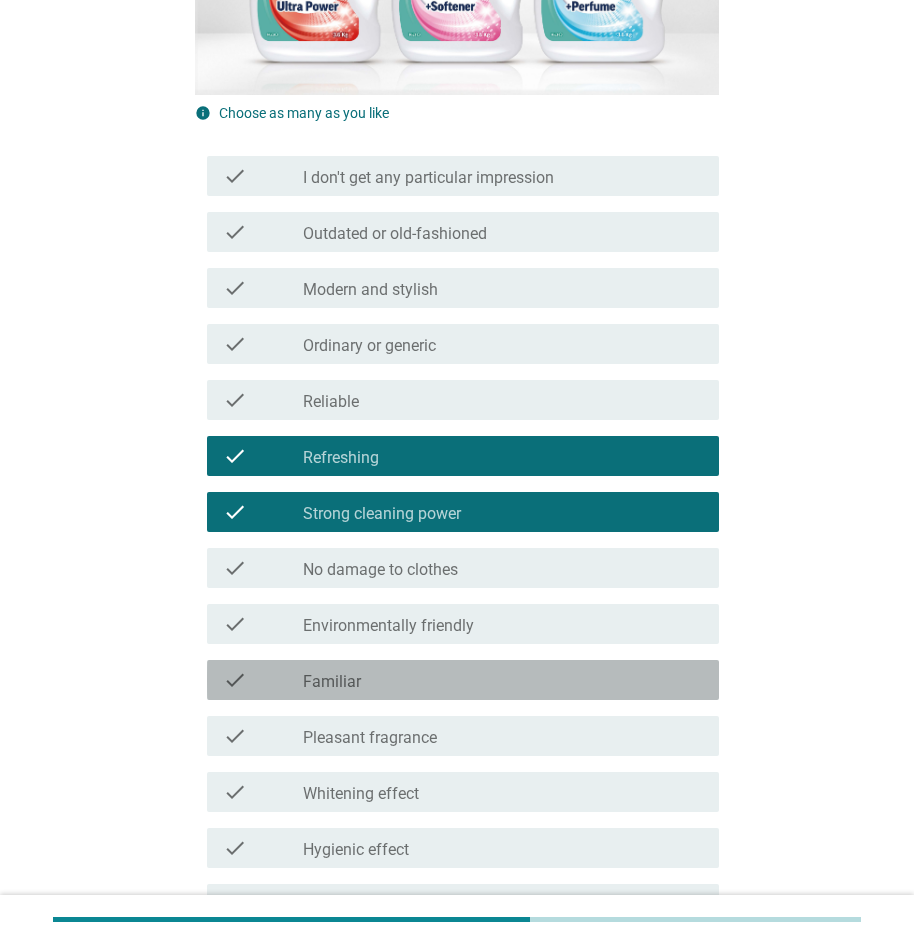 click on "check_box_outline_blank Familiar" at bounding box center [503, 680] 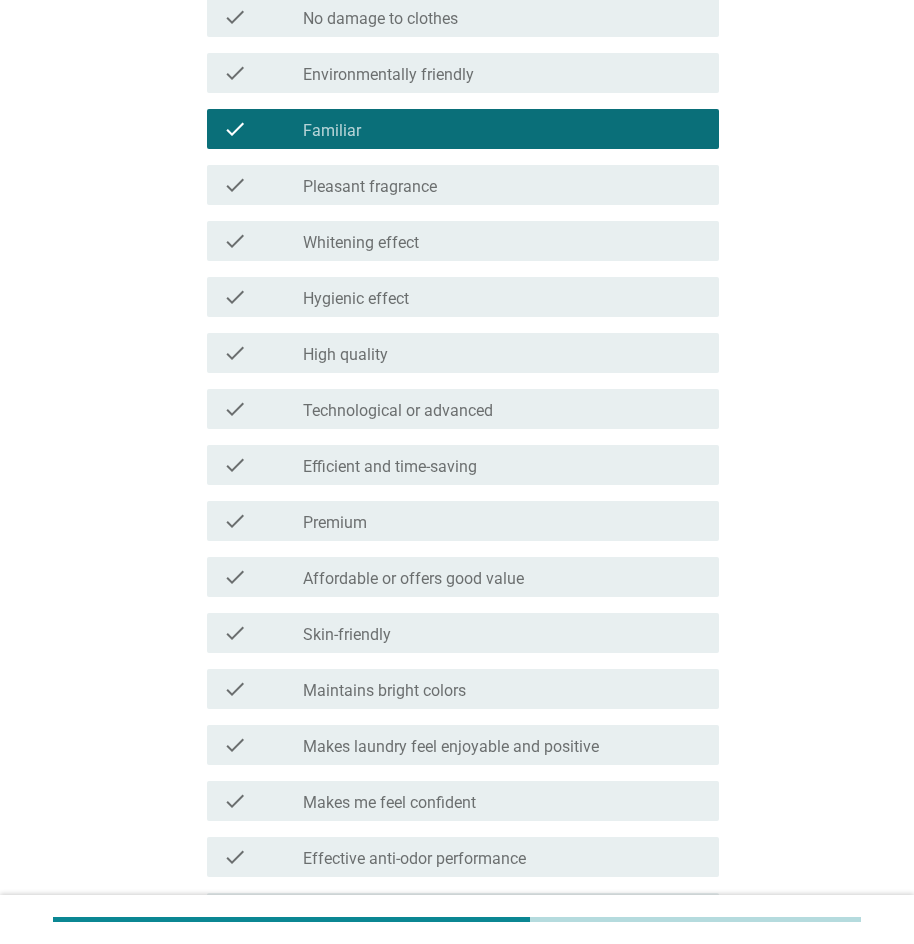 scroll, scrollTop: 996, scrollLeft: 0, axis: vertical 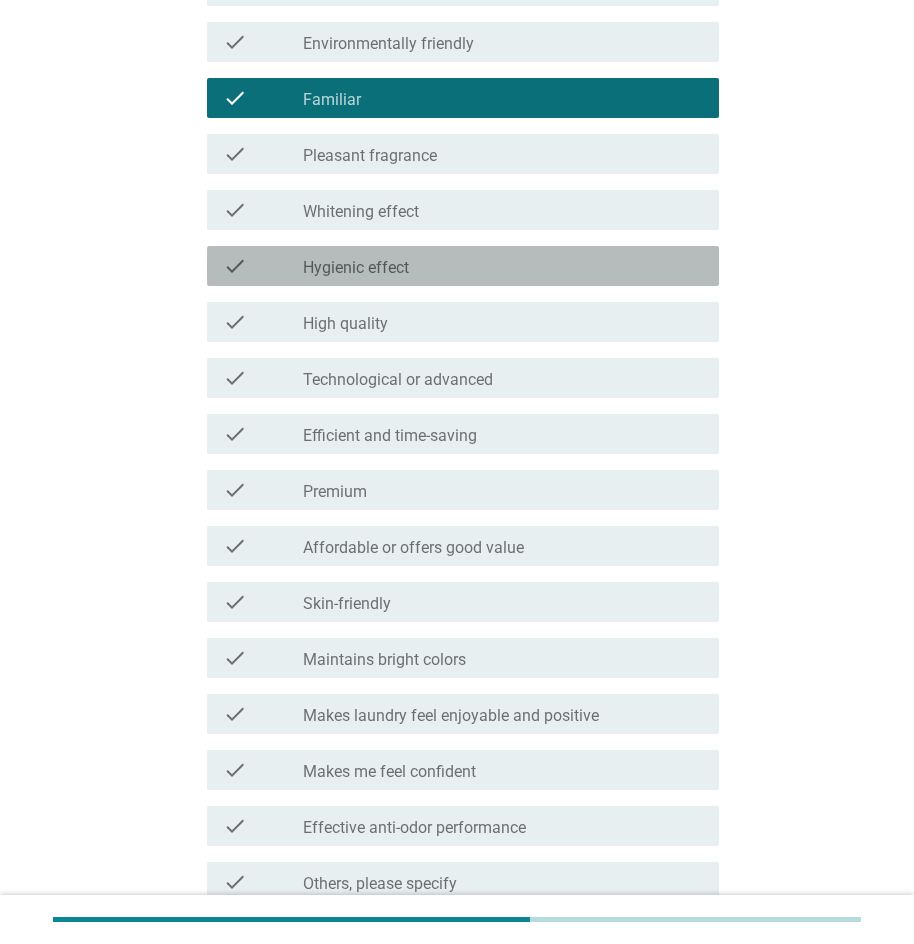 click on "check     check_box_outline_blank Hygienic effect" at bounding box center [463, 266] 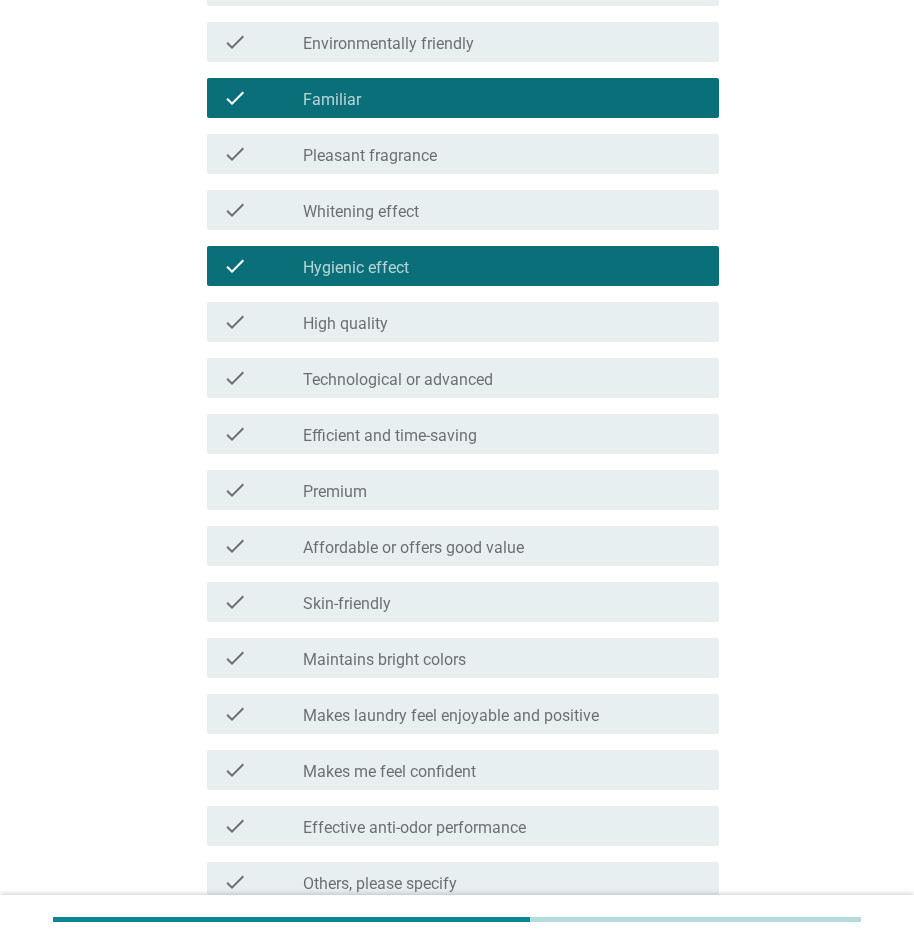 click on "check_box_outline_blank High quality" at bounding box center (503, 322) 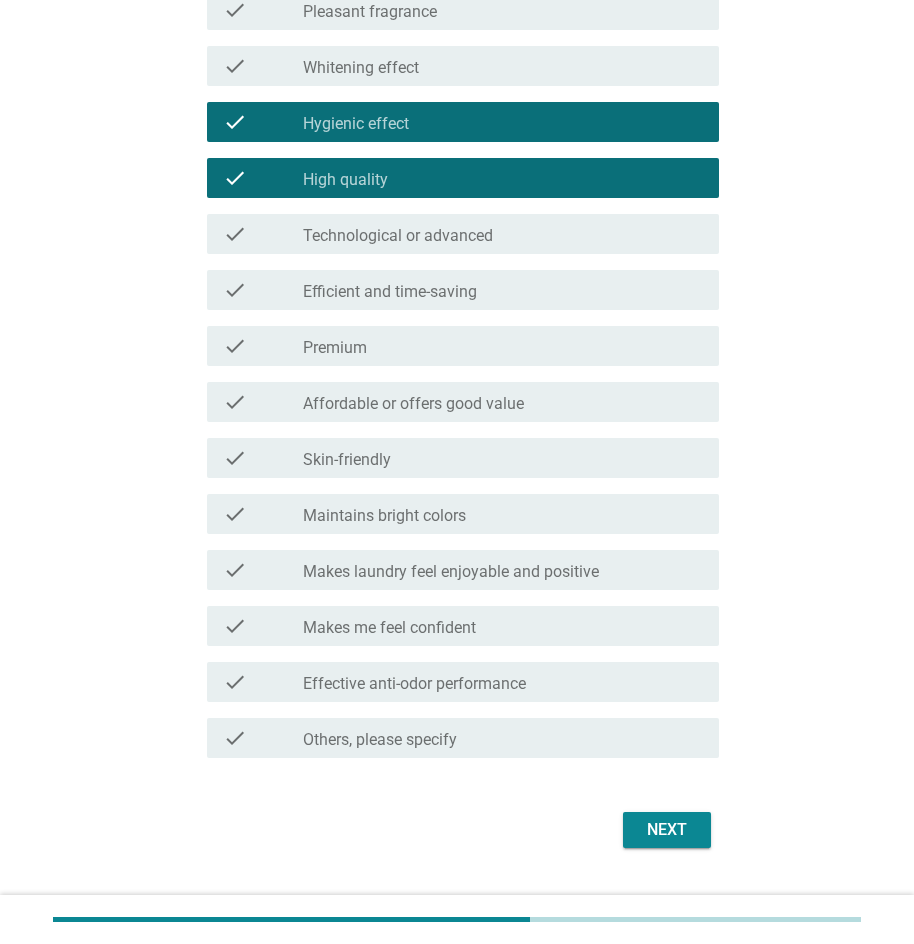 scroll, scrollTop: 1180, scrollLeft: 0, axis: vertical 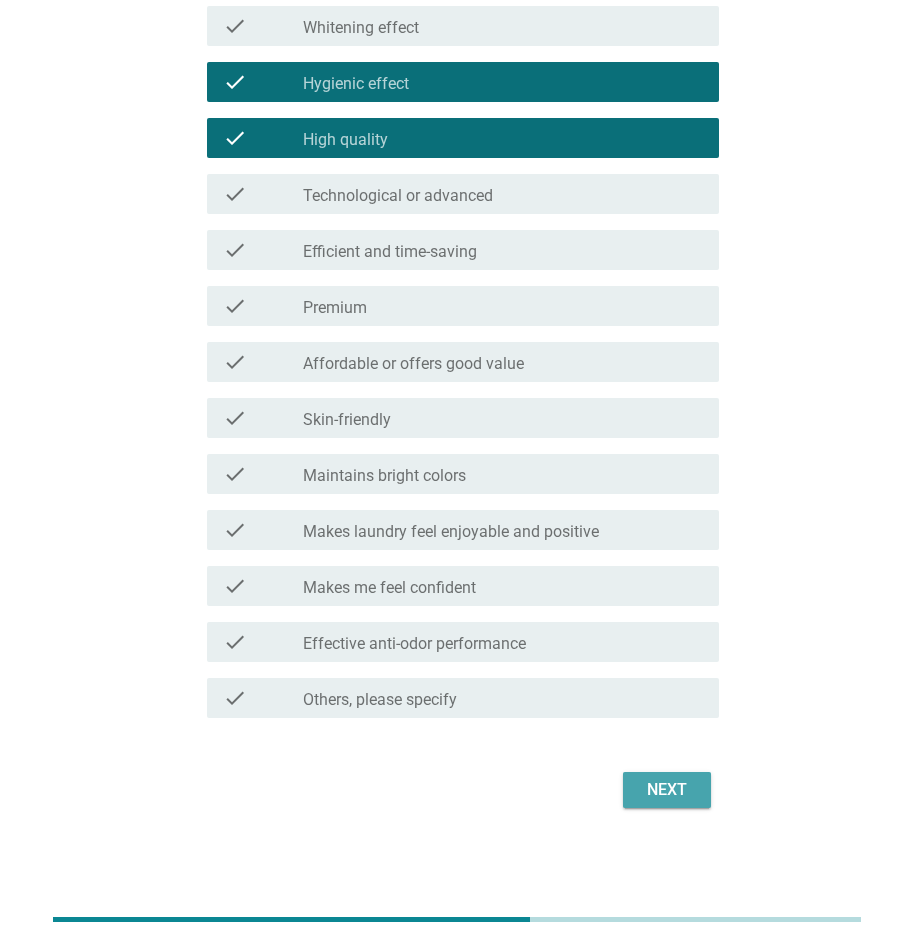 click on "Next" at bounding box center [667, 790] 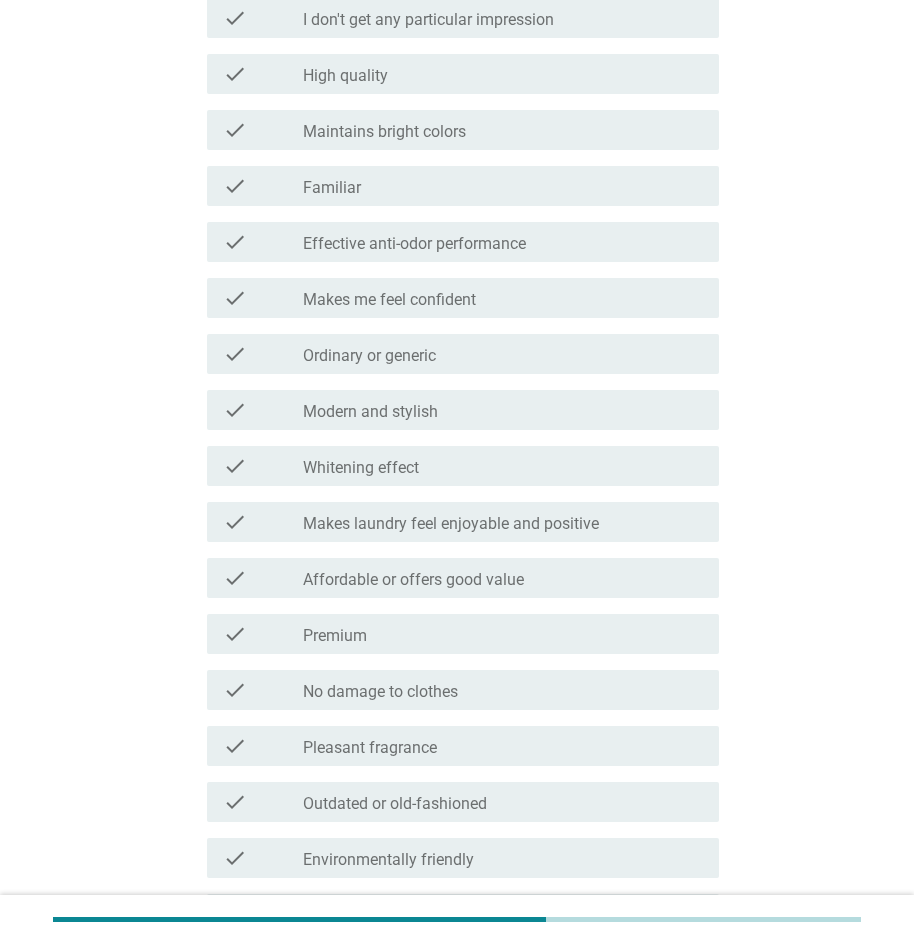 scroll, scrollTop: 584, scrollLeft: 0, axis: vertical 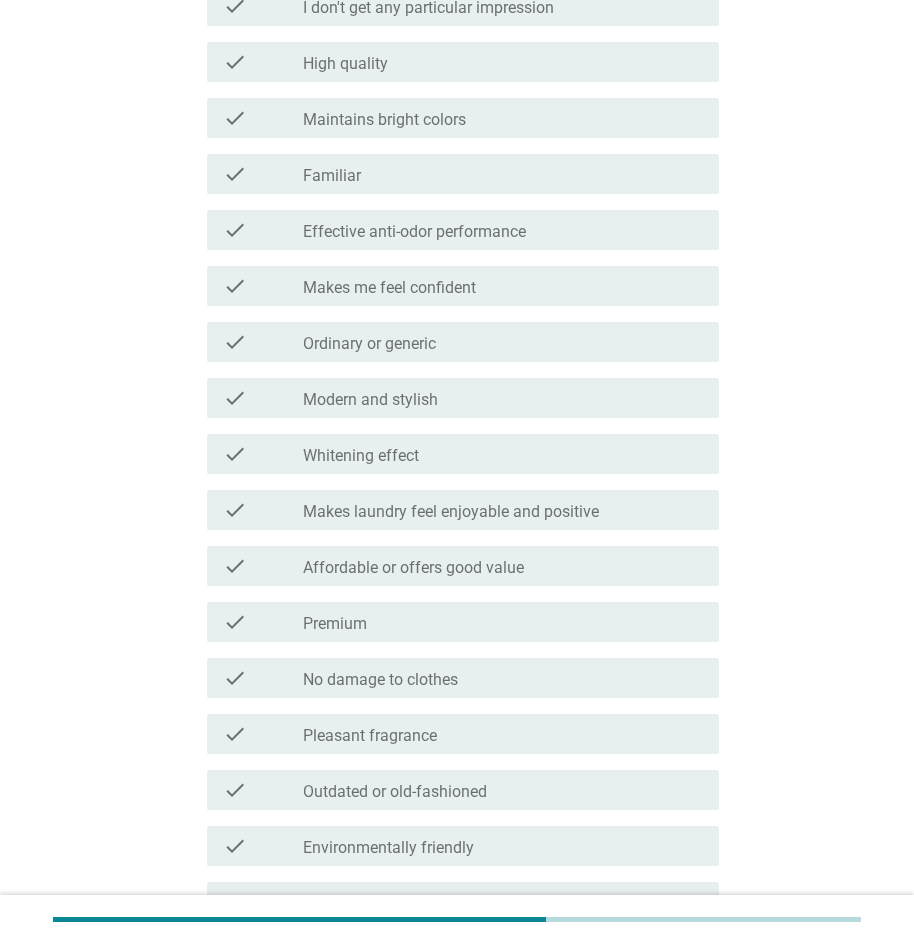 click on "check_box_outline_blank Familiar" at bounding box center (503, 174) 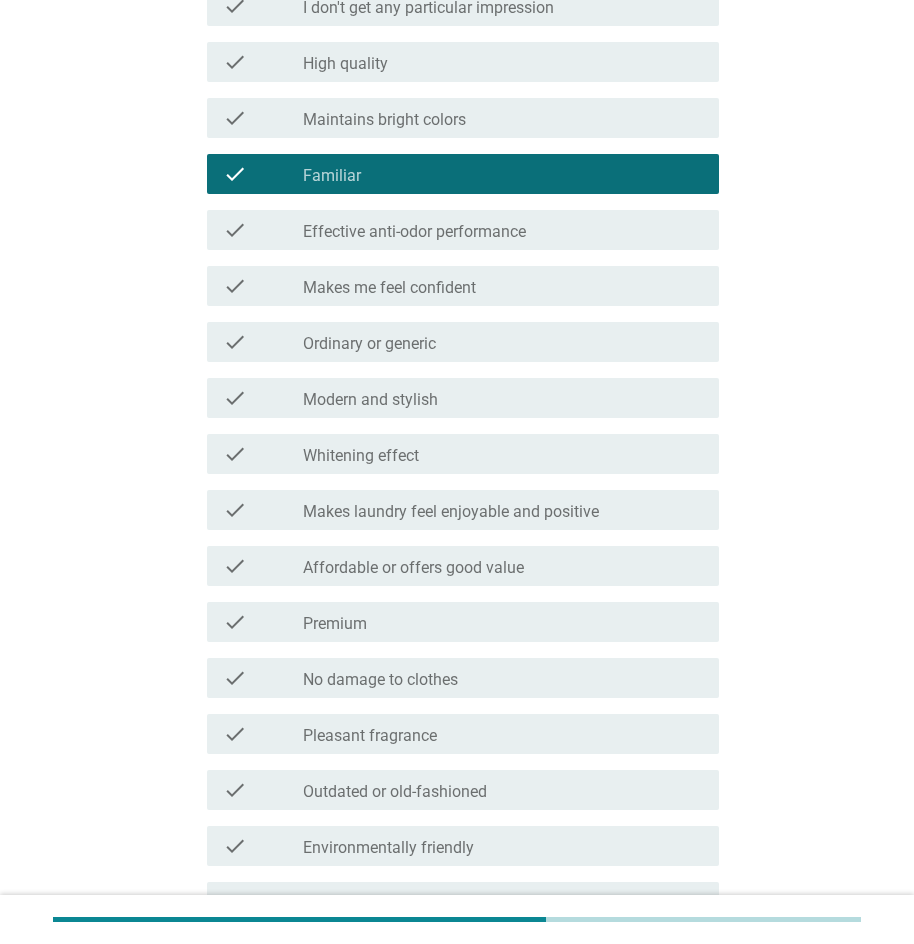 click on "check_box_outline_blank Premium" at bounding box center (503, 622) 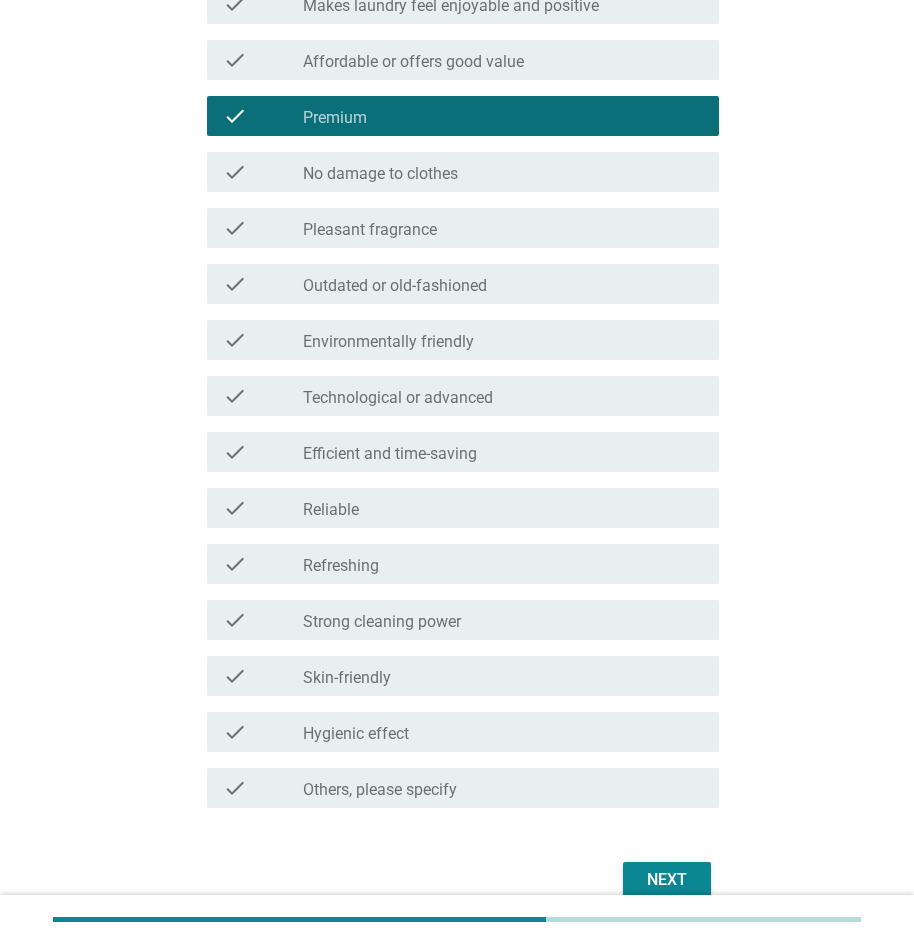 scroll, scrollTop: 1149, scrollLeft: 0, axis: vertical 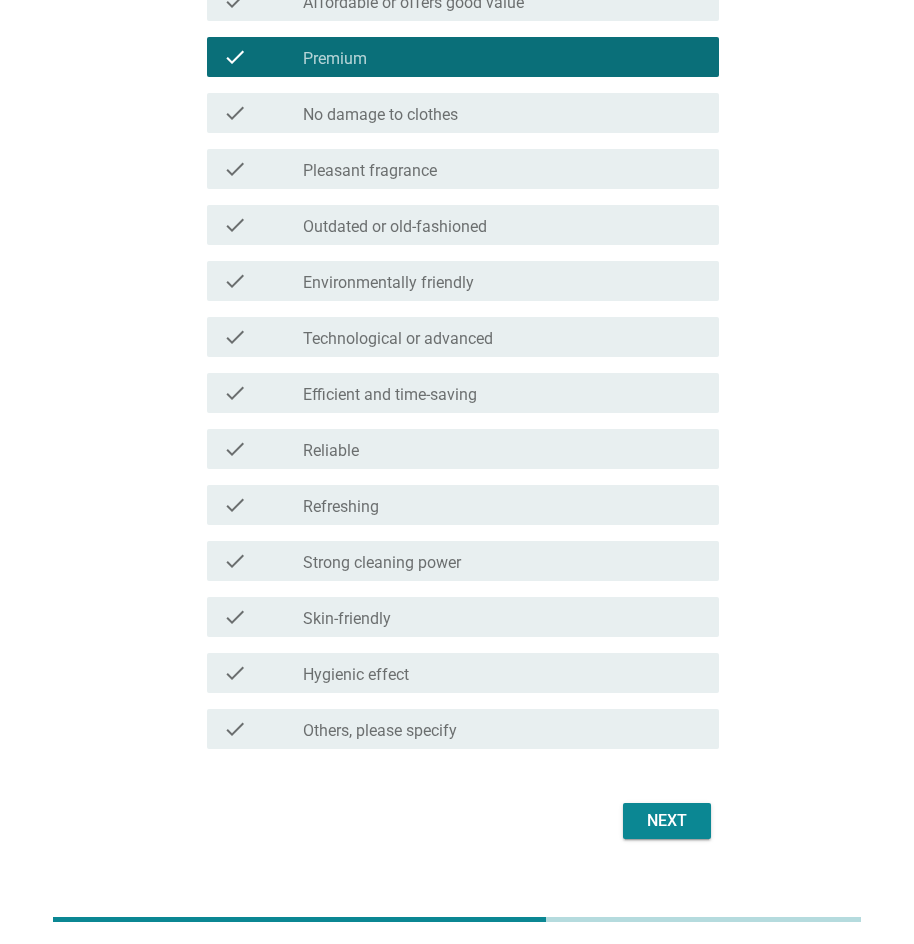 click on "check     check_box_outline_blank Refreshing" at bounding box center (463, 505) 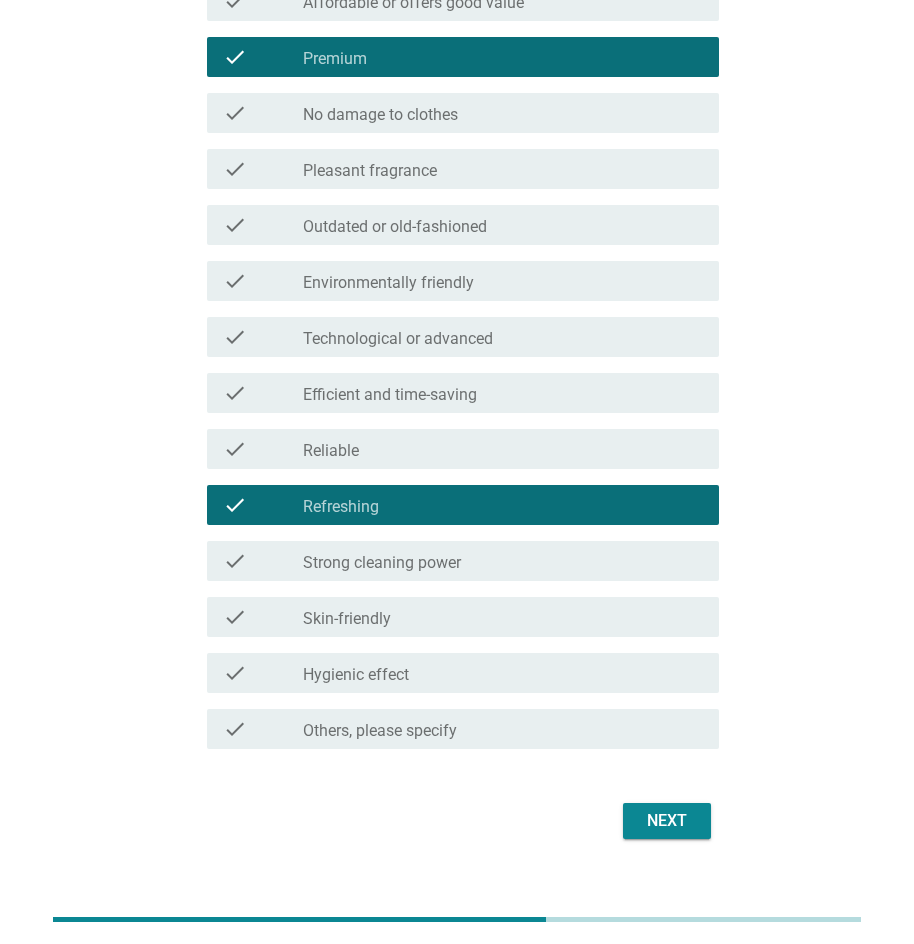 click on "check_box_outline_blank Reliable" at bounding box center (503, 449) 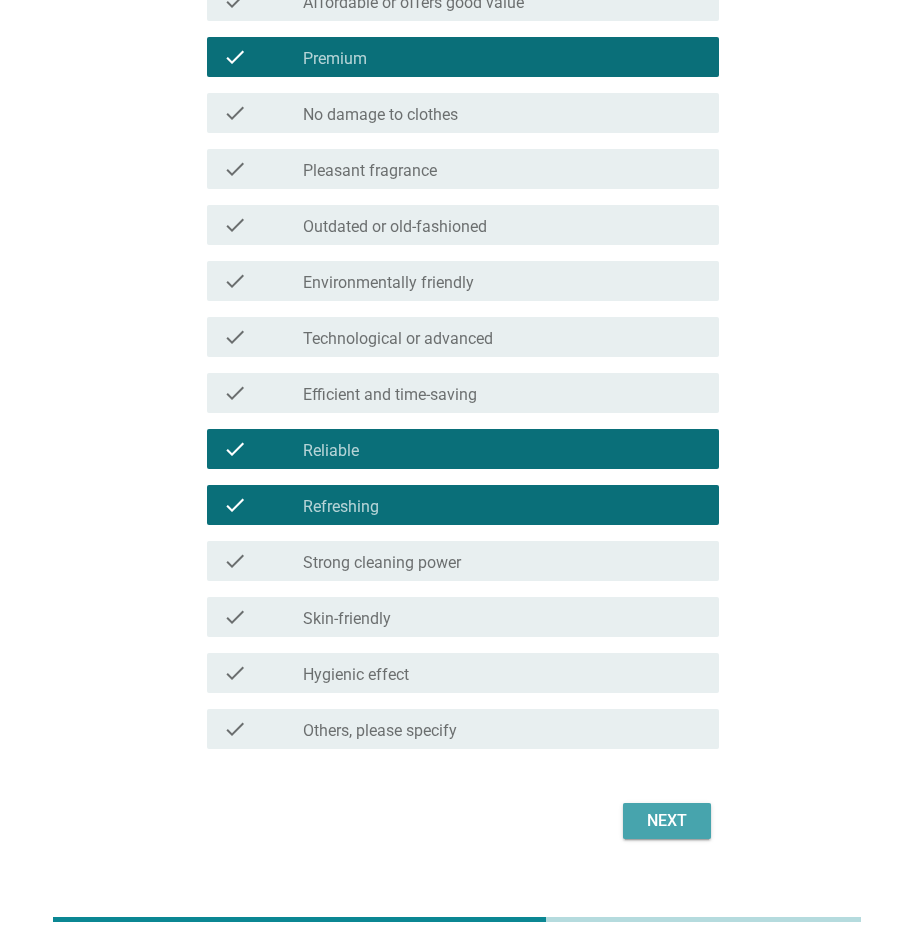 click on "Next" at bounding box center [667, 821] 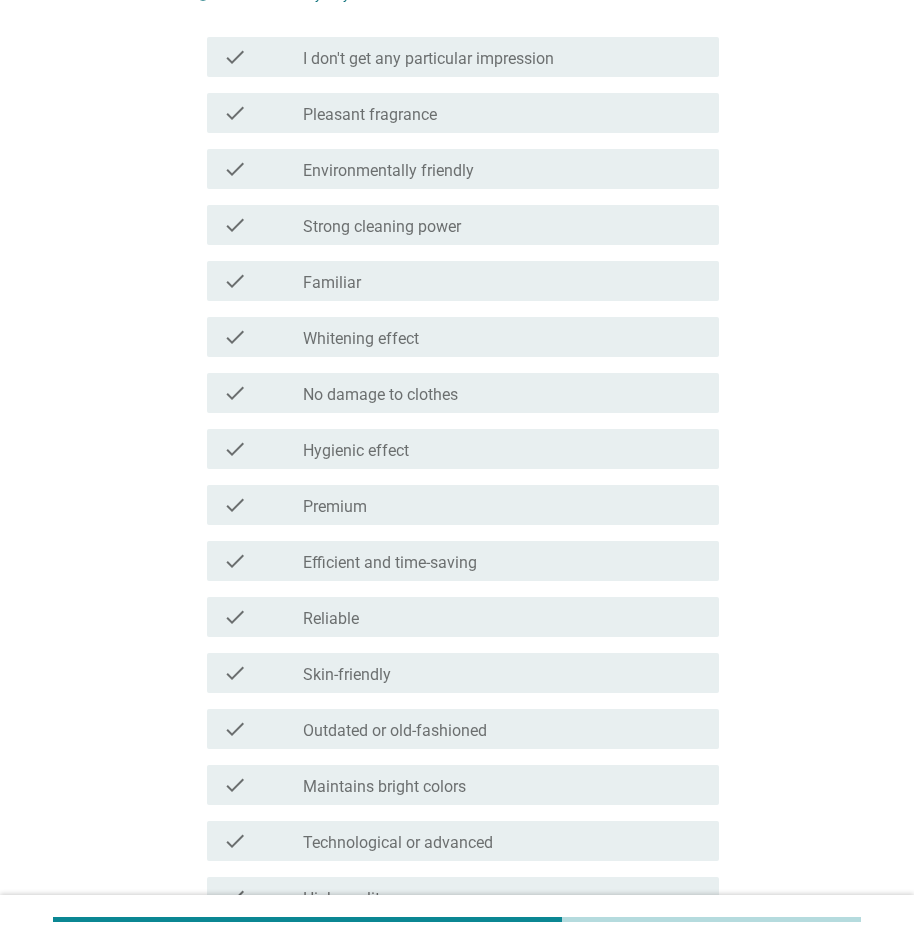 scroll, scrollTop: 534, scrollLeft: 0, axis: vertical 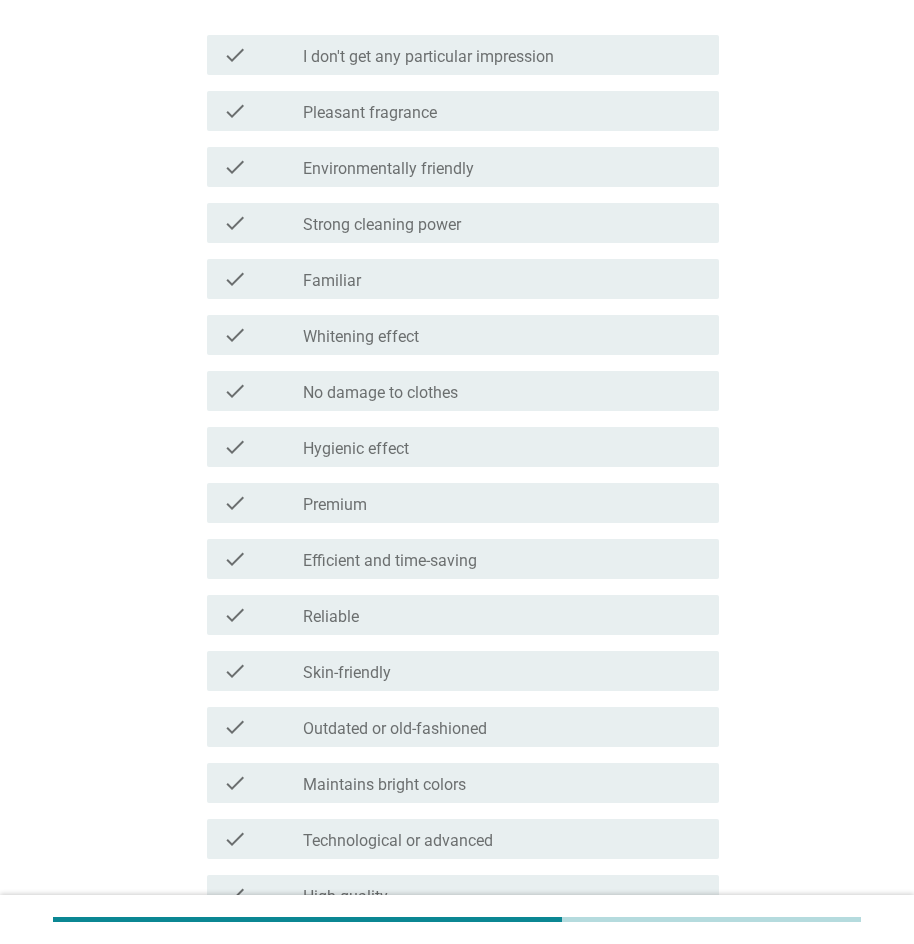 click on "check_box_outline_blank Familiar" at bounding box center [503, 279] 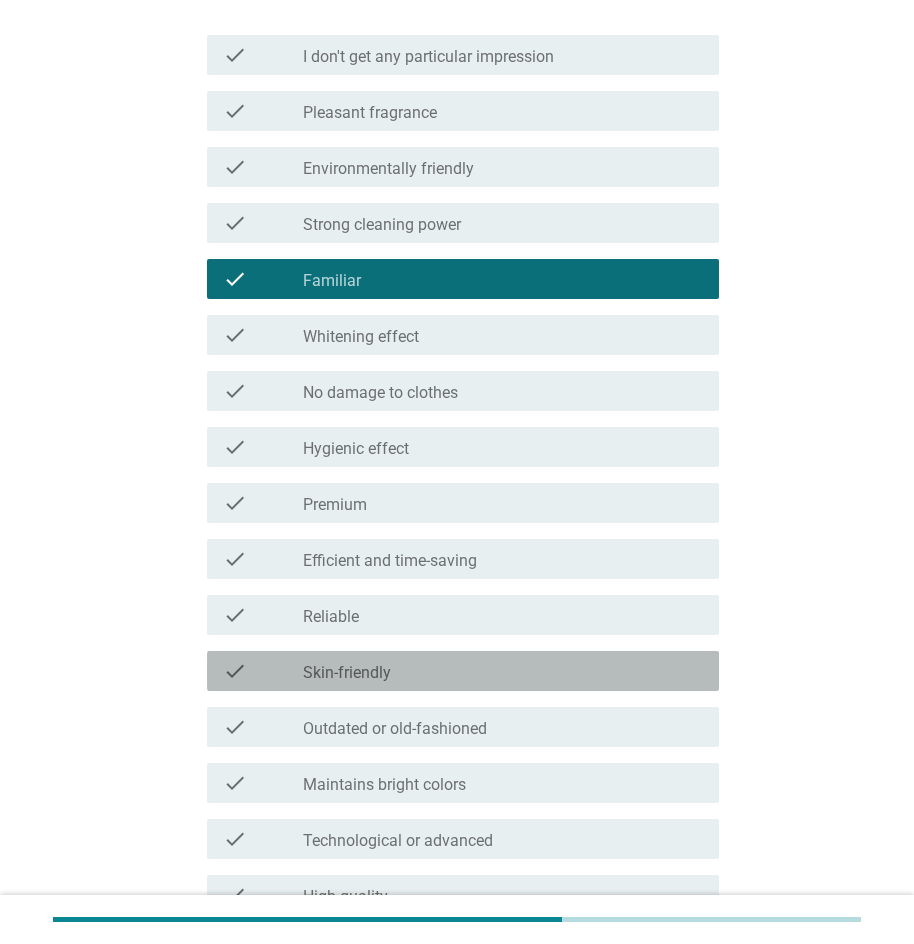 click on "check_box_outline_blank Skin-friendly" at bounding box center (503, 671) 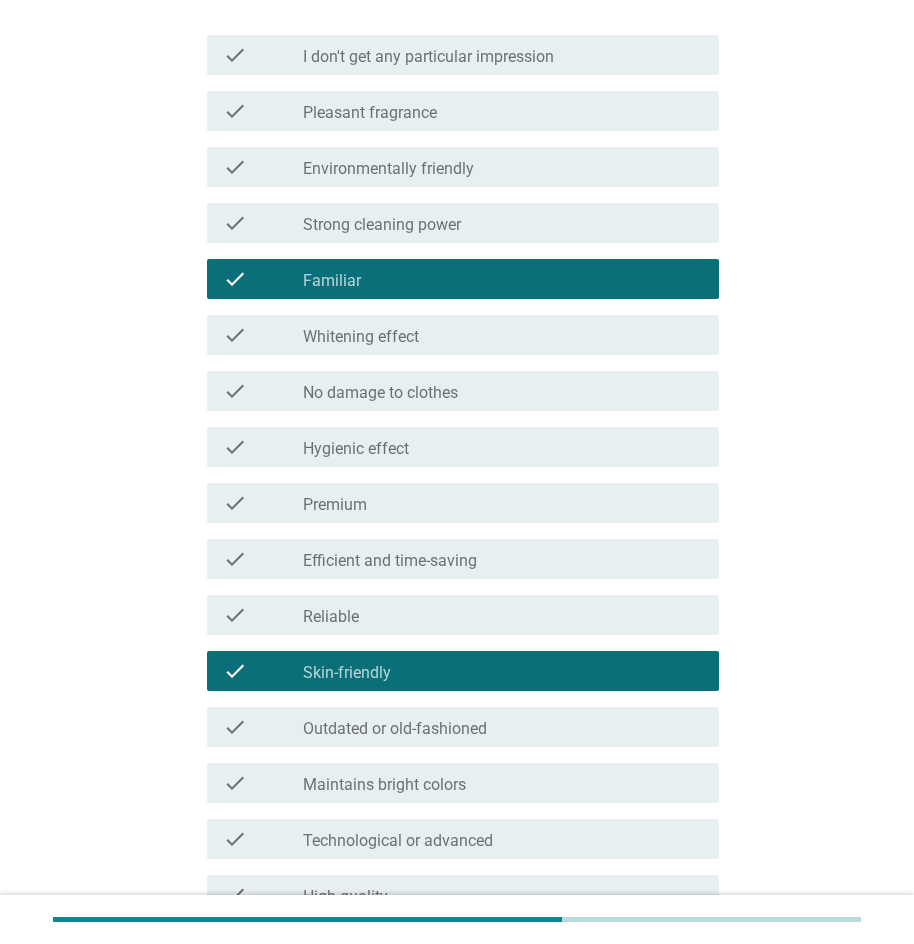 click on "check_box_outline_blank Premium" at bounding box center (503, 503) 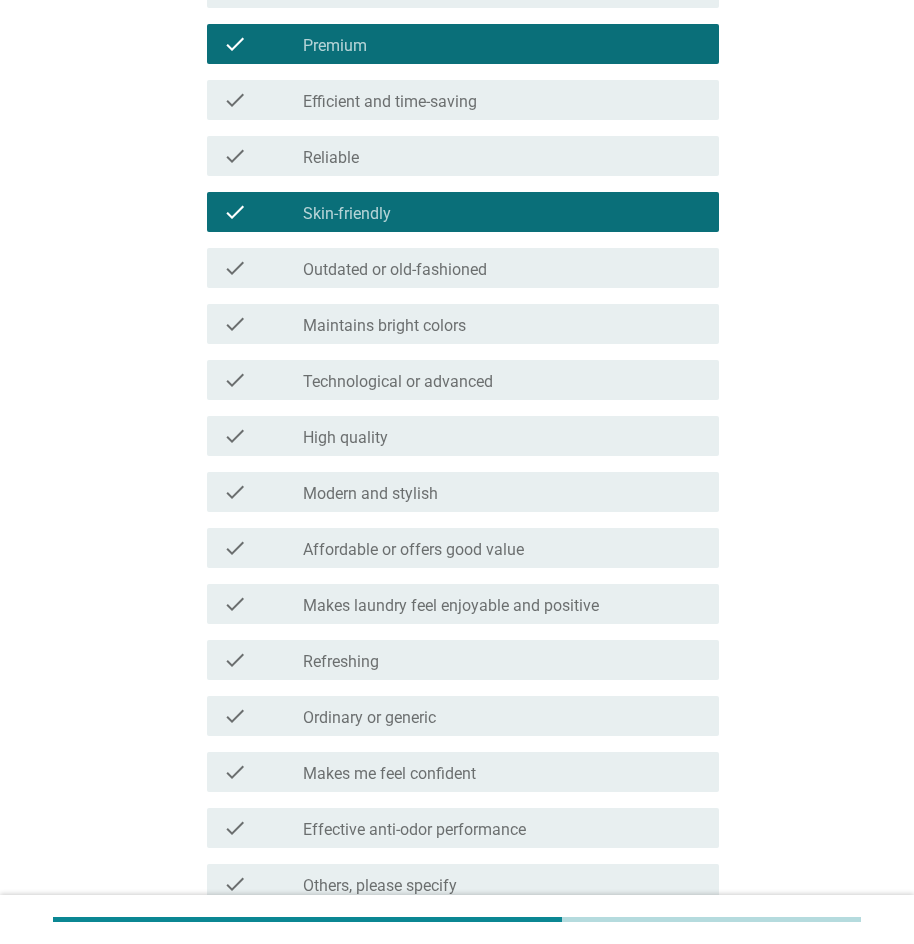 scroll, scrollTop: 997, scrollLeft: 0, axis: vertical 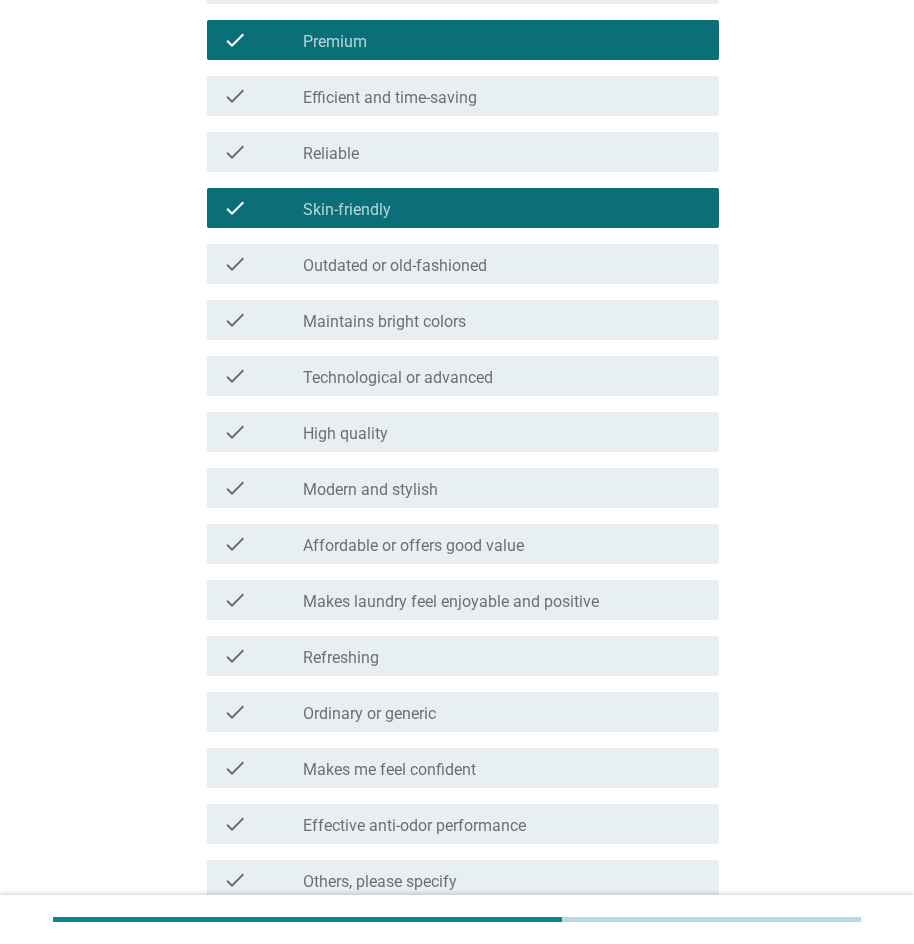 click on "check_box_outline_blank High quality" at bounding box center (503, 432) 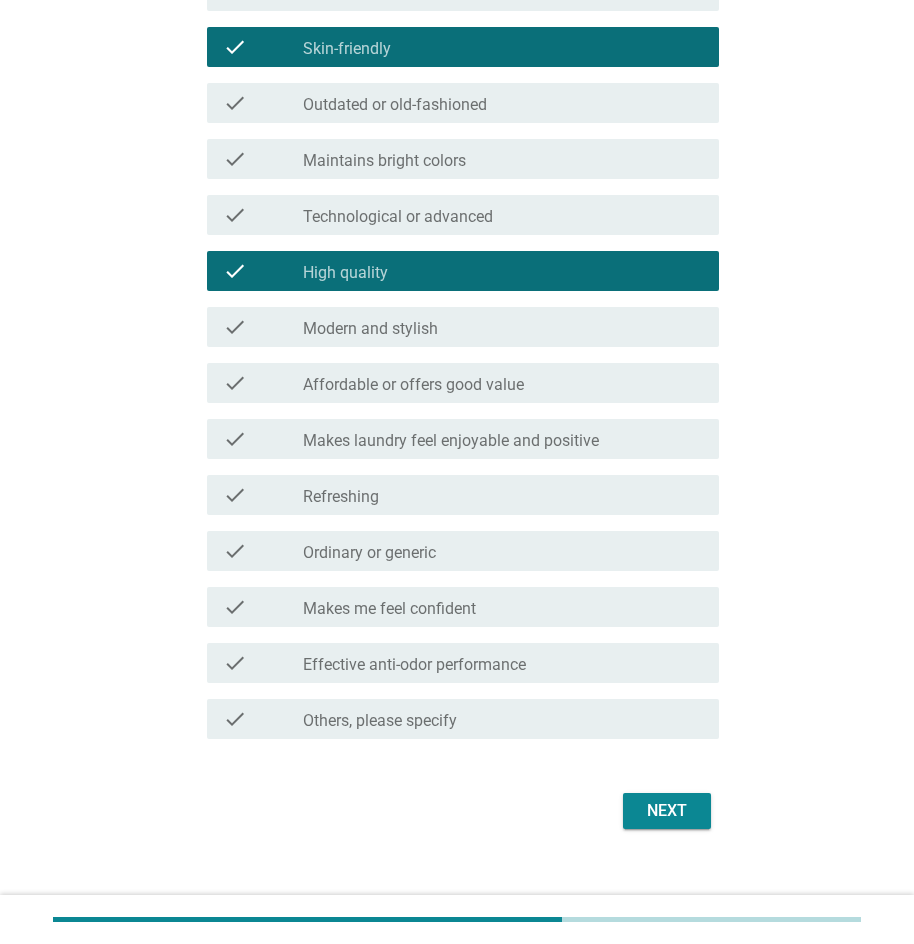 scroll, scrollTop: 1179, scrollLeft: 0, axis: vertical 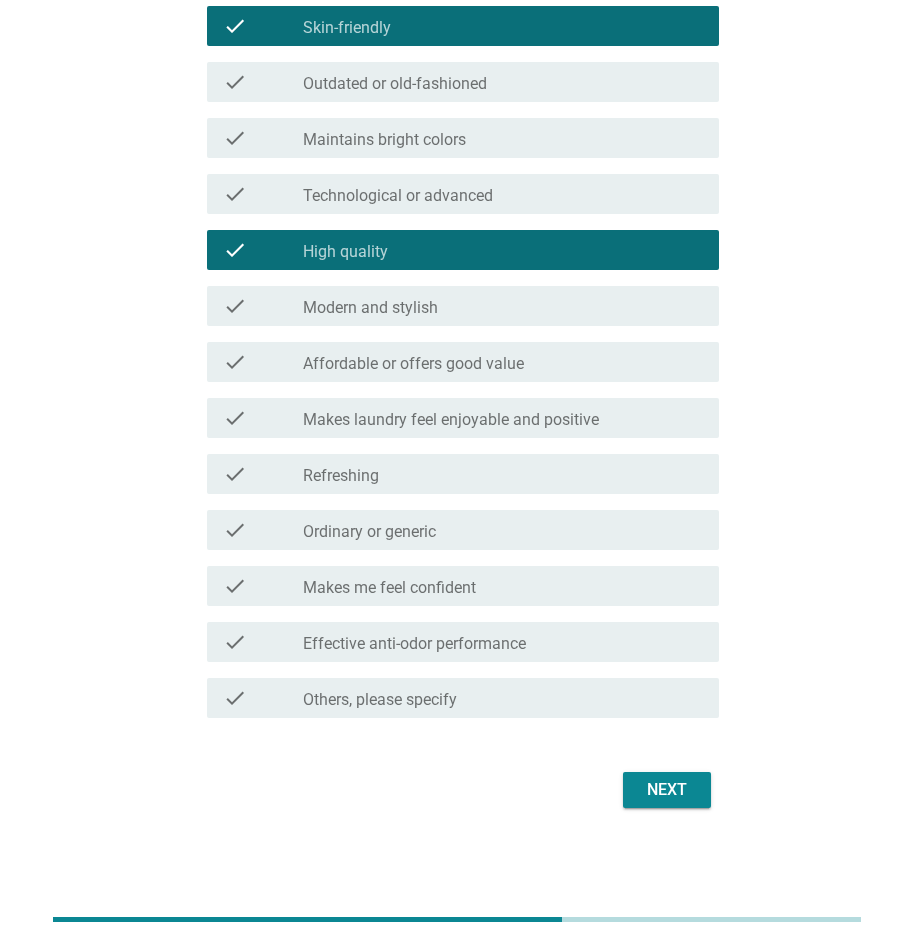 click on "Next" at bounding box center [667, 790] 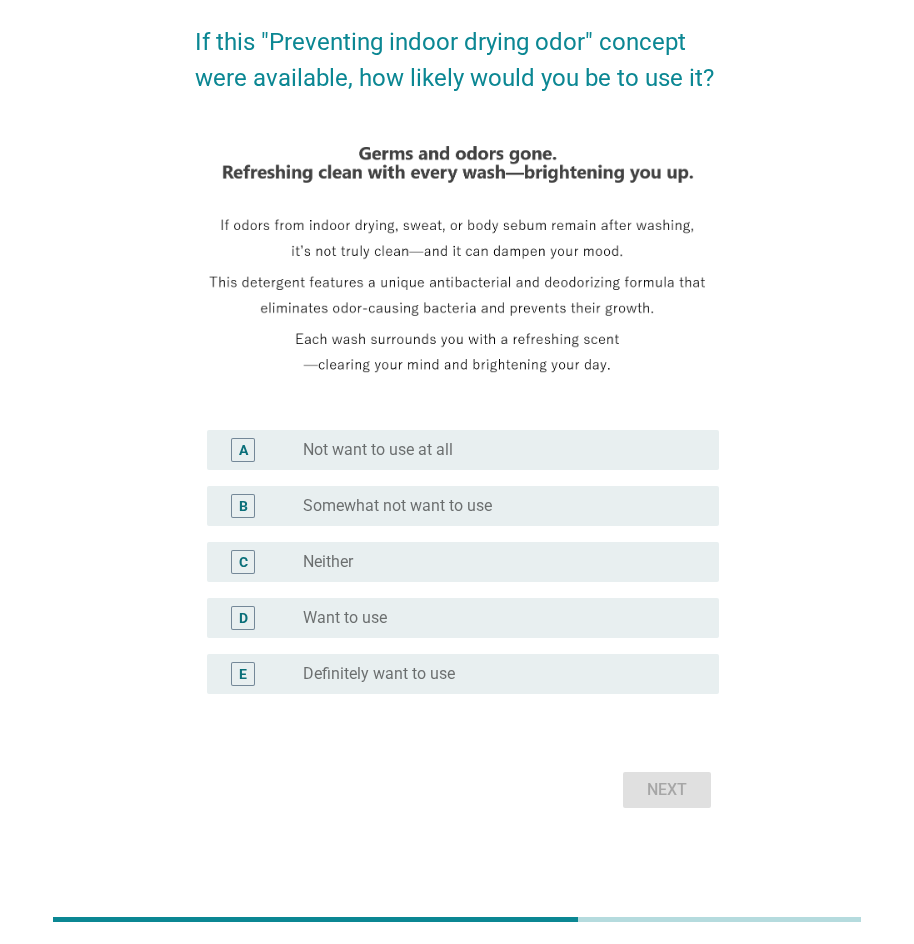 scroll, scrollTop: 0, scrollLeft: 0, axis: both 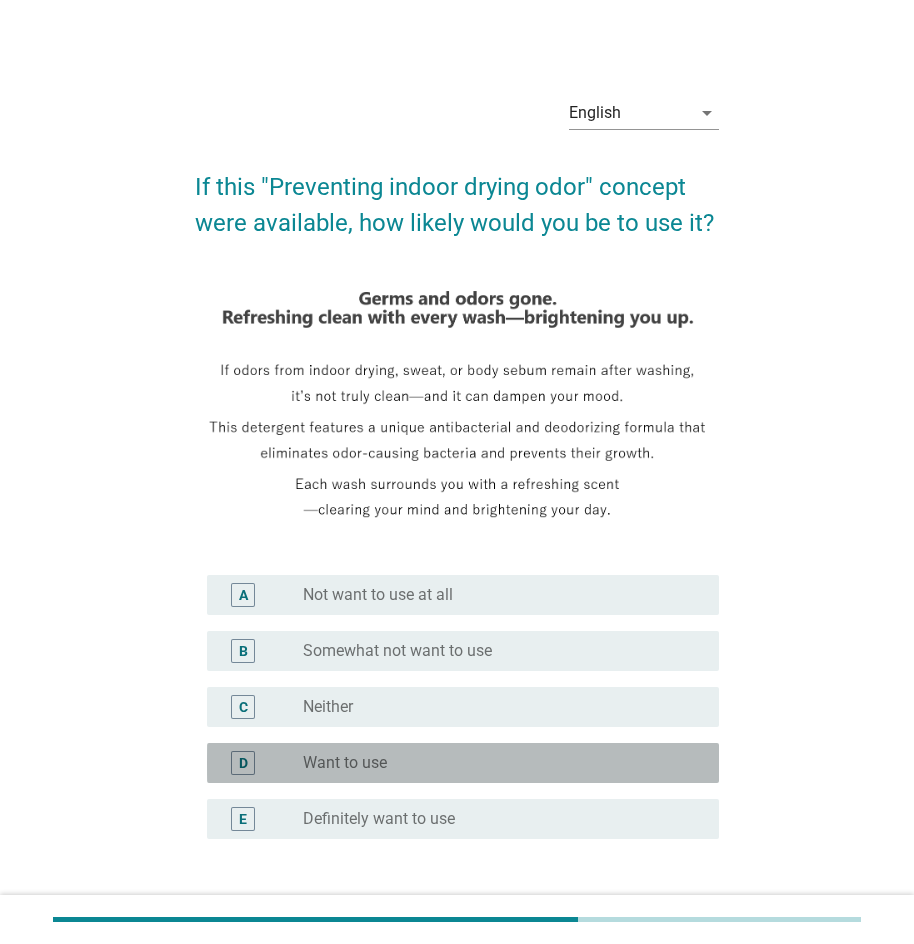 click on "radio_button_unchecked Want to use" at bounding box center (503, 763) 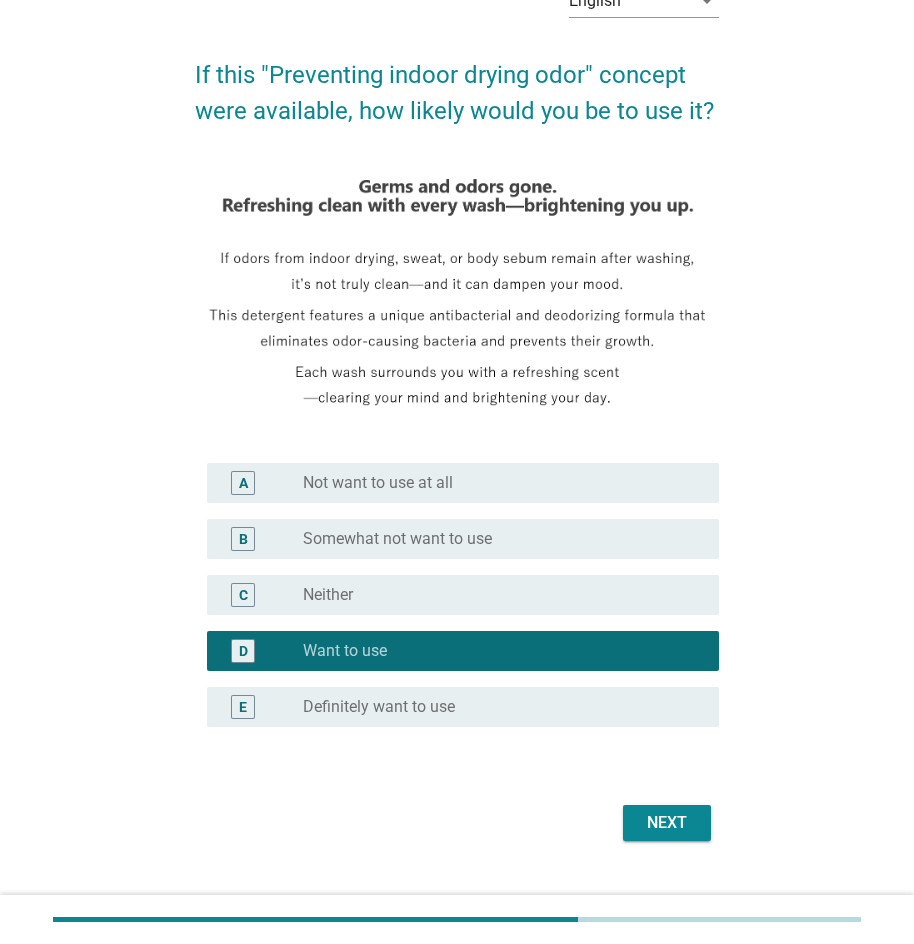scroll, scrollTop: 114, scrollLeft: 0, axis: vertical 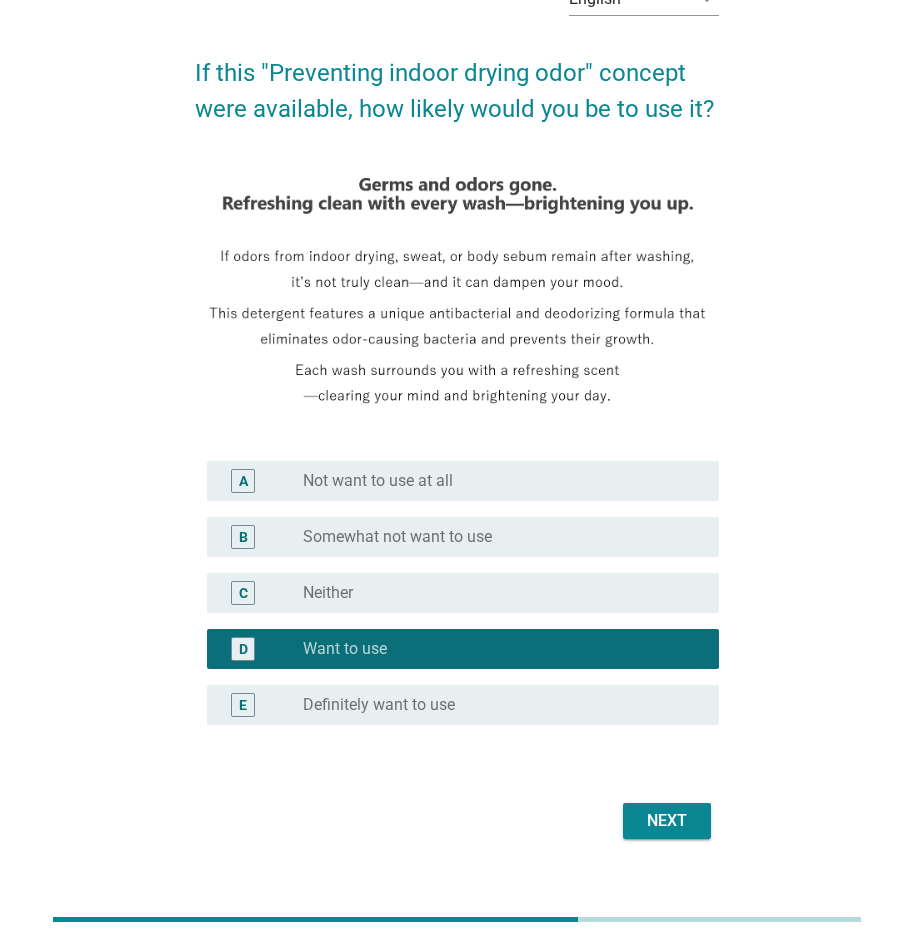 click on "Next" at bounding box center (667, 821) 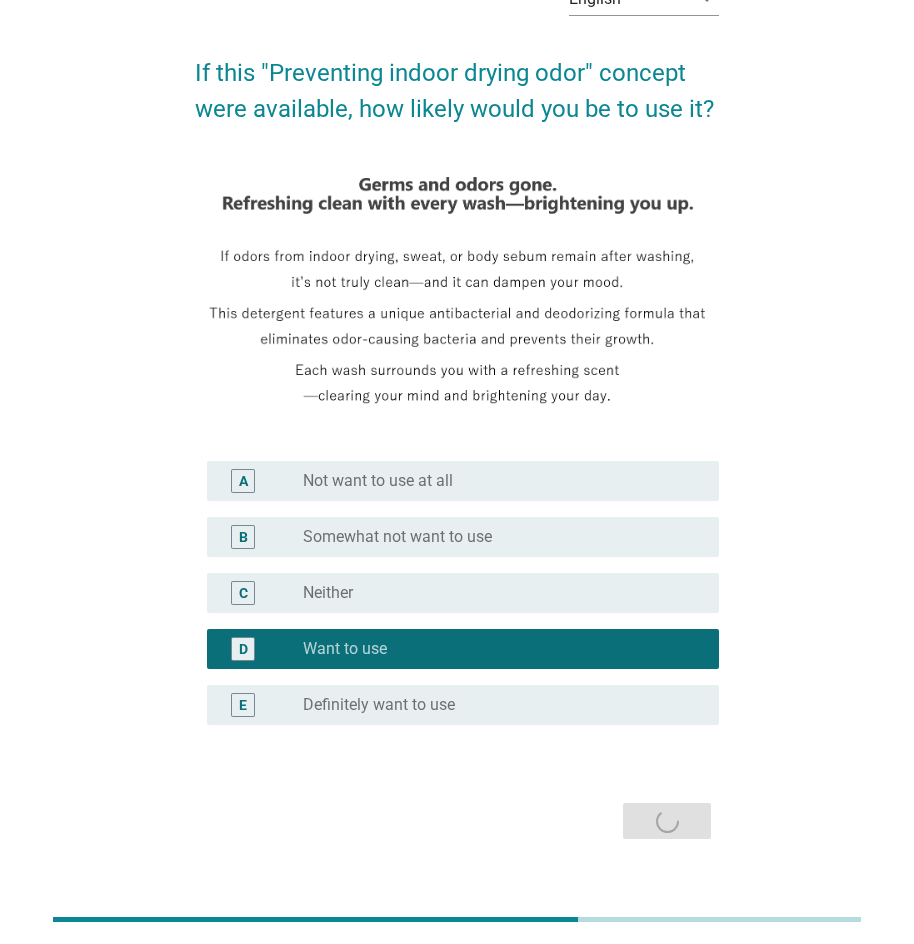 scroll, scrollTop: 0, scrollLeft: 0, axis: both 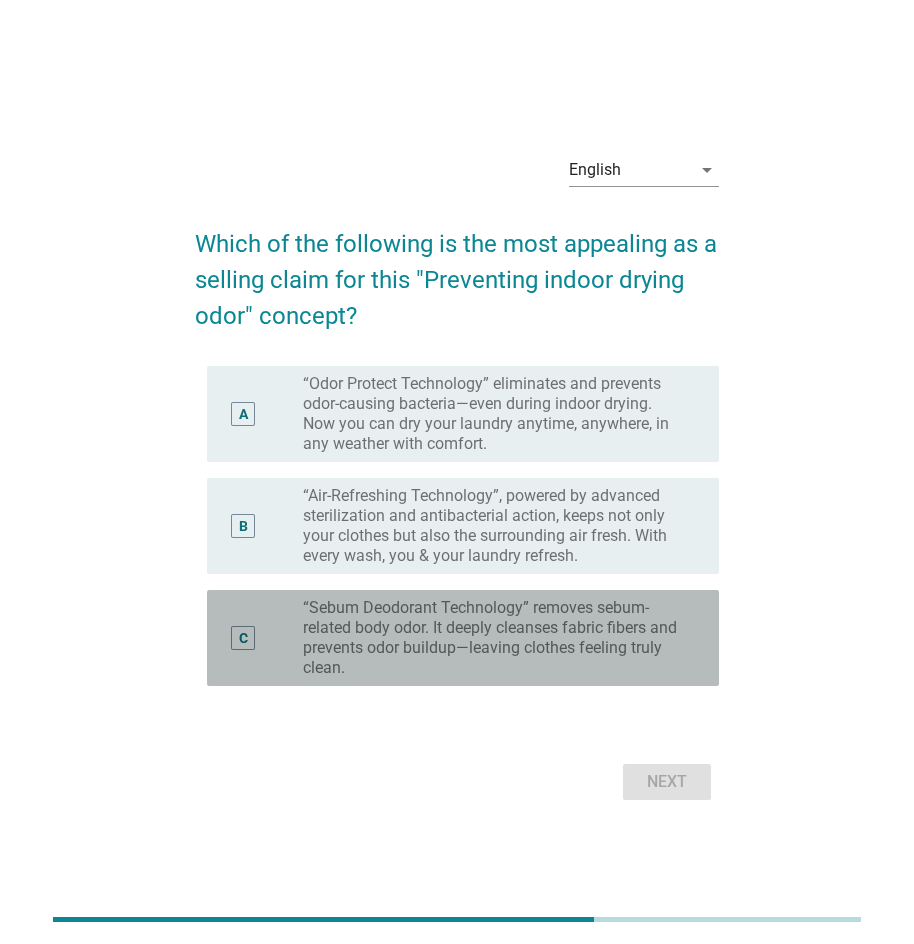 click on "“Sebum Deodorant Technology” removes sebum-related body odor. It deeply cleanses fabric fibers and prevents odor buildup—leaving clothes feeling truly clean." at bounding box center [495, 638] 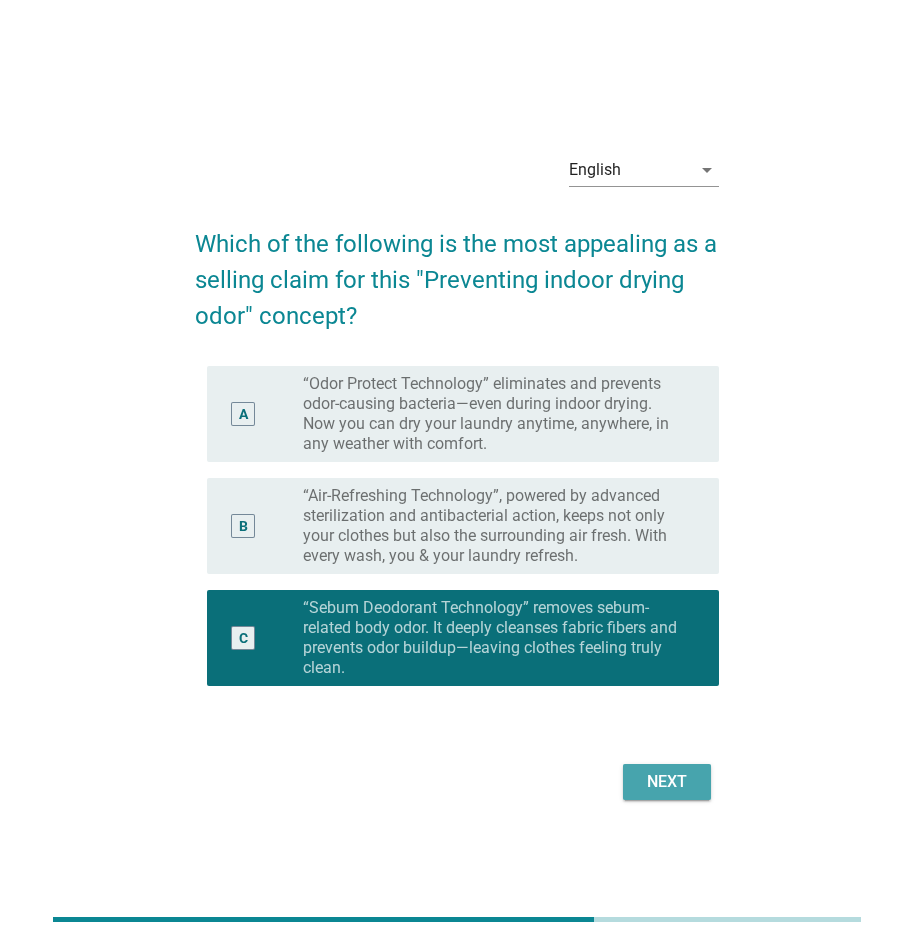 click on "Next" at bounding box center [667, 782] 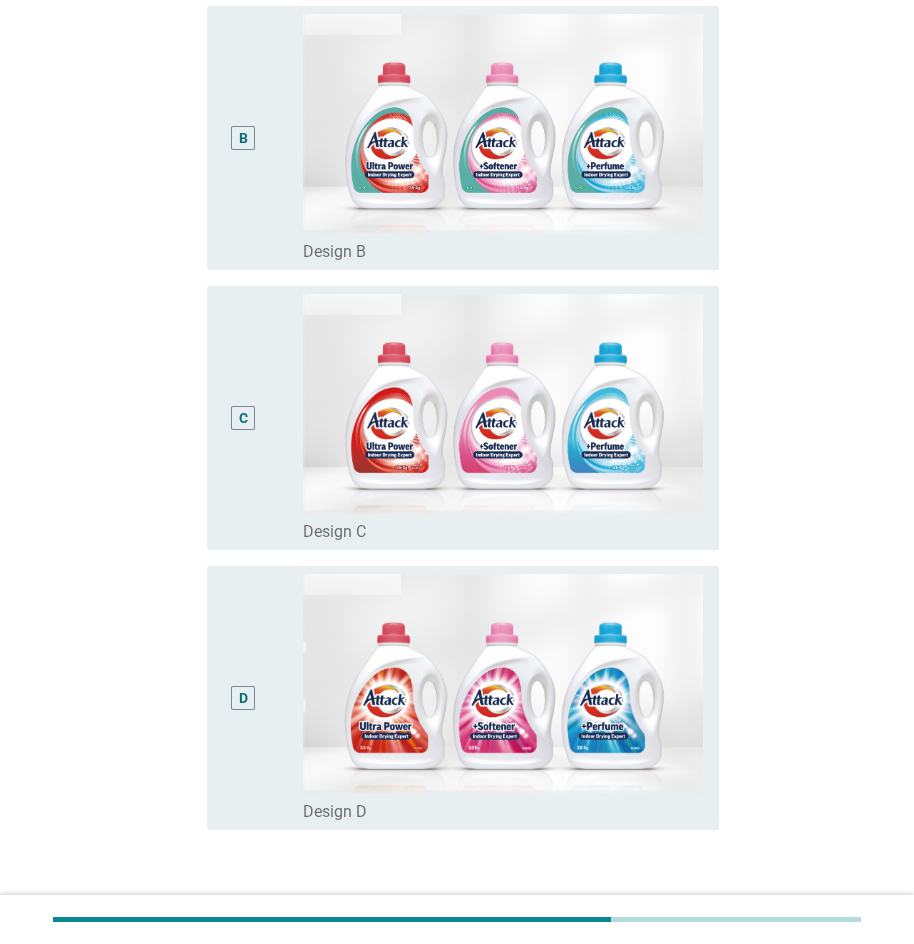 scroll, scrollTop: 552, scrollLeft: 0, axis: vertical 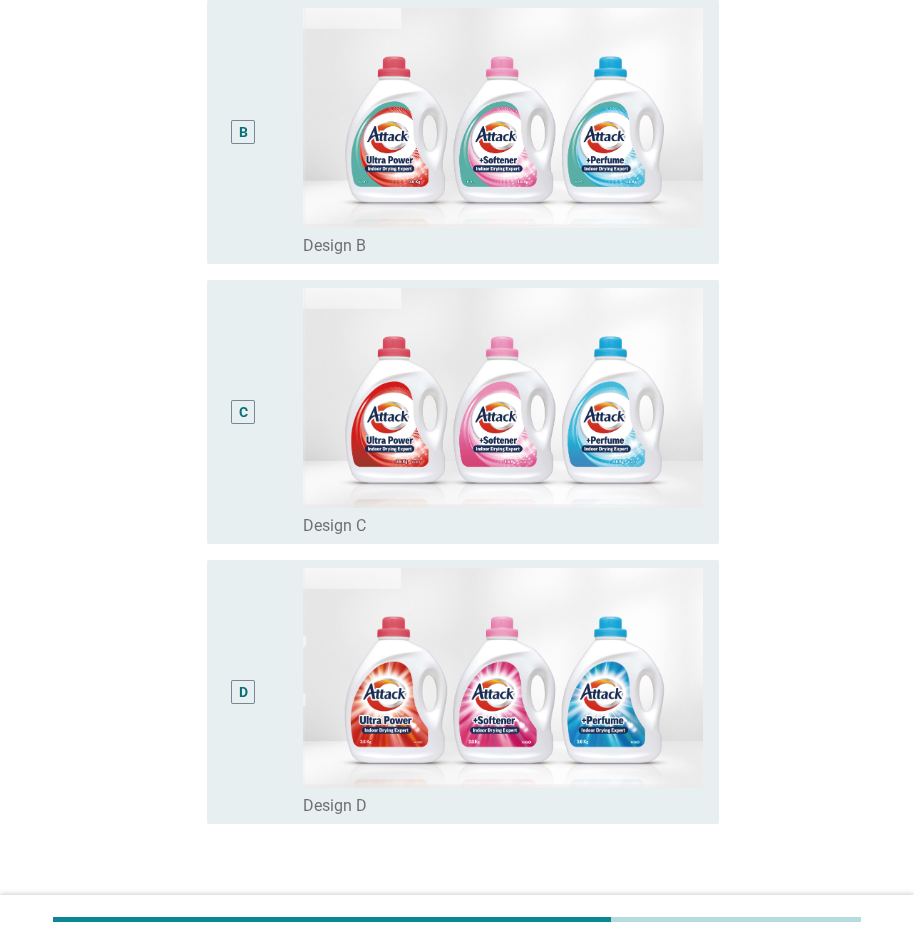 click on "D" at bounding box center [263, 692] 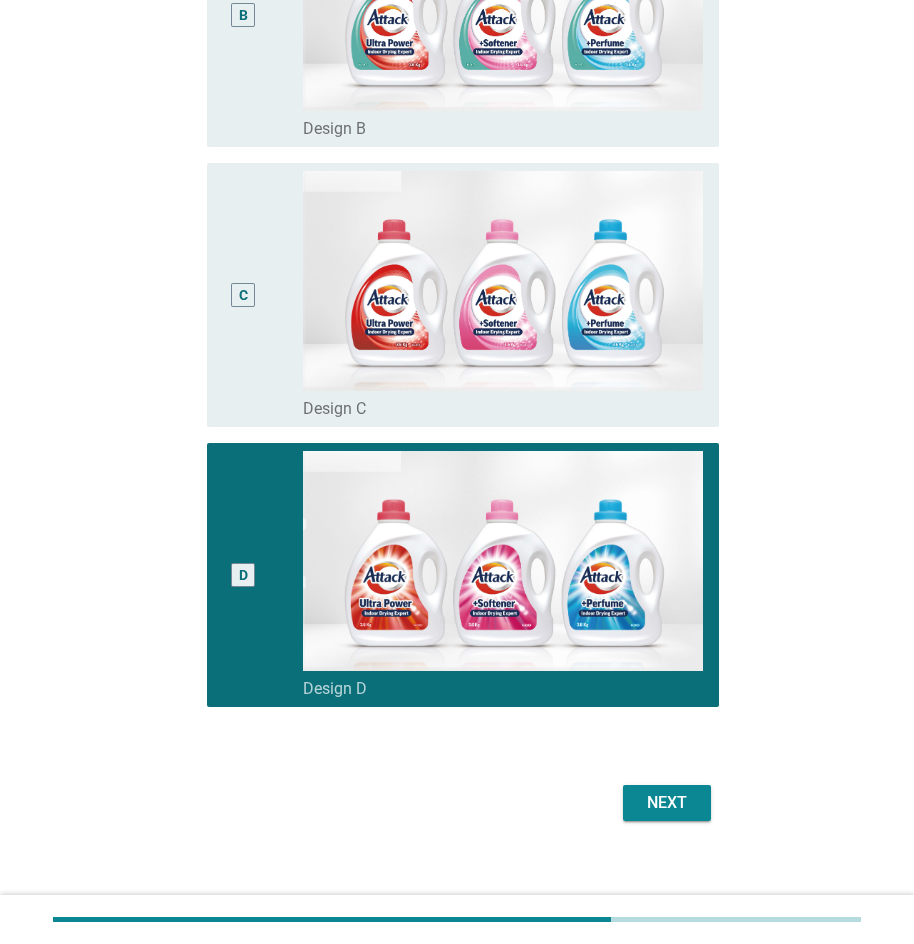 scroll, scrollTop: 682, scrollLeft: 0, axis: vertical 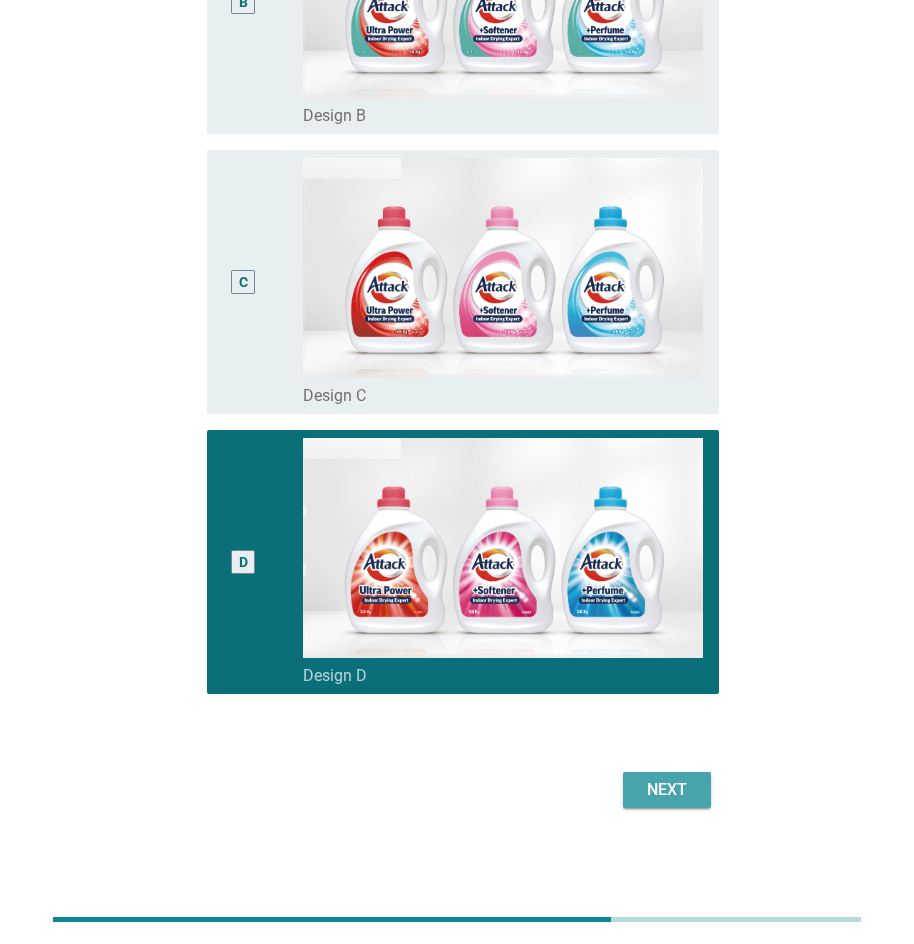 click on "Next" at bounding box center [667, 790] 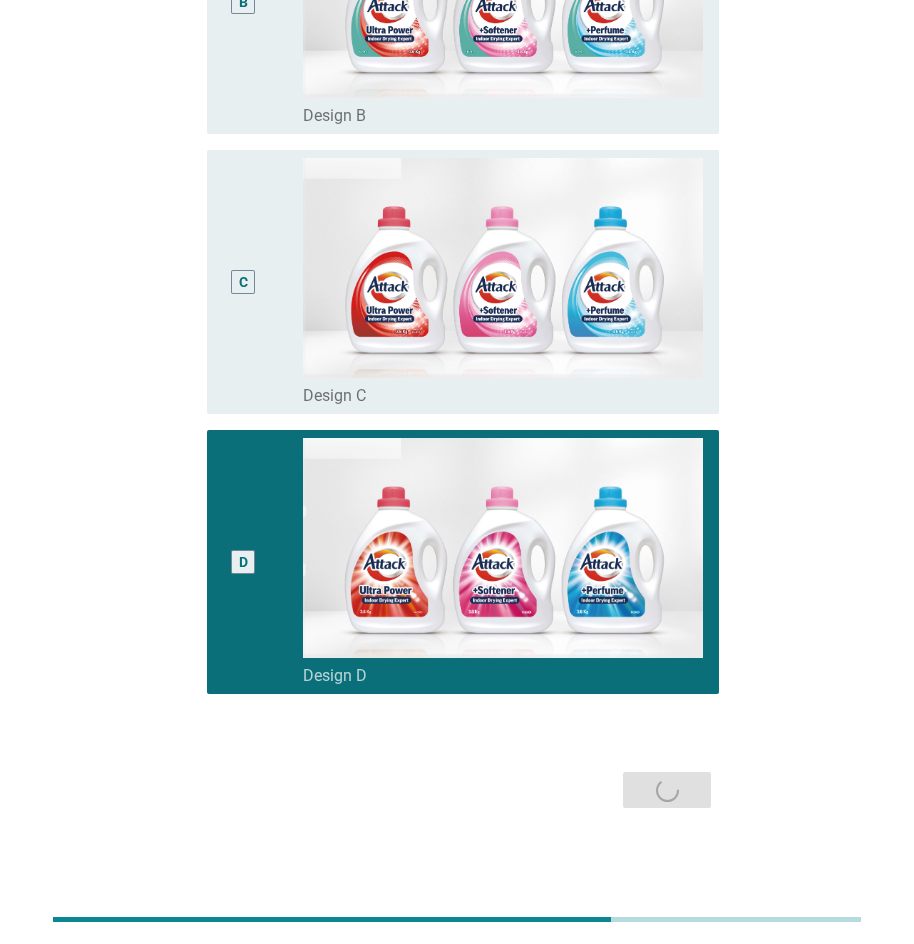 scroll, scrollTop: 0, scrollLeft: 0, axis: both 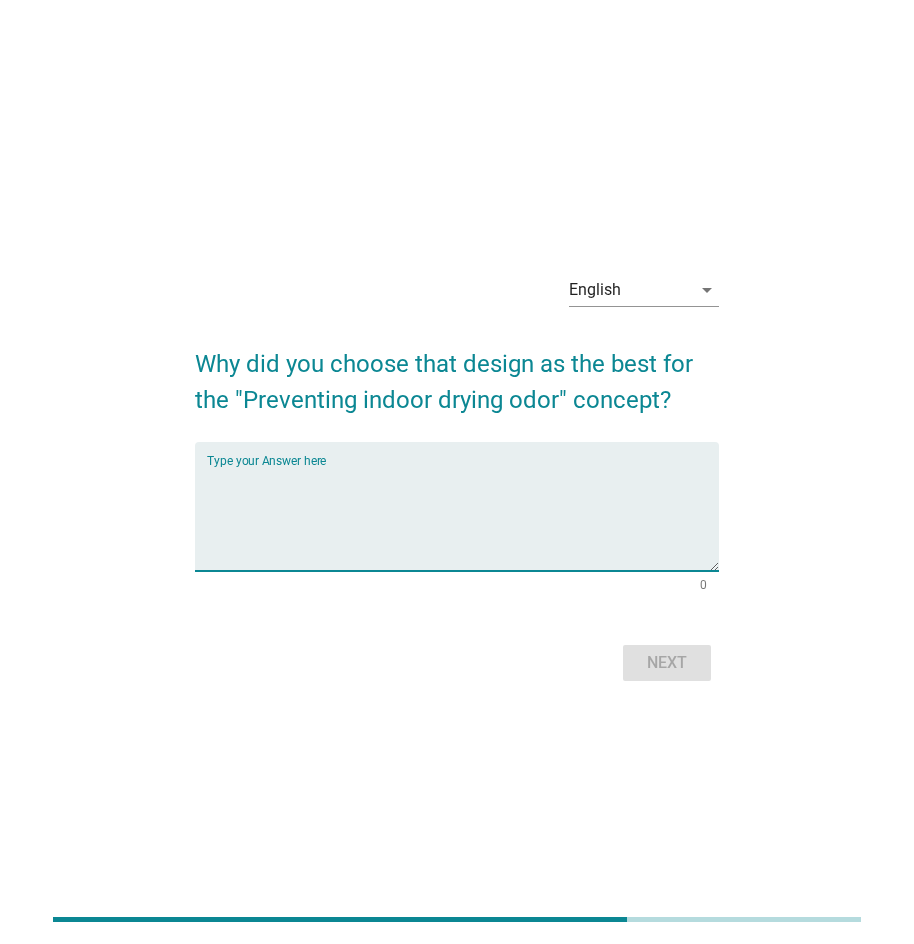 click at bounding box center (463, 518) 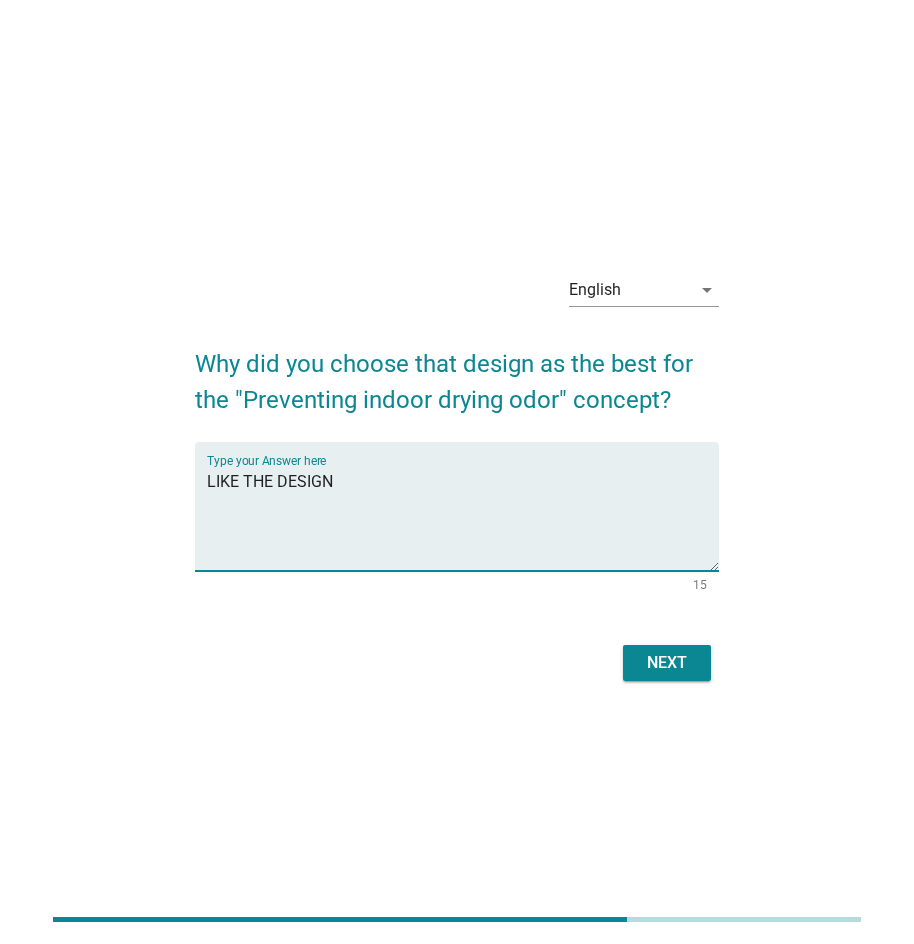 type on "LIKE THE DESIGN" 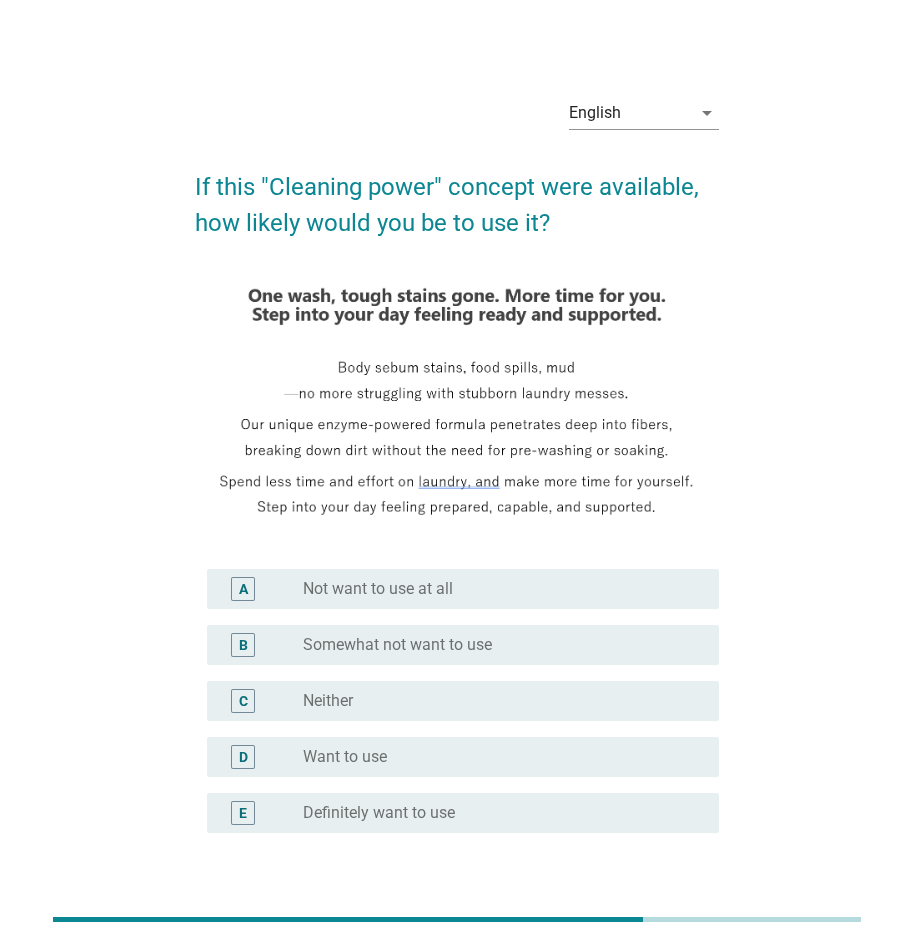 click on "radio_button_unchecked Definitely want to use" at bounding box center [495, 813] 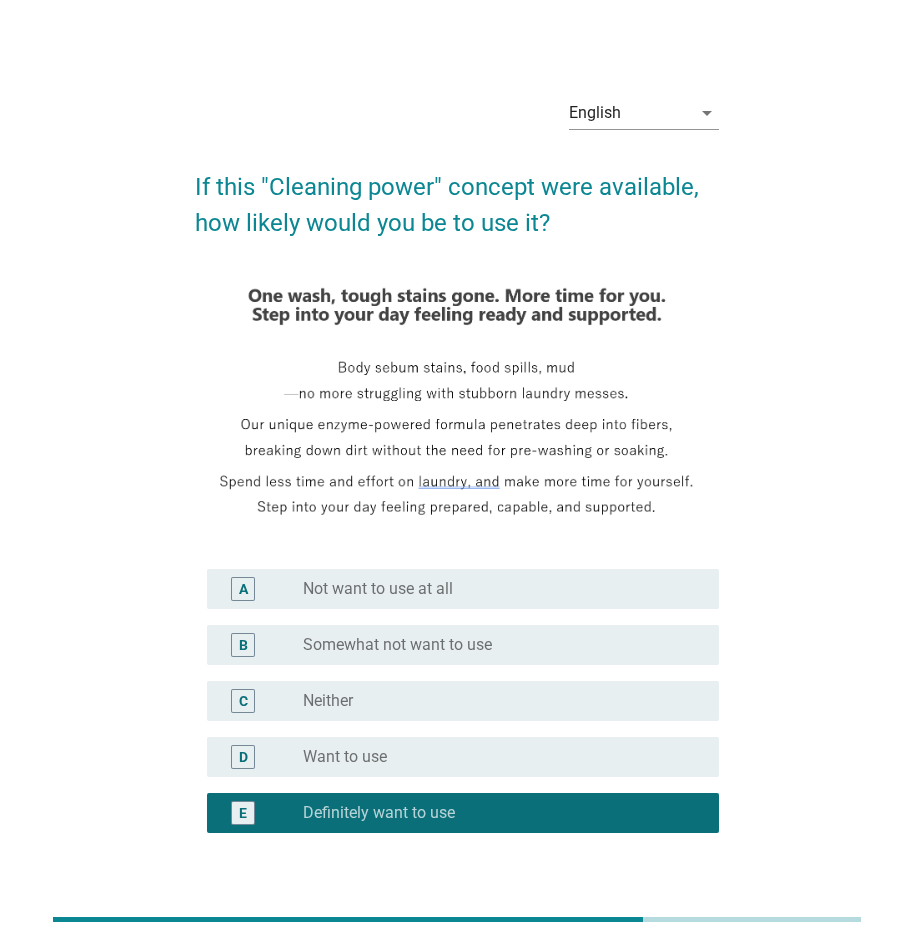 scroll, scrollTop: 135, scrollLeft: 0, axis: vertical 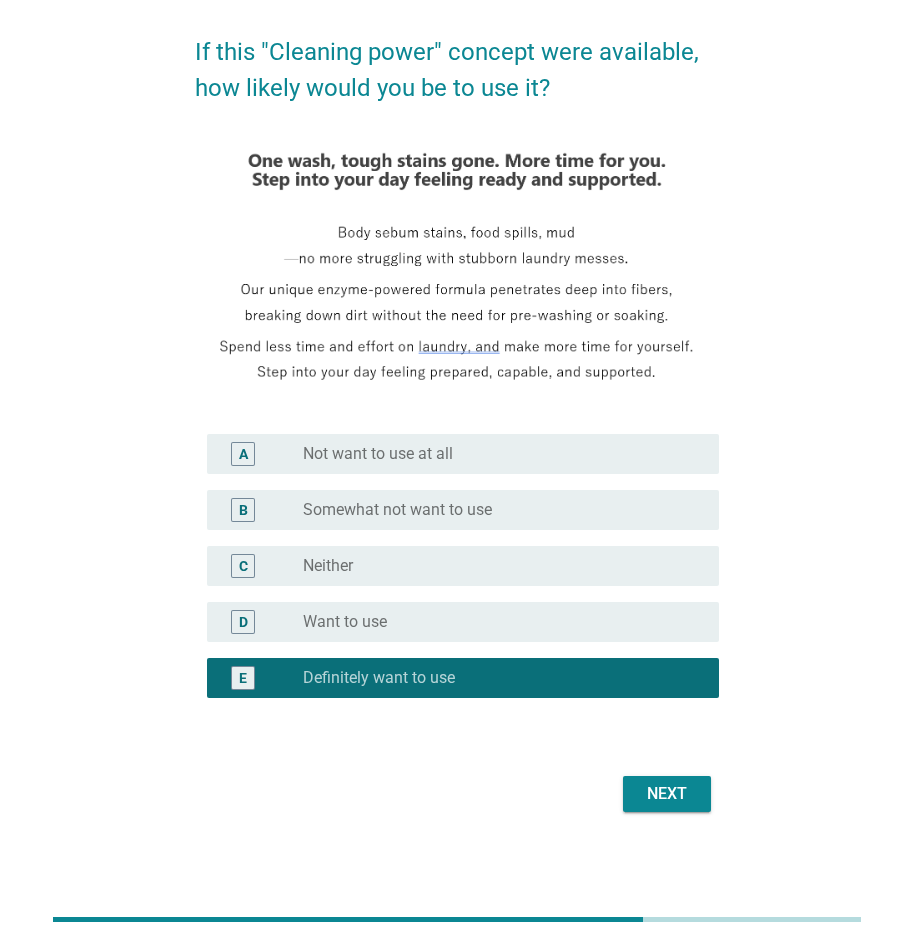 click on "Next" at bounding box center [667, 794] 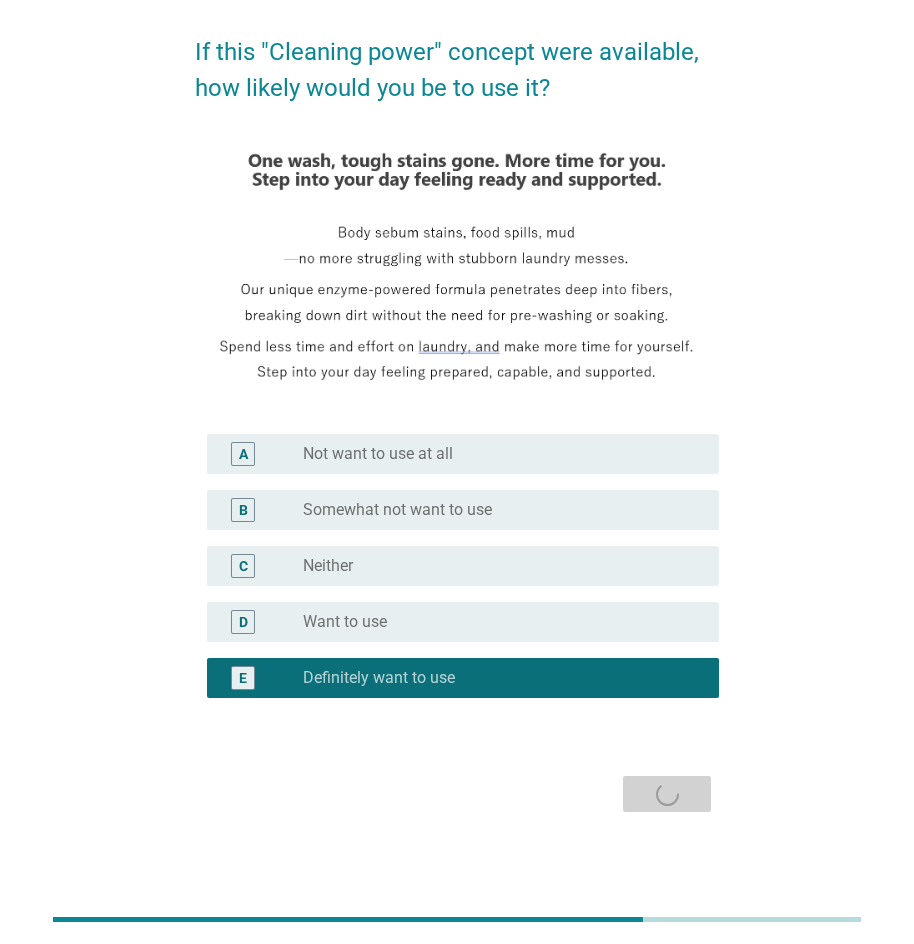 scroll, scrollTop: 0, scrollLeft: 0, axis: both 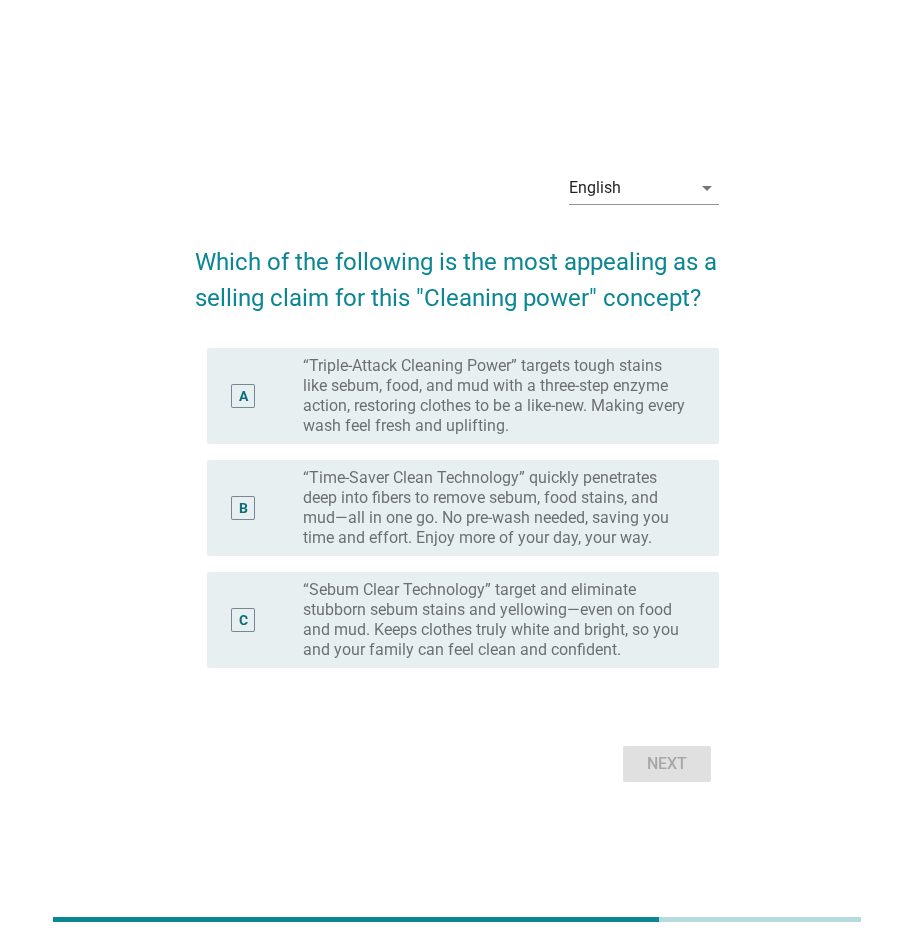 click on "“Triple-Attack Cleaning Power” targets tough stains like sebum, food, and mud with a three-step enzyme action, restoring clothes to be a like-new. Making every wash feel fresh and uplifting." at bounding box center (495, 396) 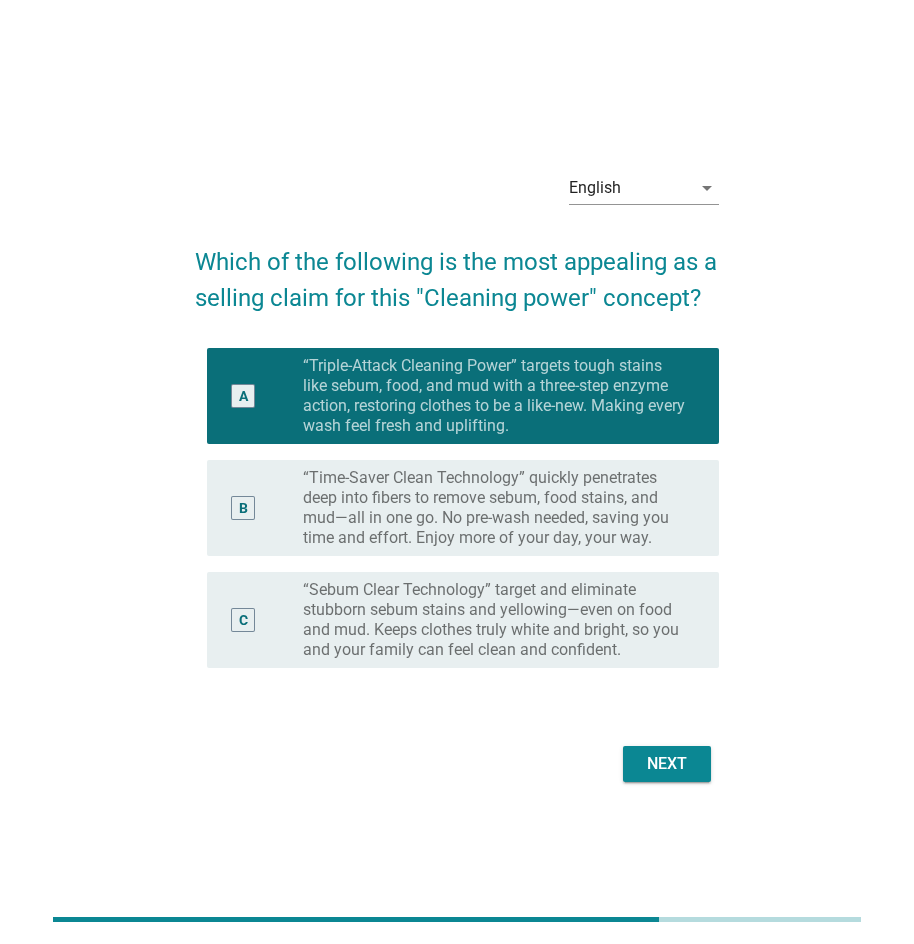 click on "Next" at bounding box center [667, 764] 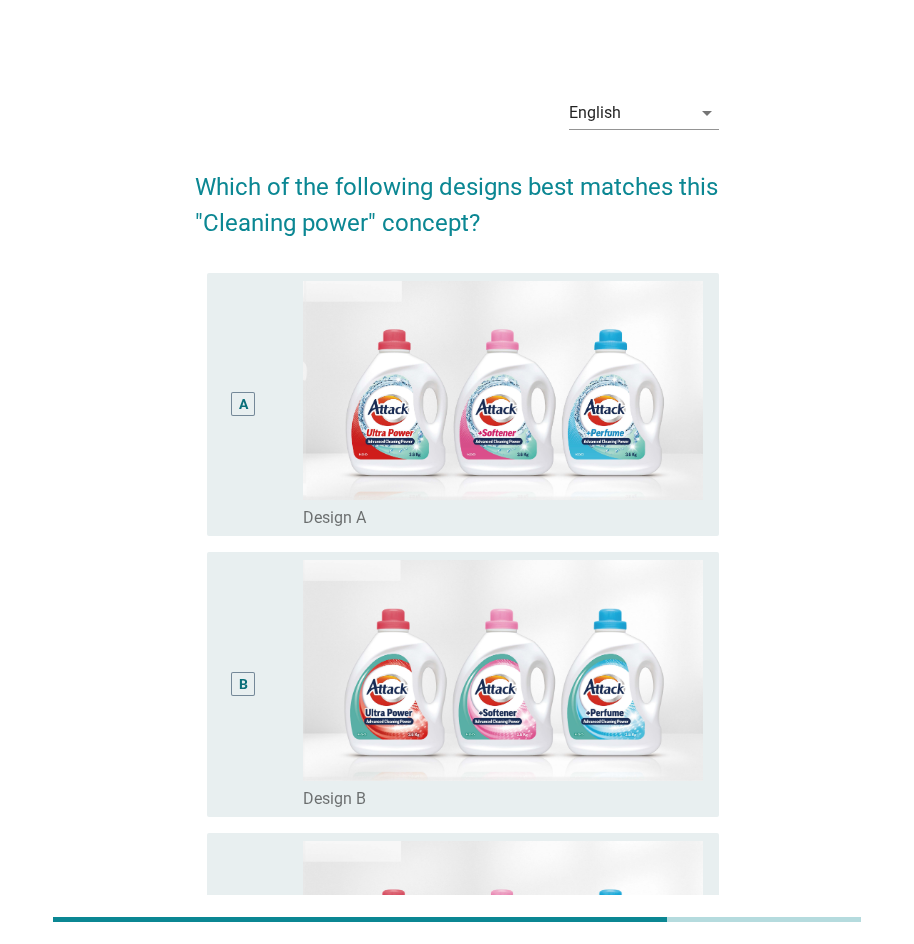 scroll, scrollTop: 2, scrollLeft: 0, axis: vertical 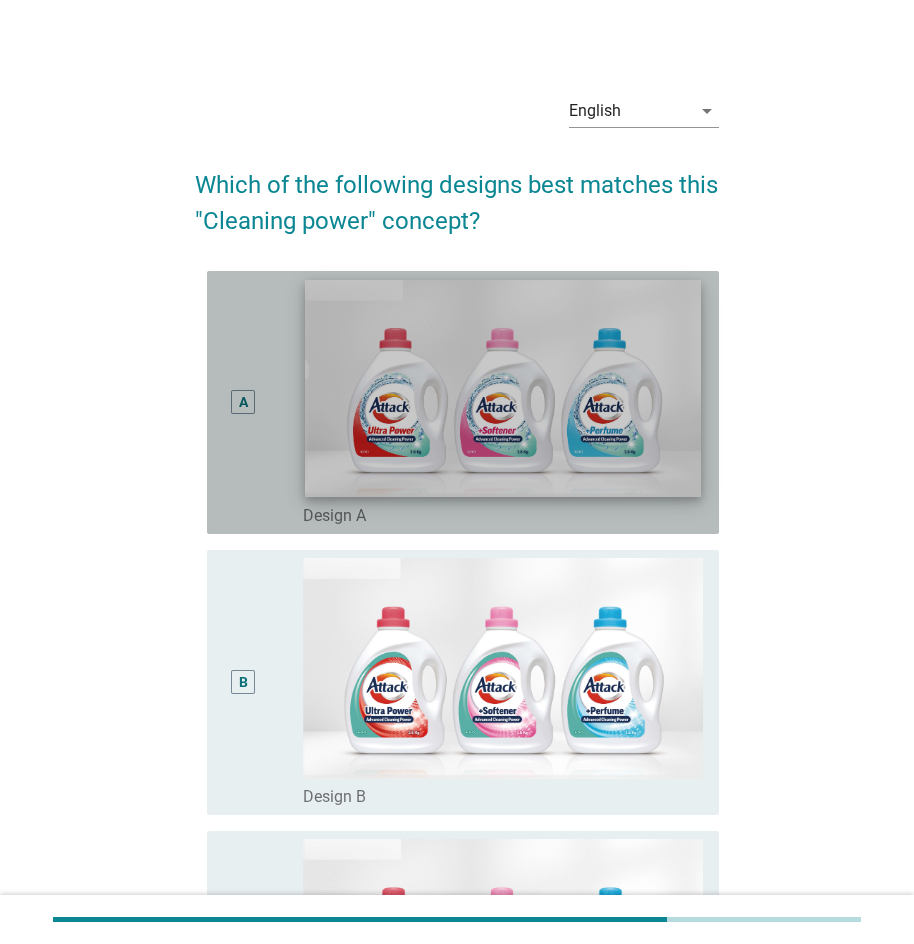 click at bounding box center (503, 388) 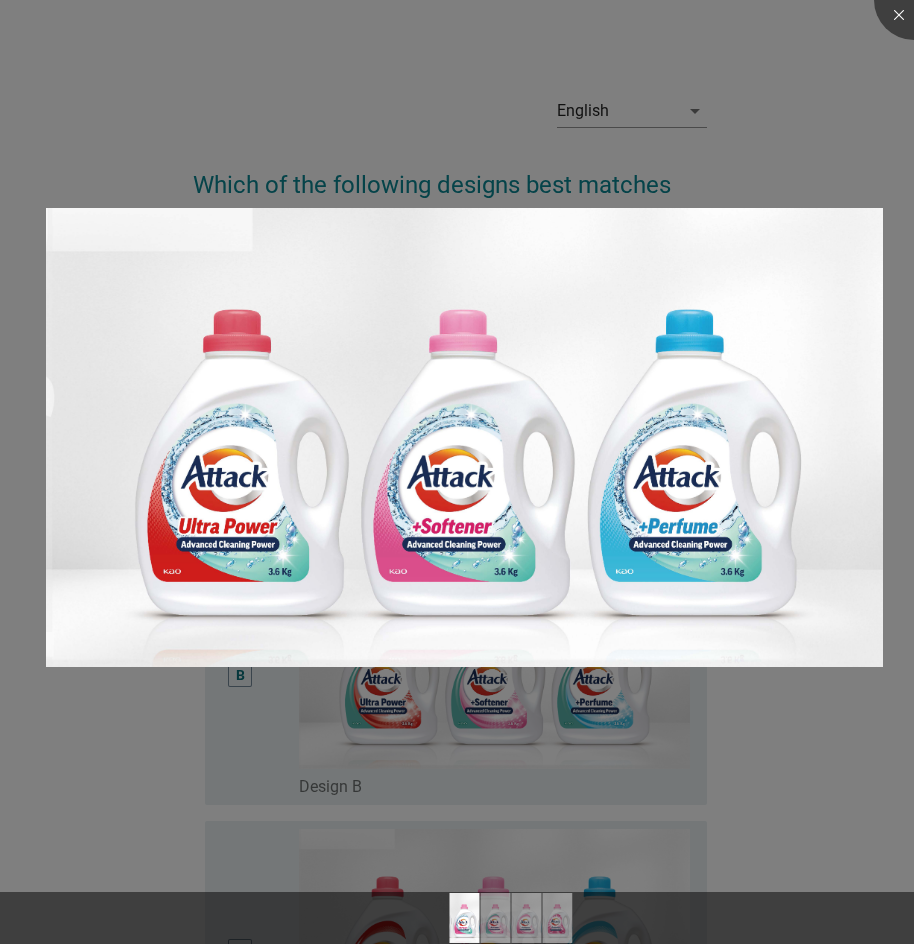click at bounding box center [457, 472] 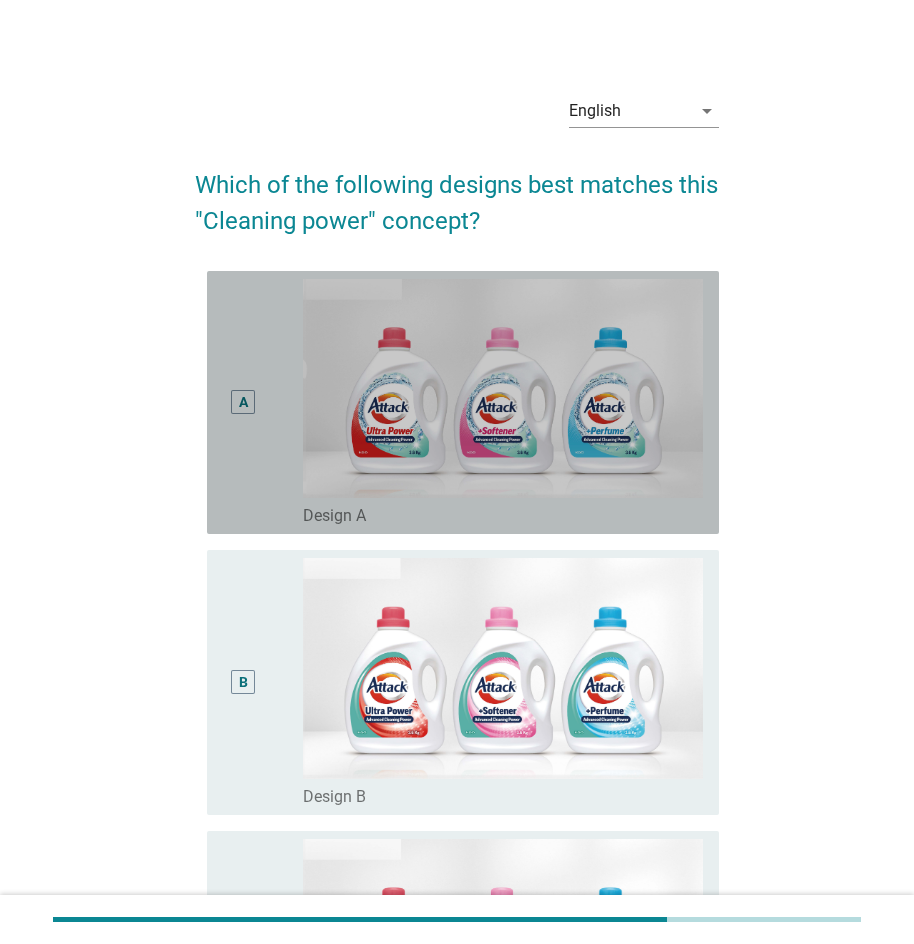 click on "A" at bounding box center (243, 402) 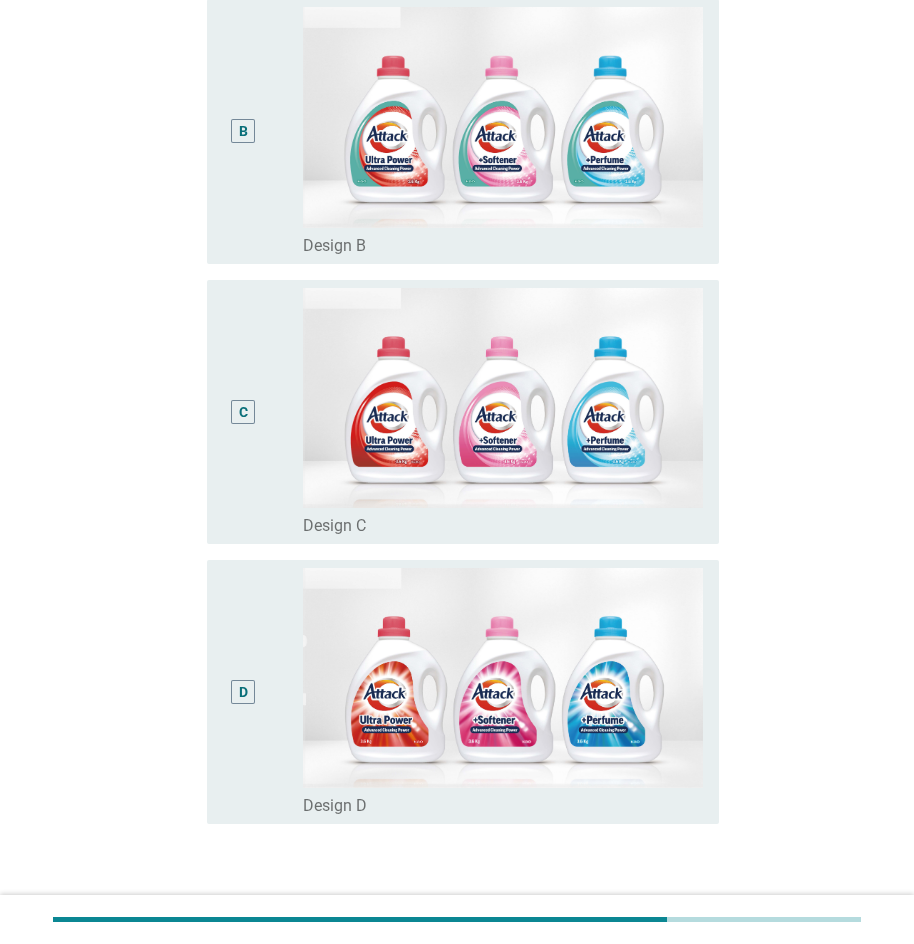 scroll, scrollTop: 618, scrollLeft: 0, axis: vertical 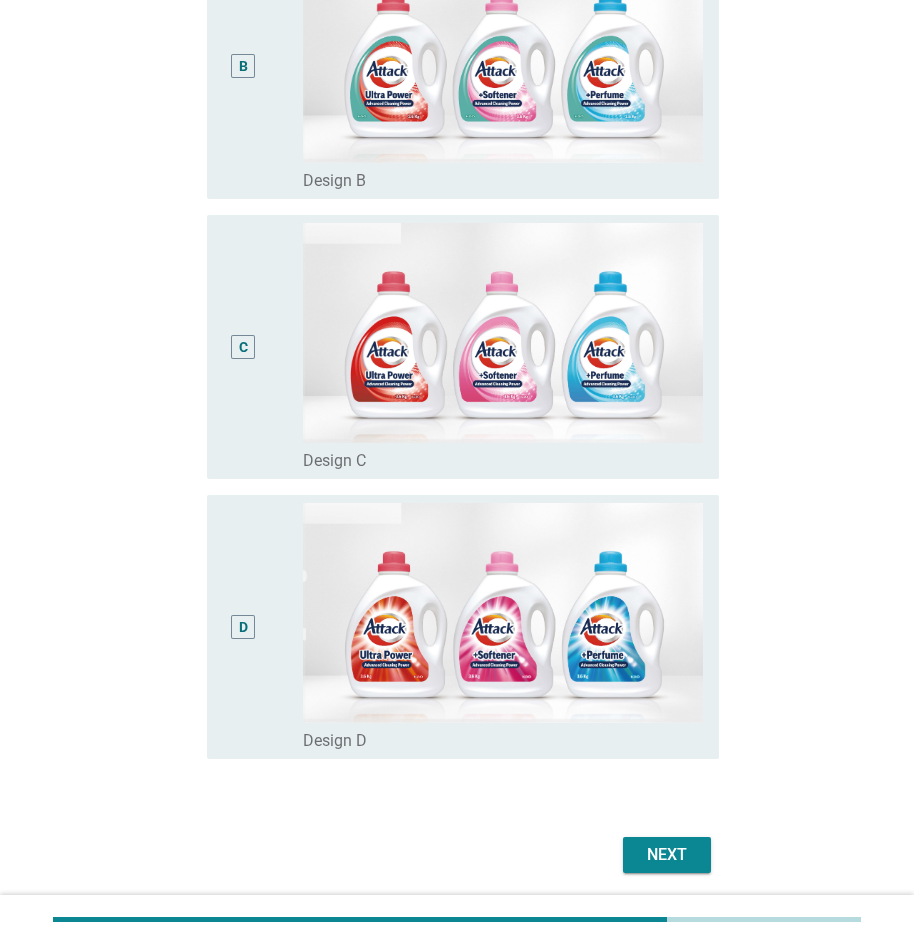 click on "Next" at bounding box center (667, 855) 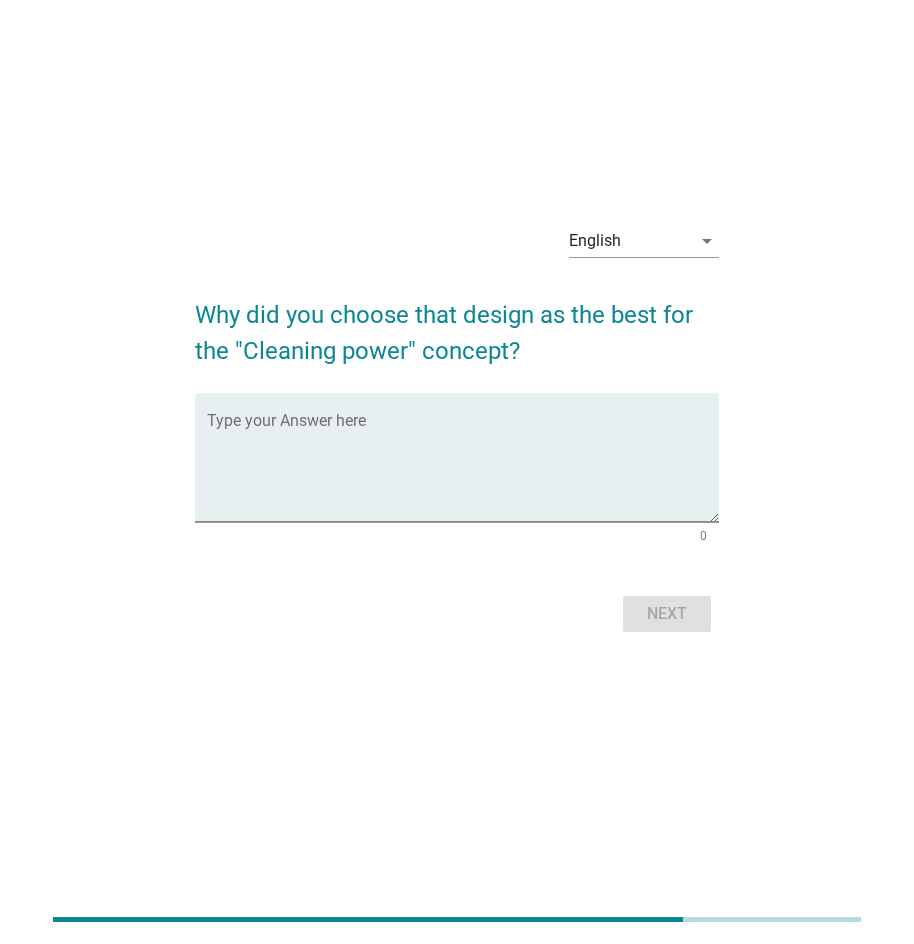 scroll, scrollTop: 0, scrollLeft: 0, axis: both 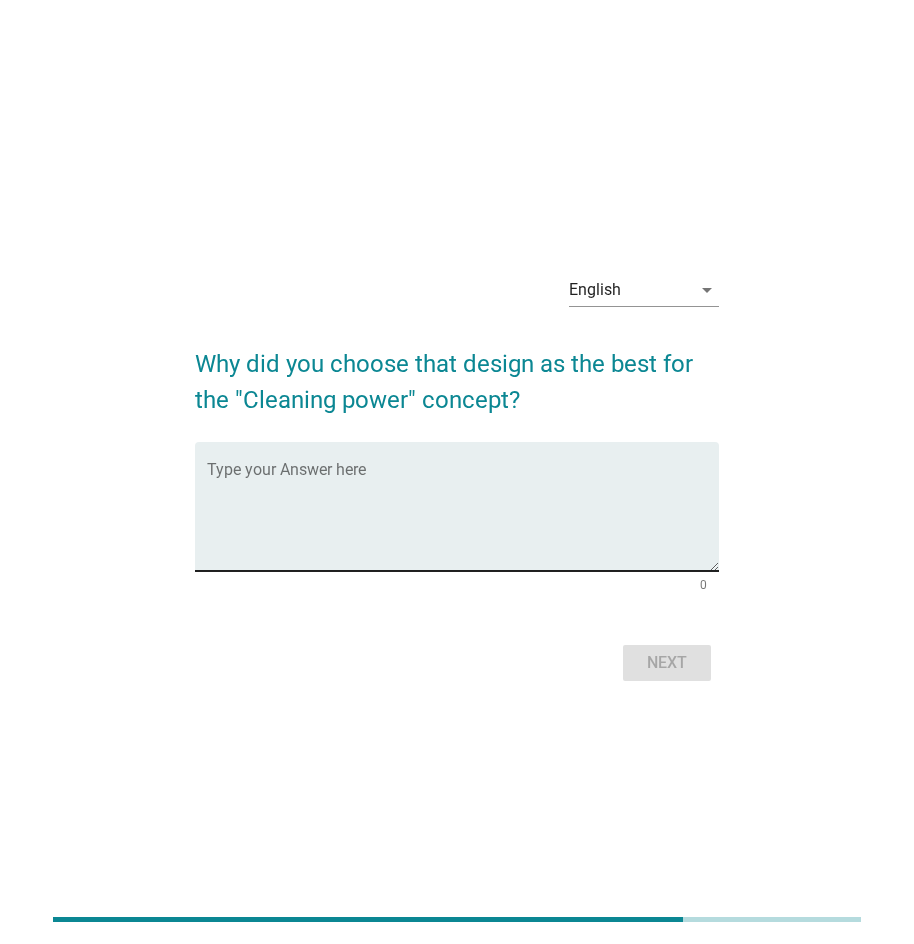 click at bounding box center (463, 518) 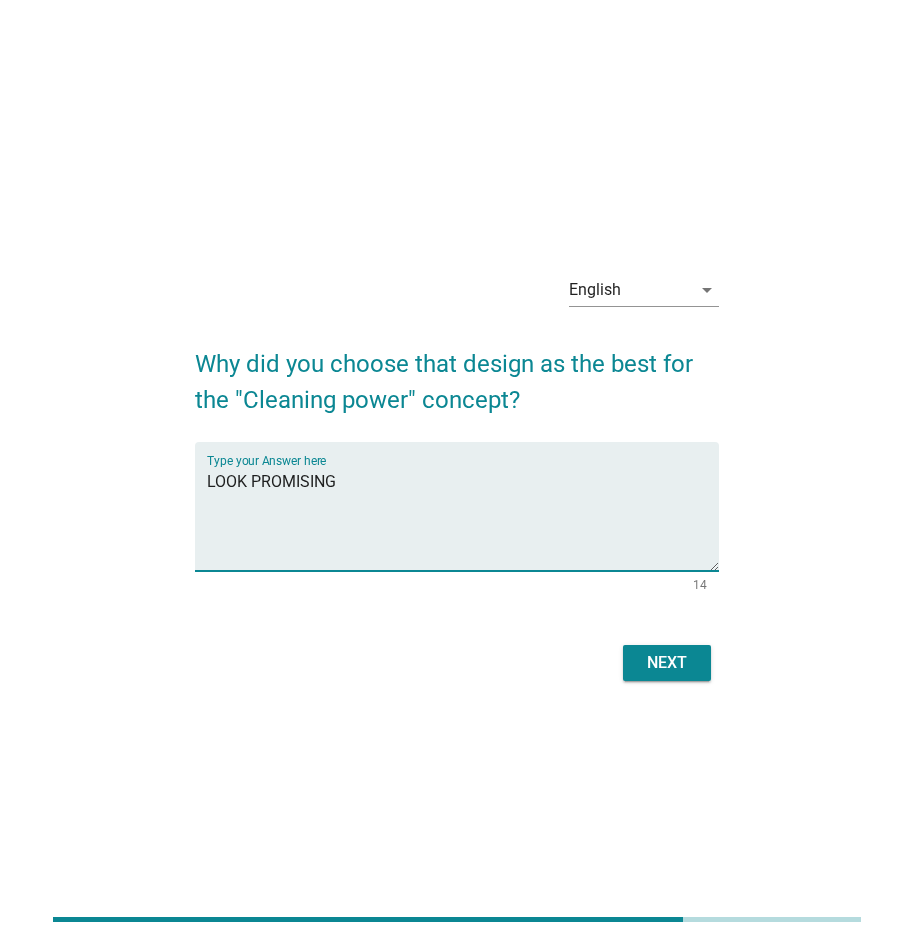 type on "LOOK PROMISING" 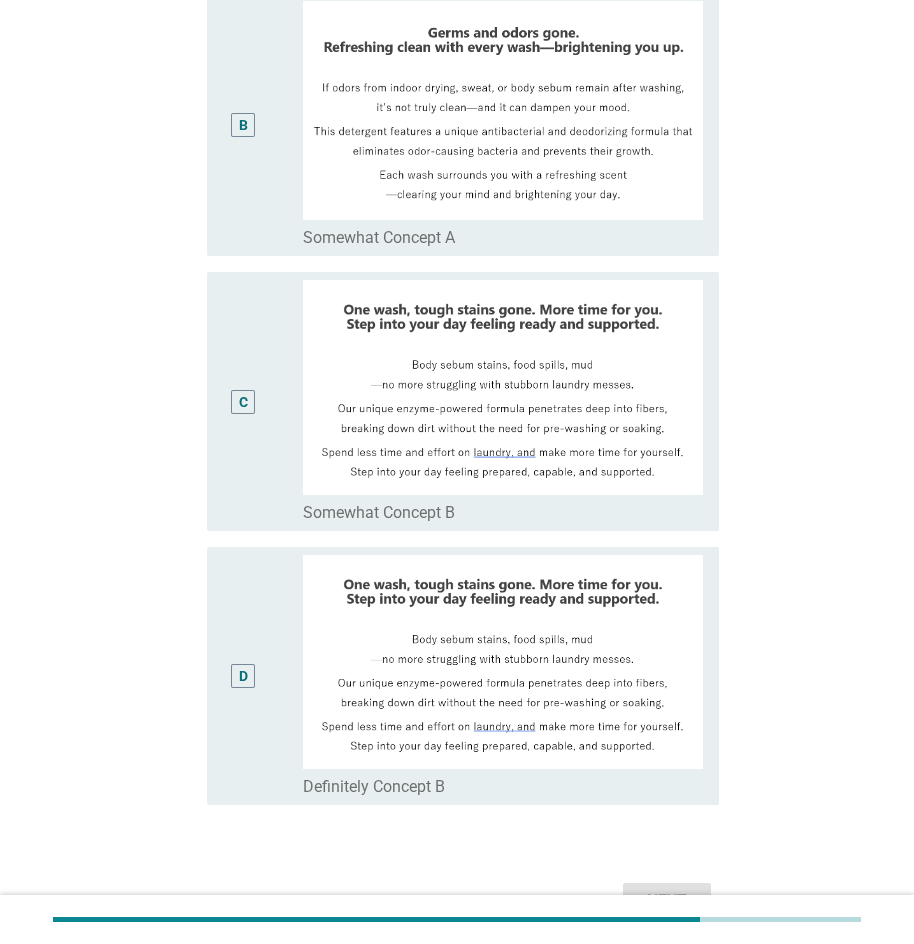 scroll, scrollTop: 581, scrollLeft: 0, axis: vertical 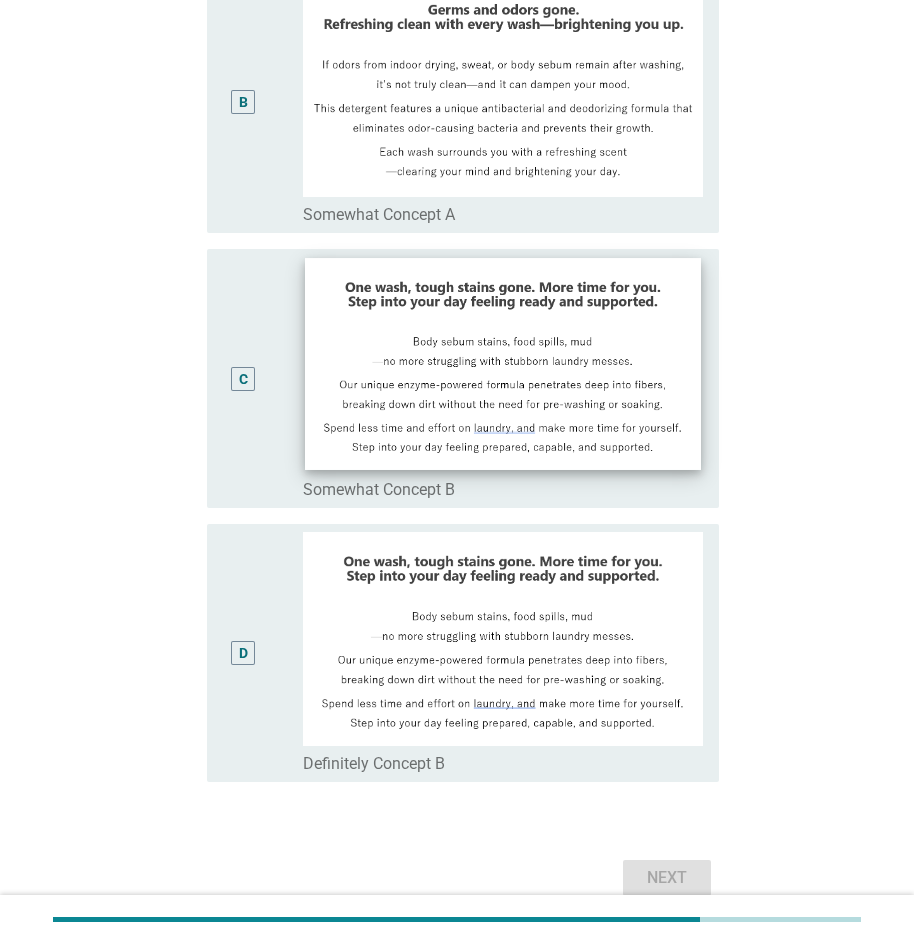 click at bounding box center (503, 364) 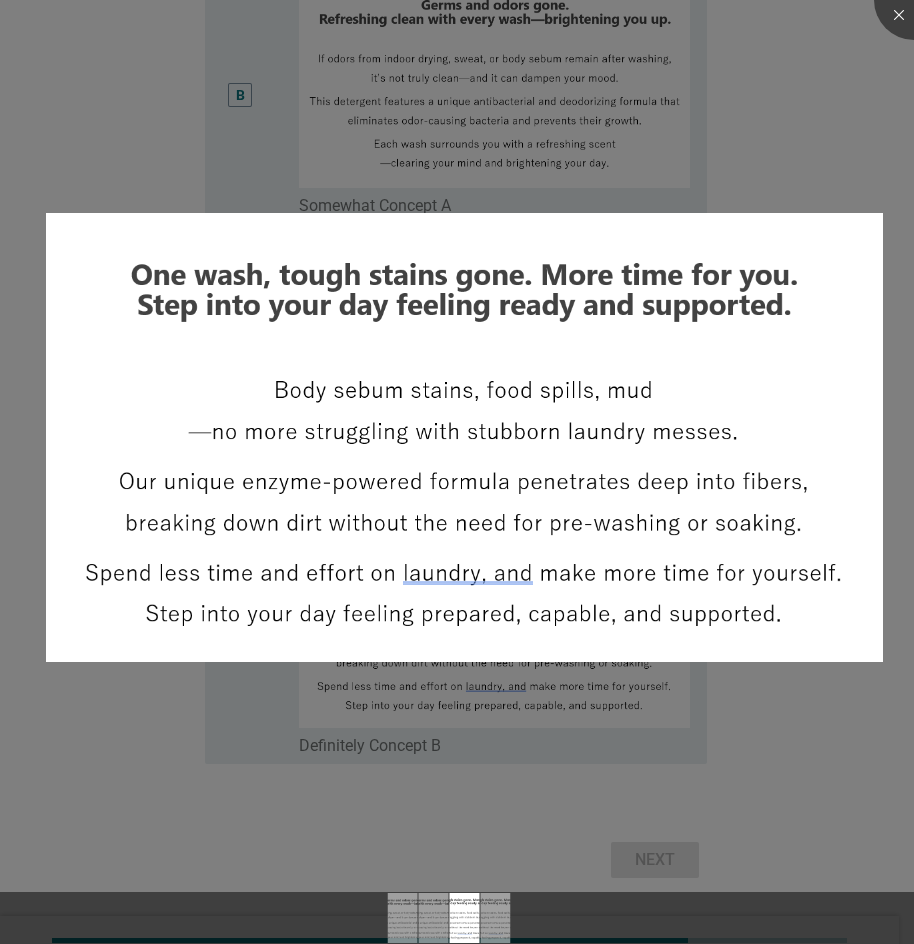 click at bounding box center [457, 472] 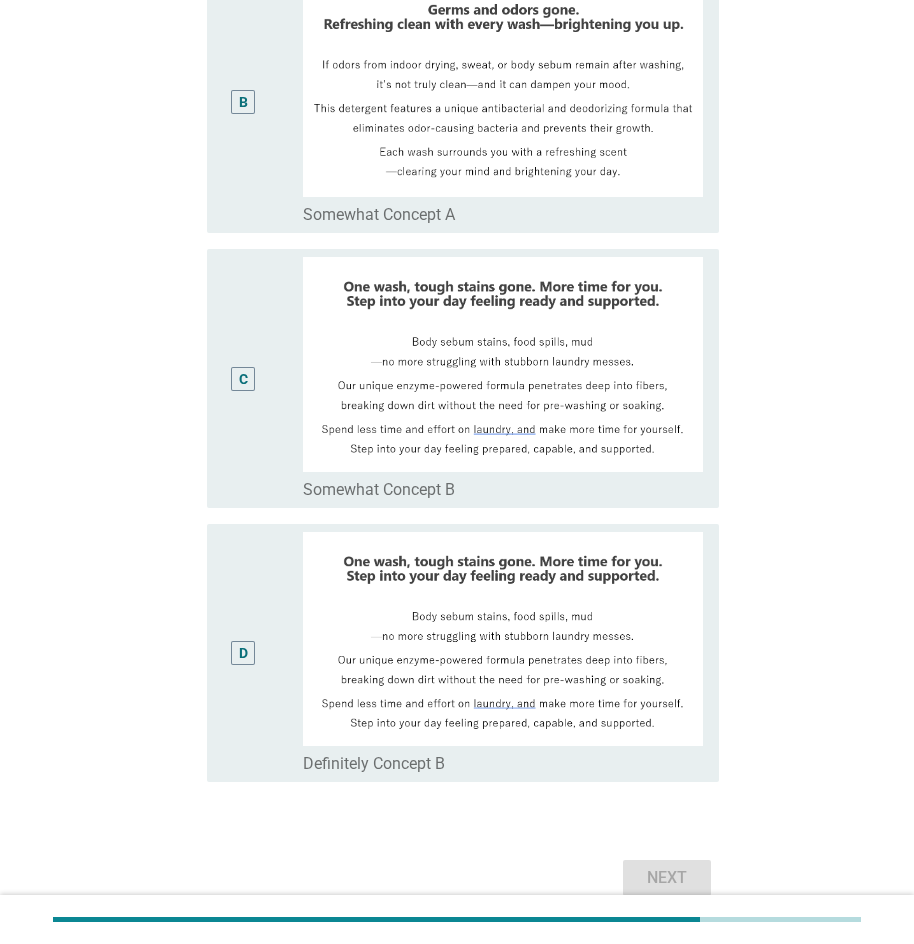 click on "C" at bounding box center (243, 379) 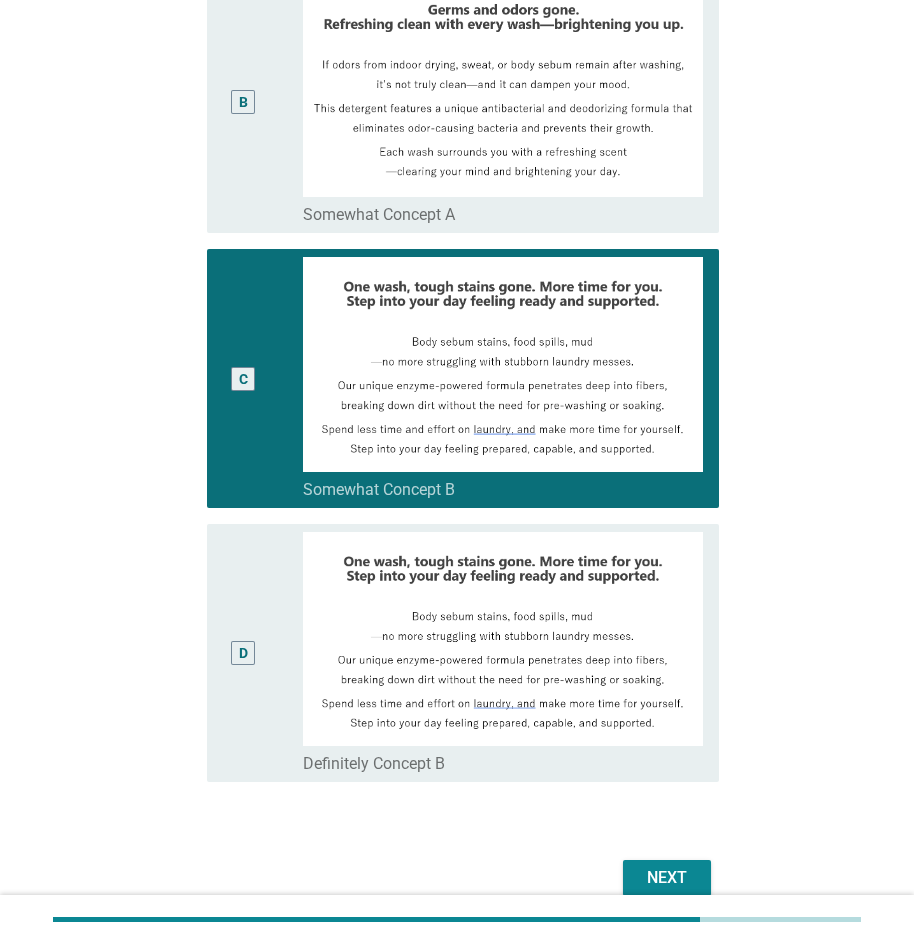 click on "Next" at bounding box center [667, 878] 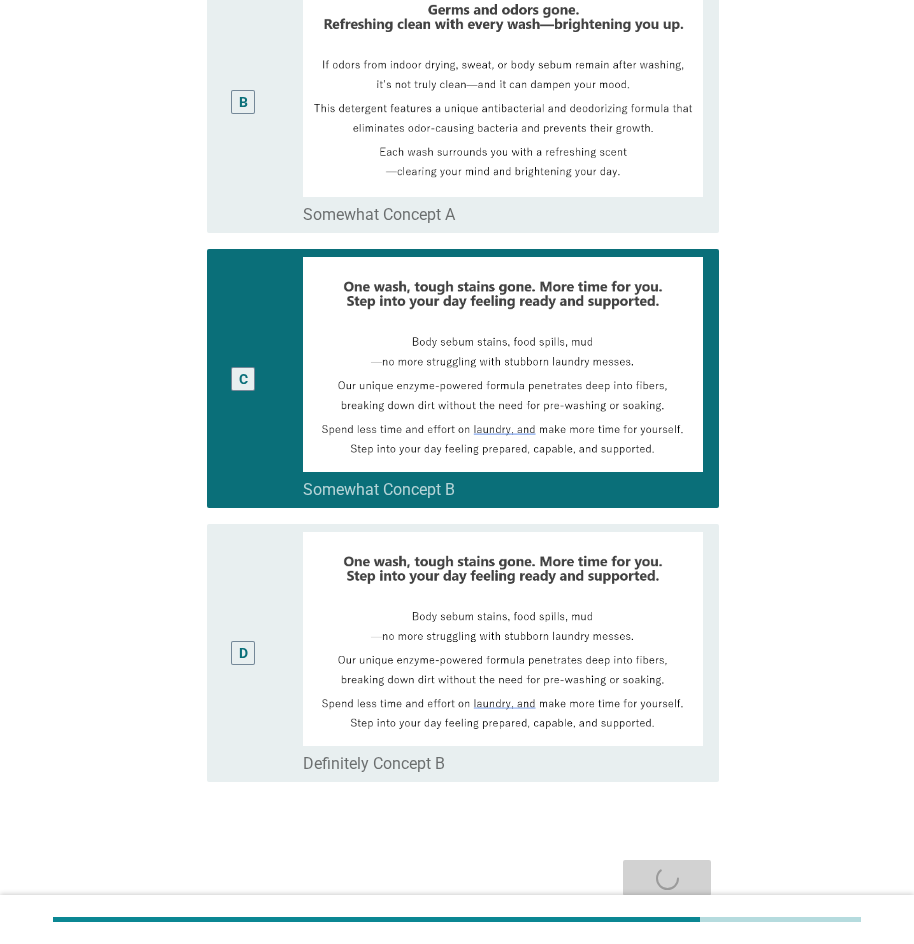 scroll, scrollTop: 0, scrollLeft: 0, axis: both 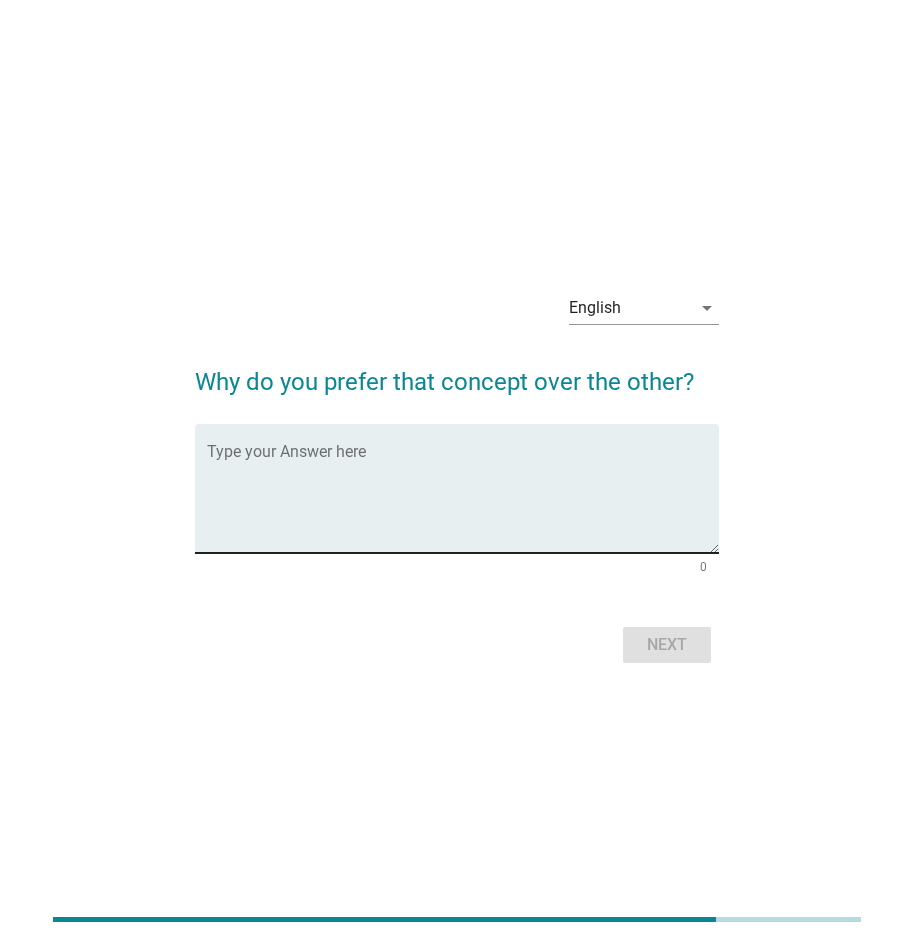click at bounding box center [463, 500] 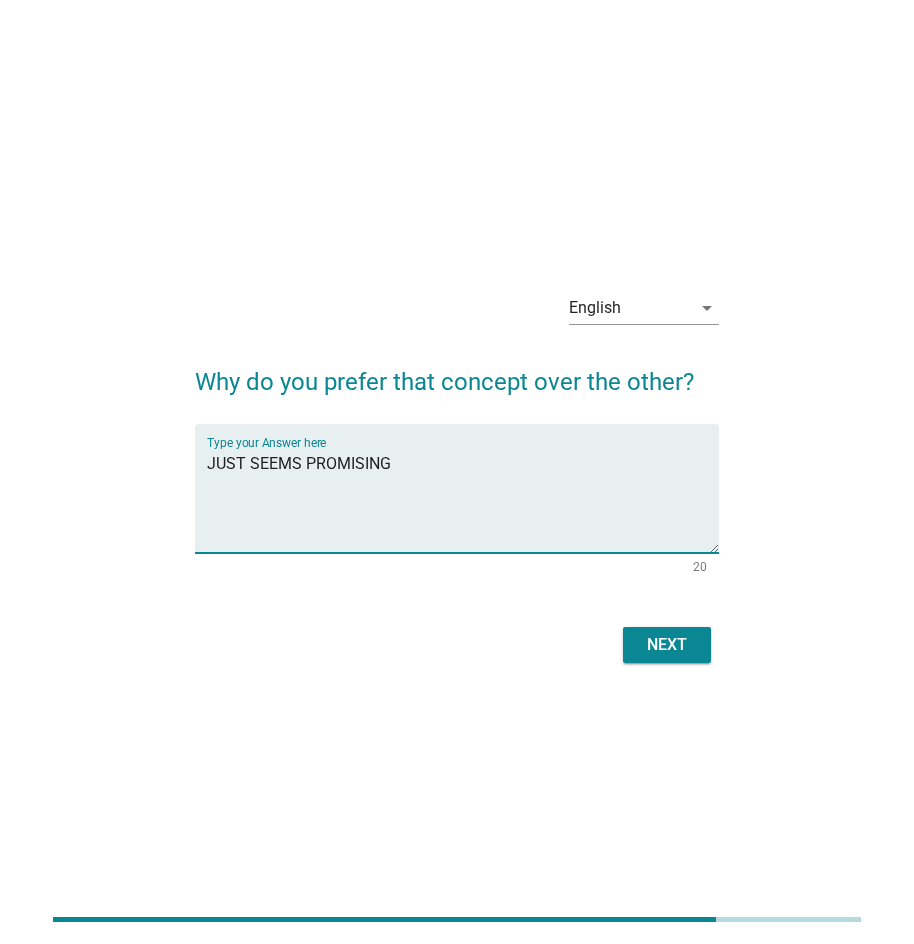 type on "JUST SEEMS PROMISING" 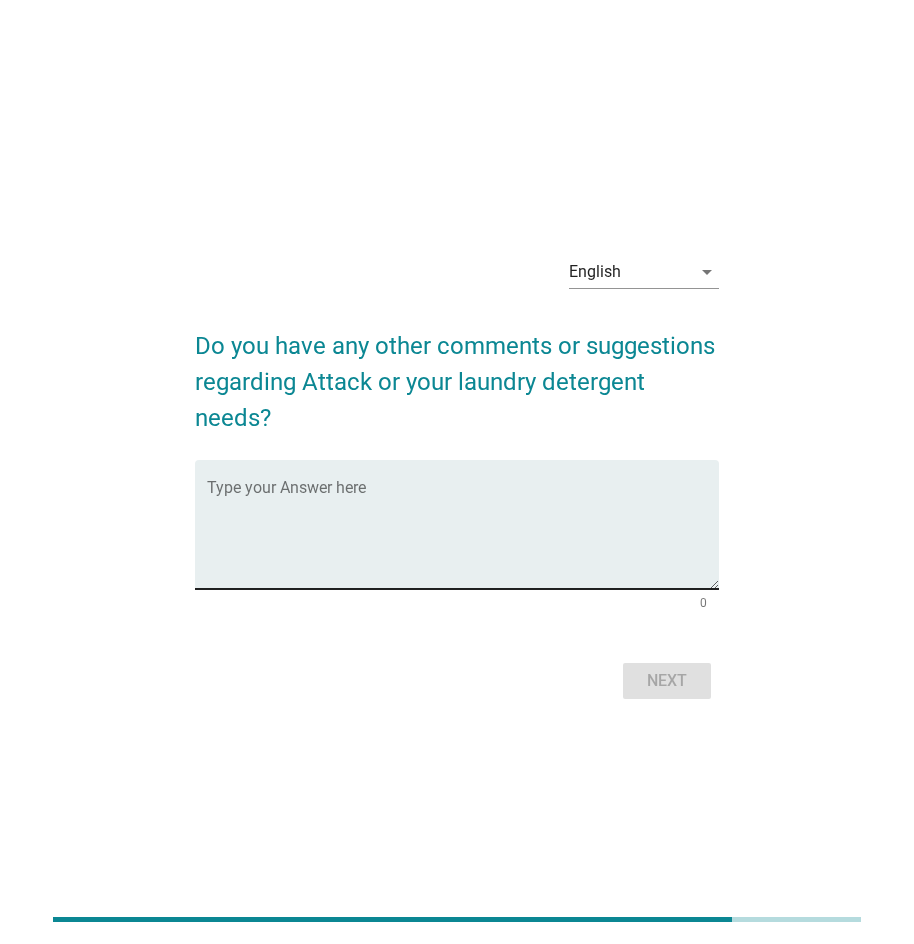 click at bounding box center [463, 536] 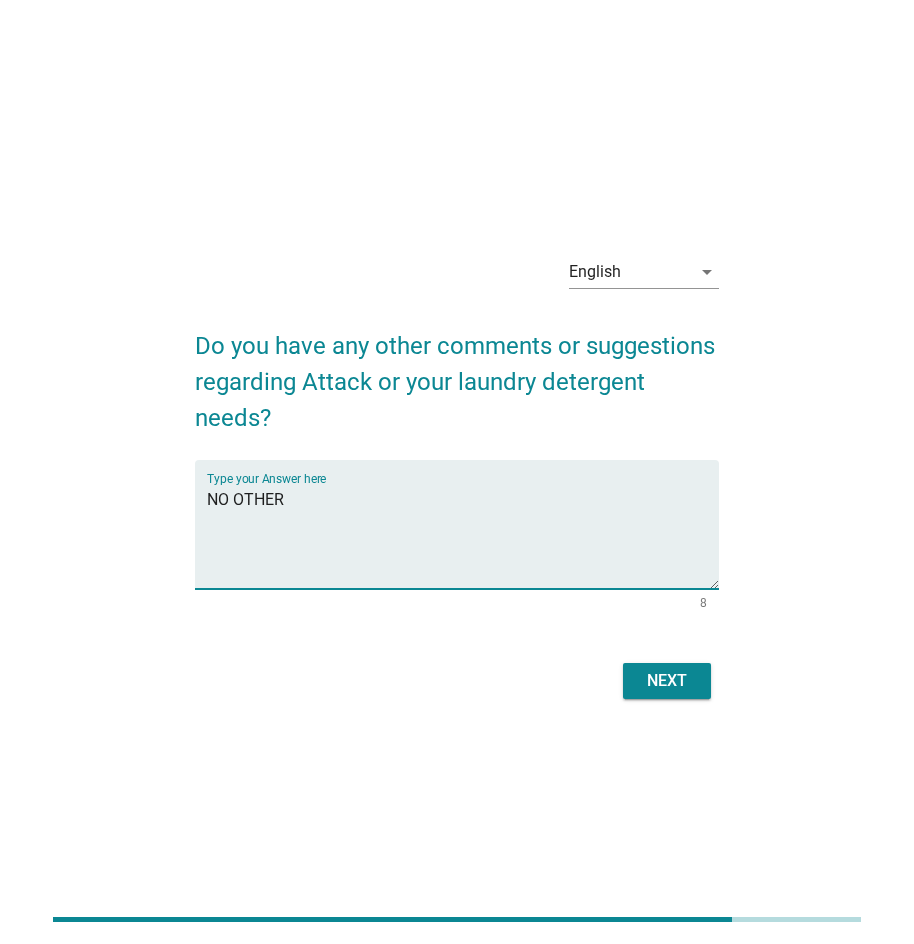 type on "NO OTHER" 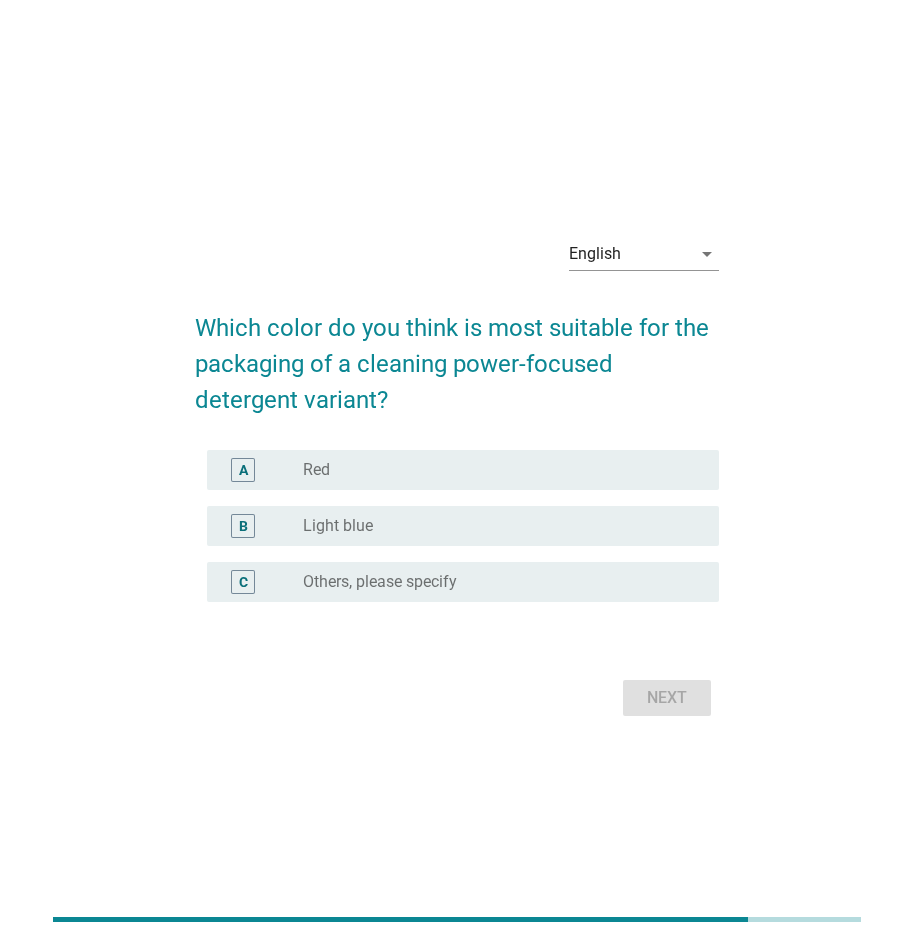 click on "radio_button_unchecked Light blue" at bounding box center (495, 526) 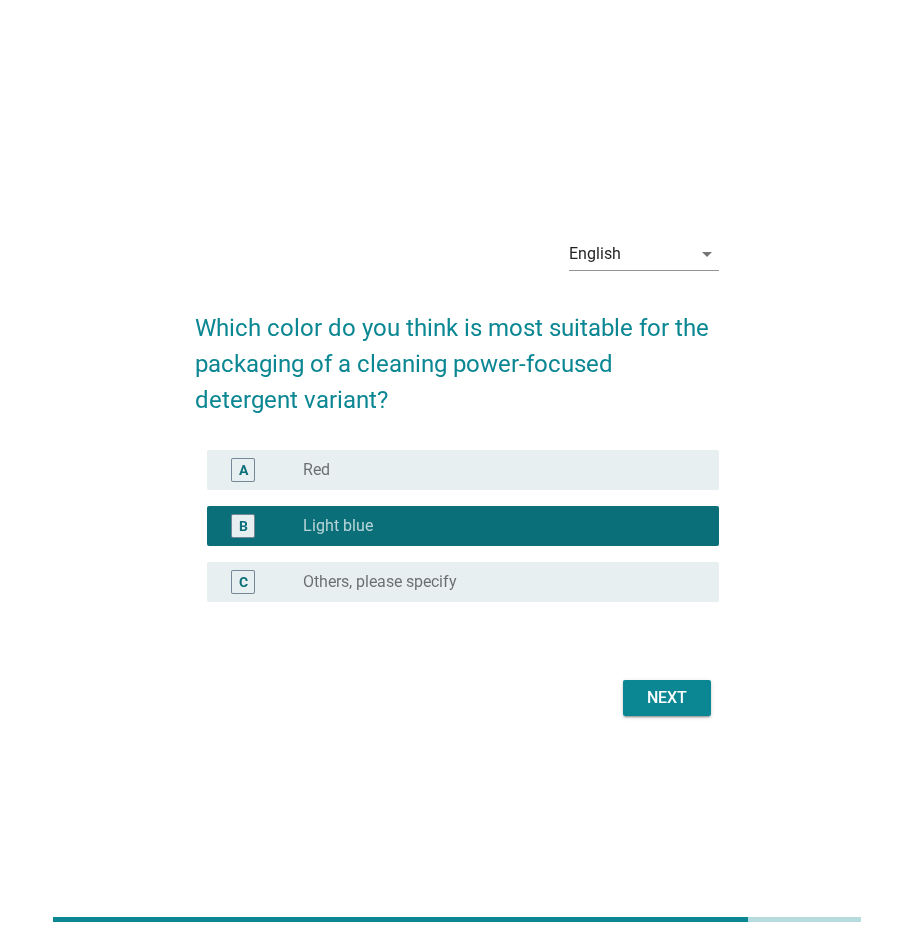 click on "Next" at bounding box center [667, 698] 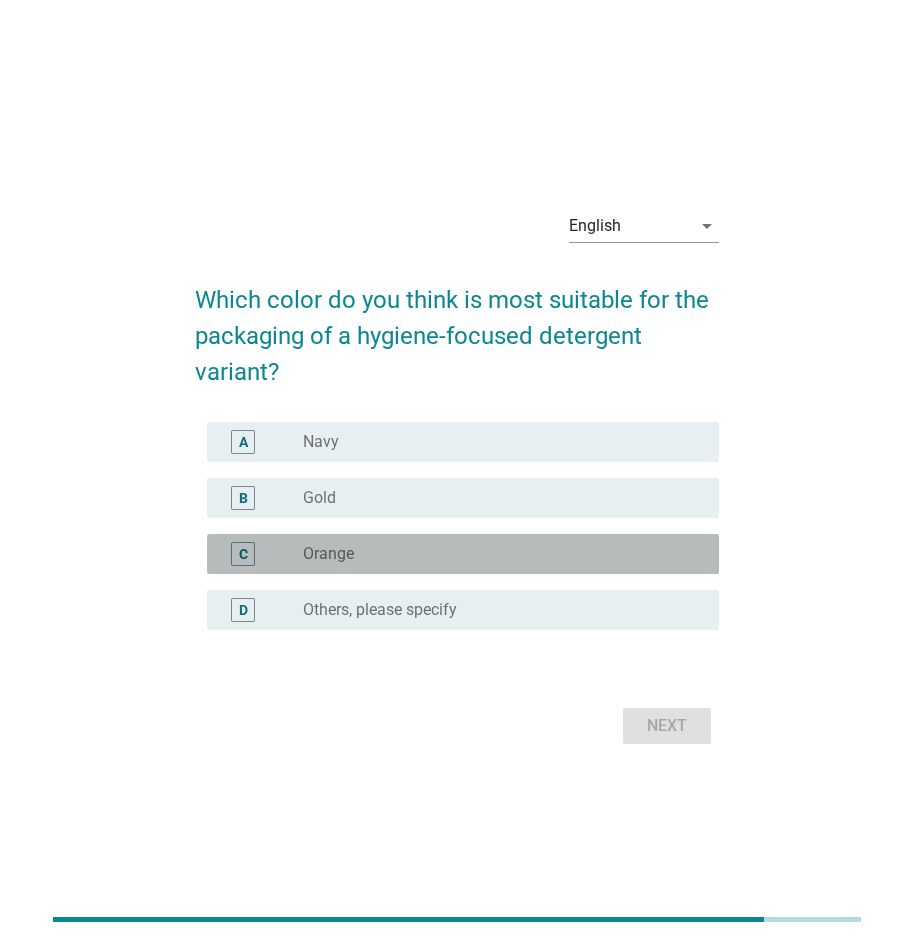 click on "radio_button_unchecked Orange" at bounding box center [495, 554] 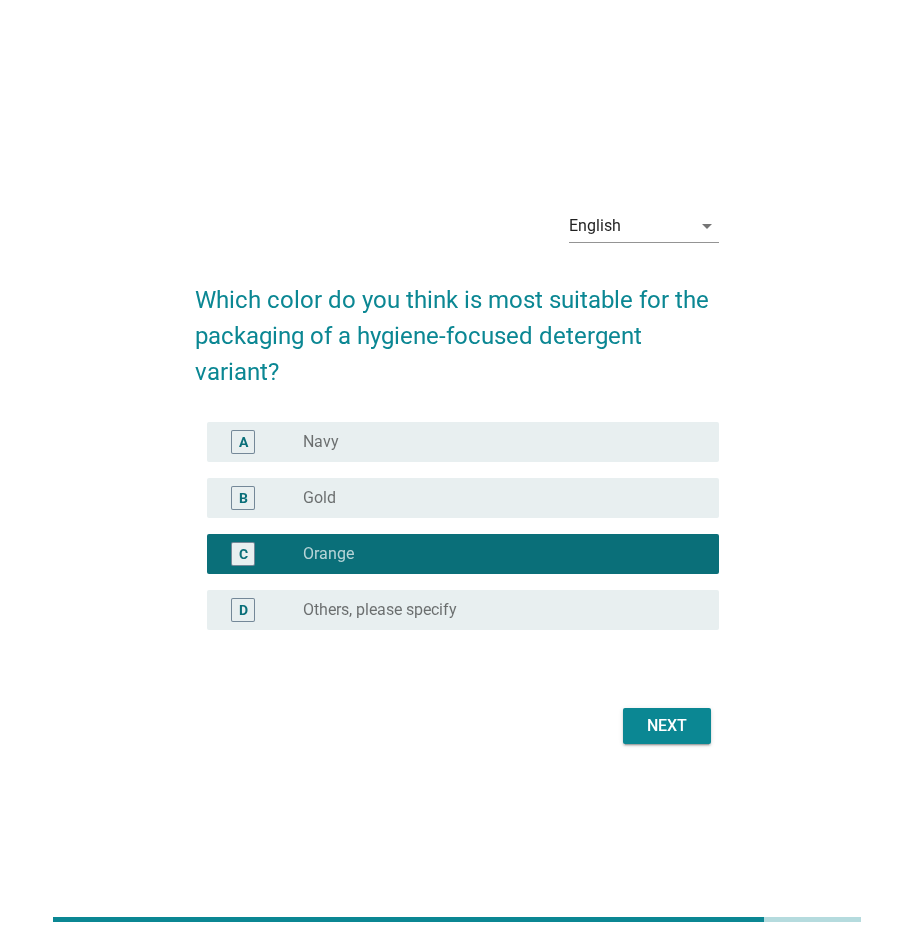 click on "radio_button_unchecked Navy" at bounding box center [495, 442] 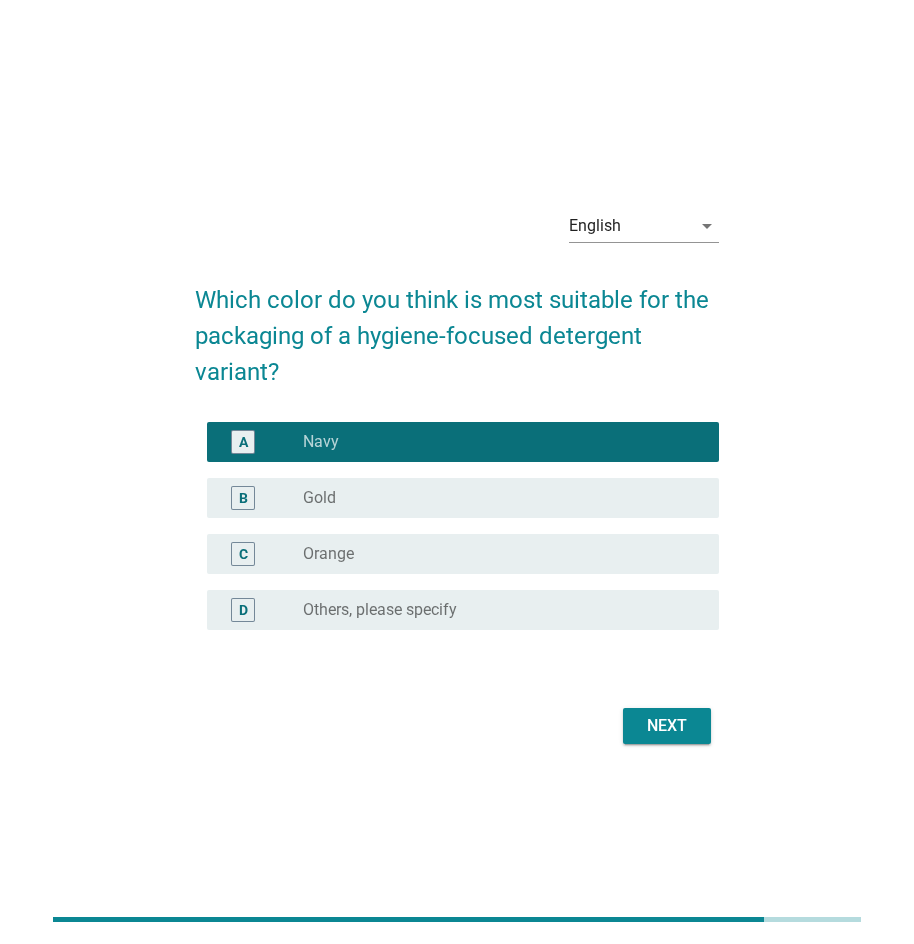 click on "Next" at bounding box center [667, 726] 